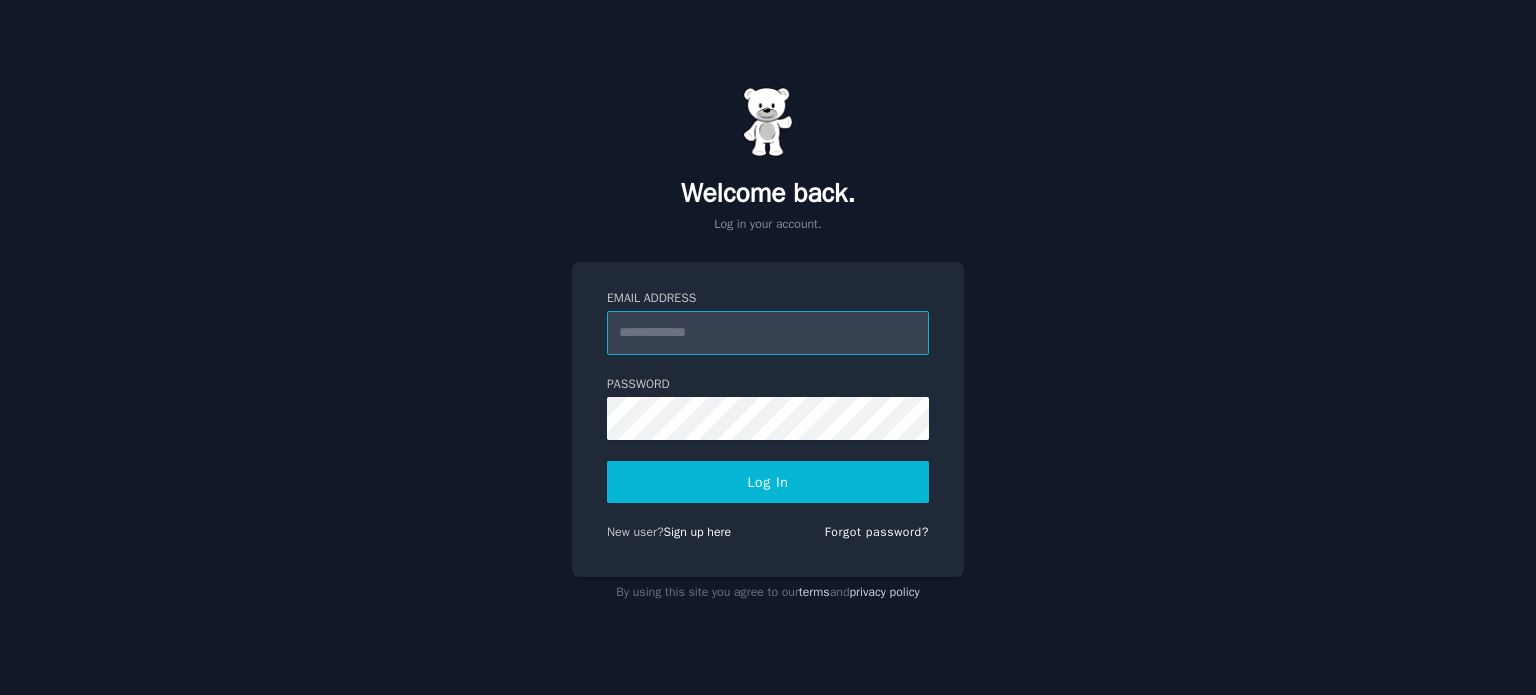 scroll, scrollTop: 0, scrollLeft: 0, axis: both 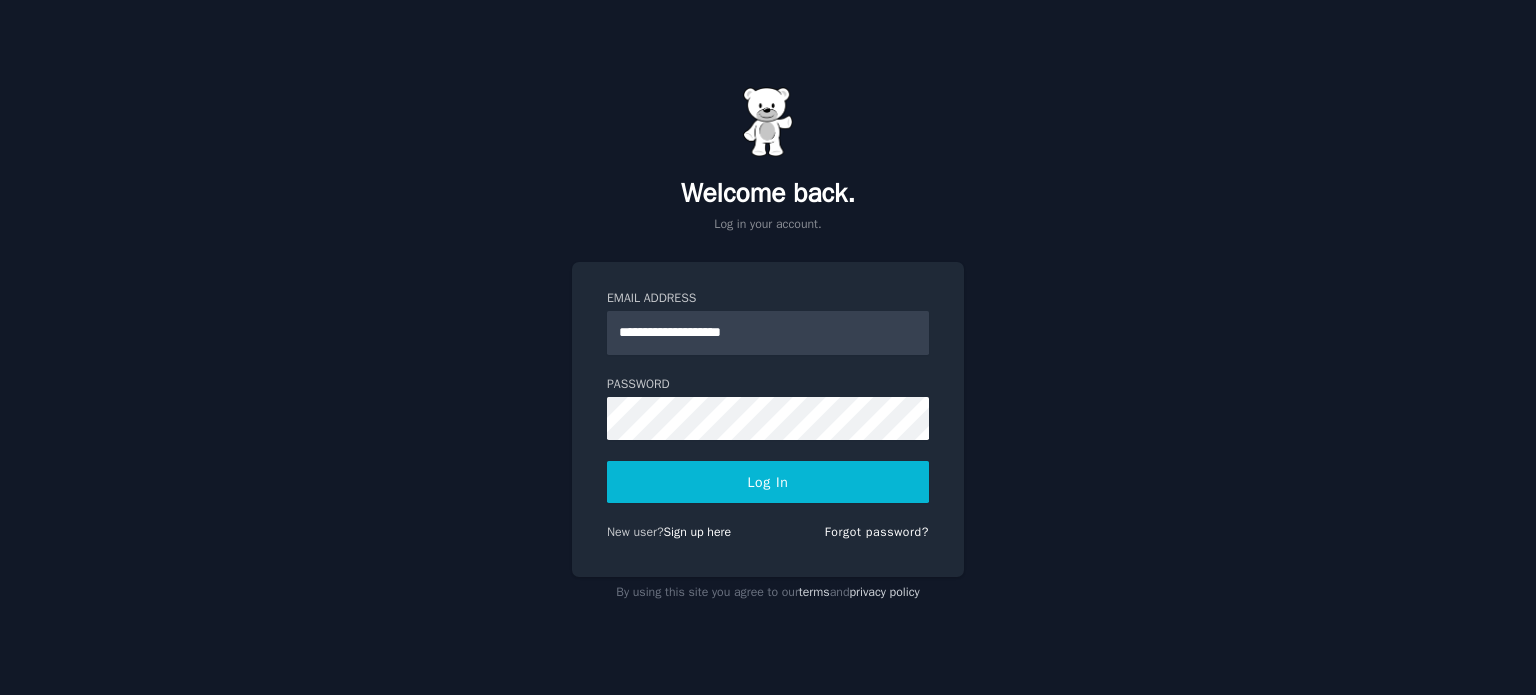 click on "Log In" at bounding box center [768, 482] 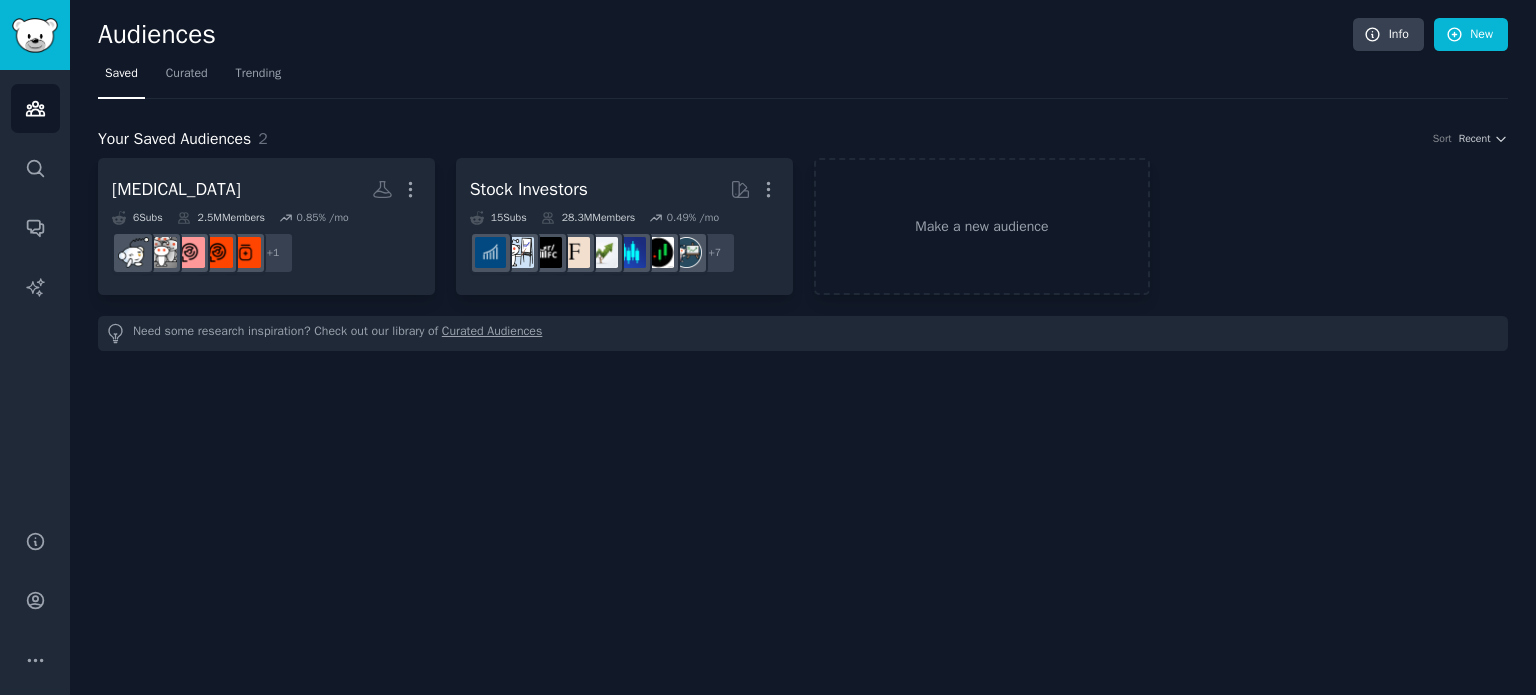 scroll, scrollTop: 0, scrollLeft: 0, axis: both 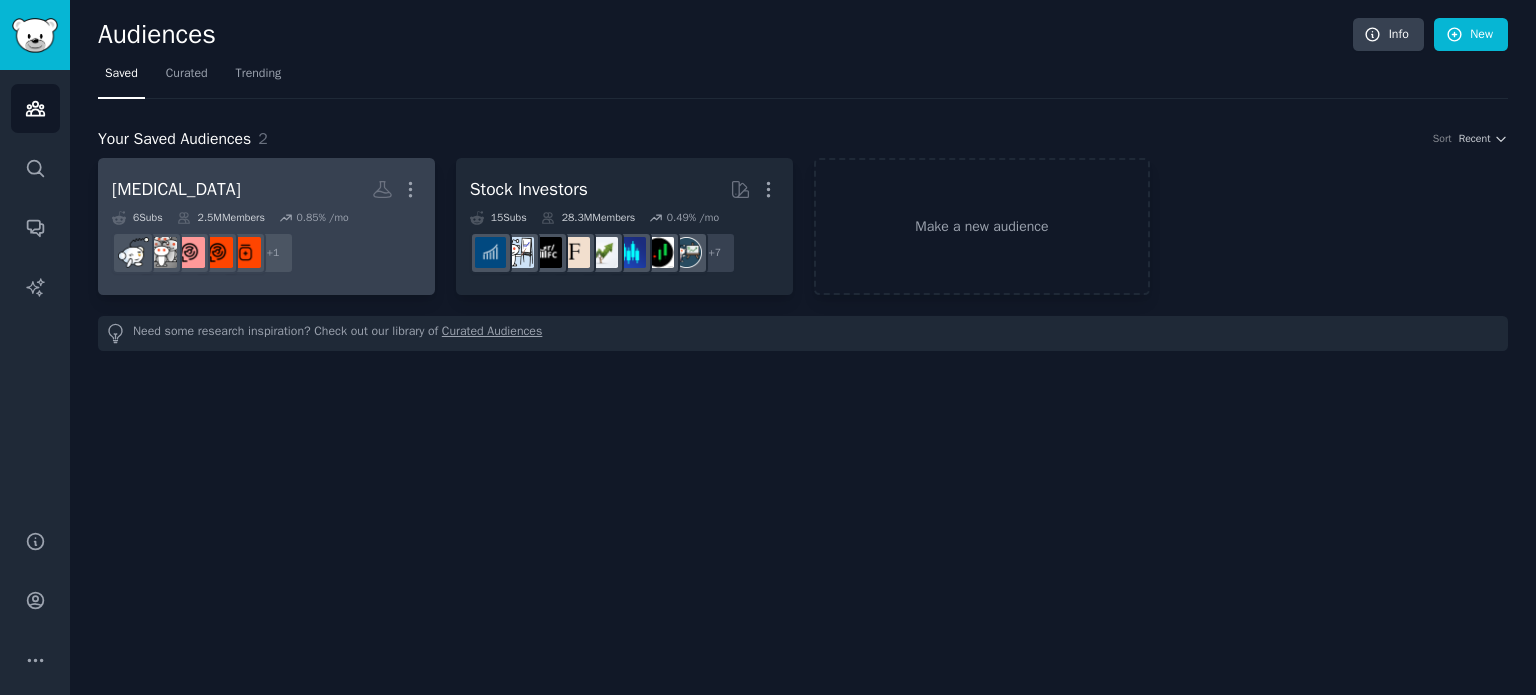 click on "+ 1" at bounding box center (266, 253) 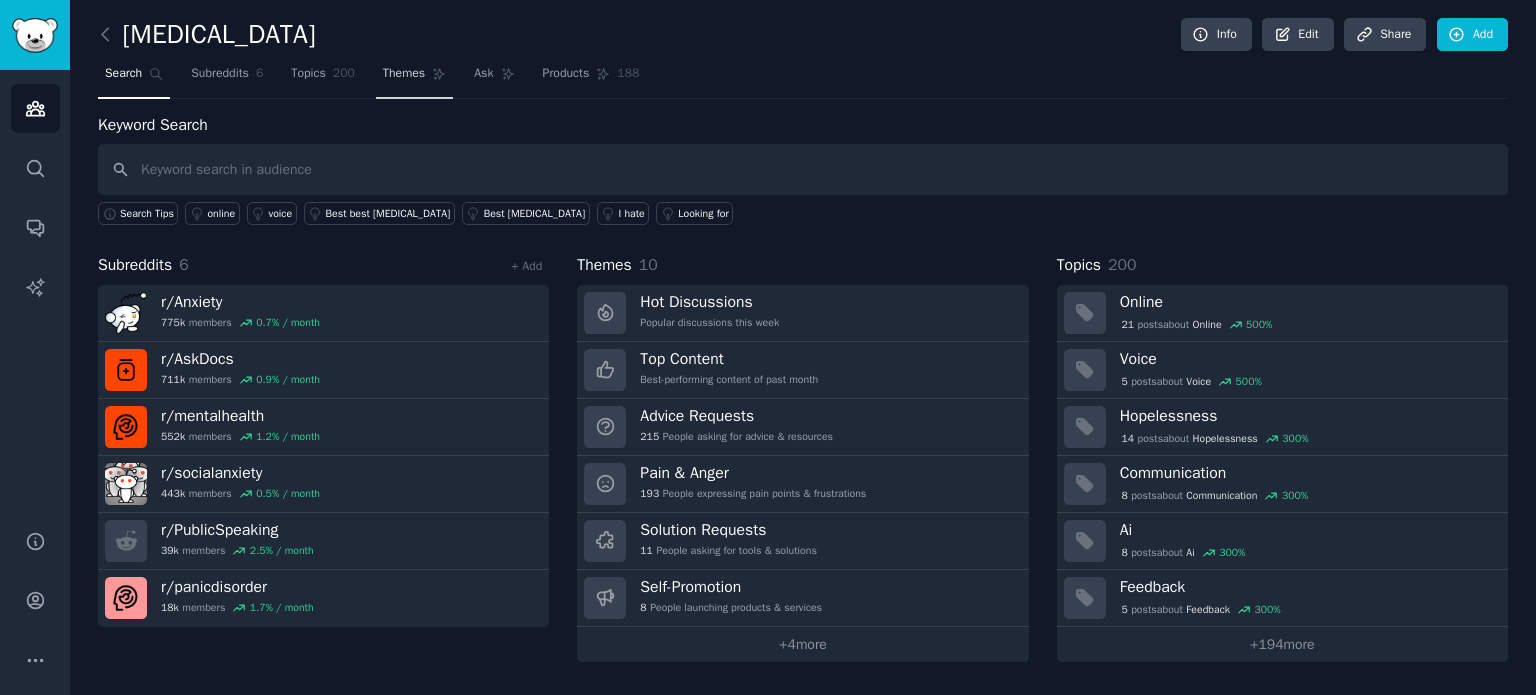 click on "Themes" at bounding box center [404, 74] 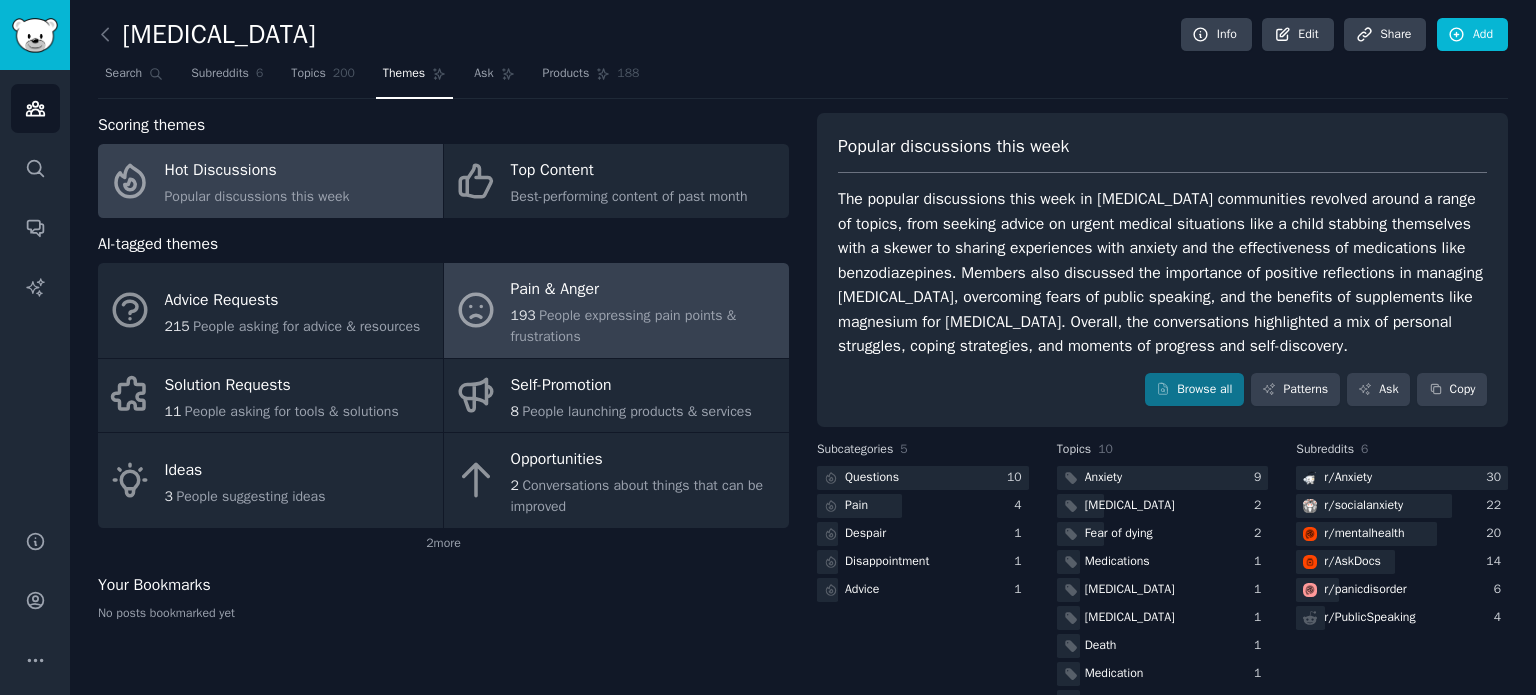 click on "Pain & Anger" at bounding box center [645, 290] 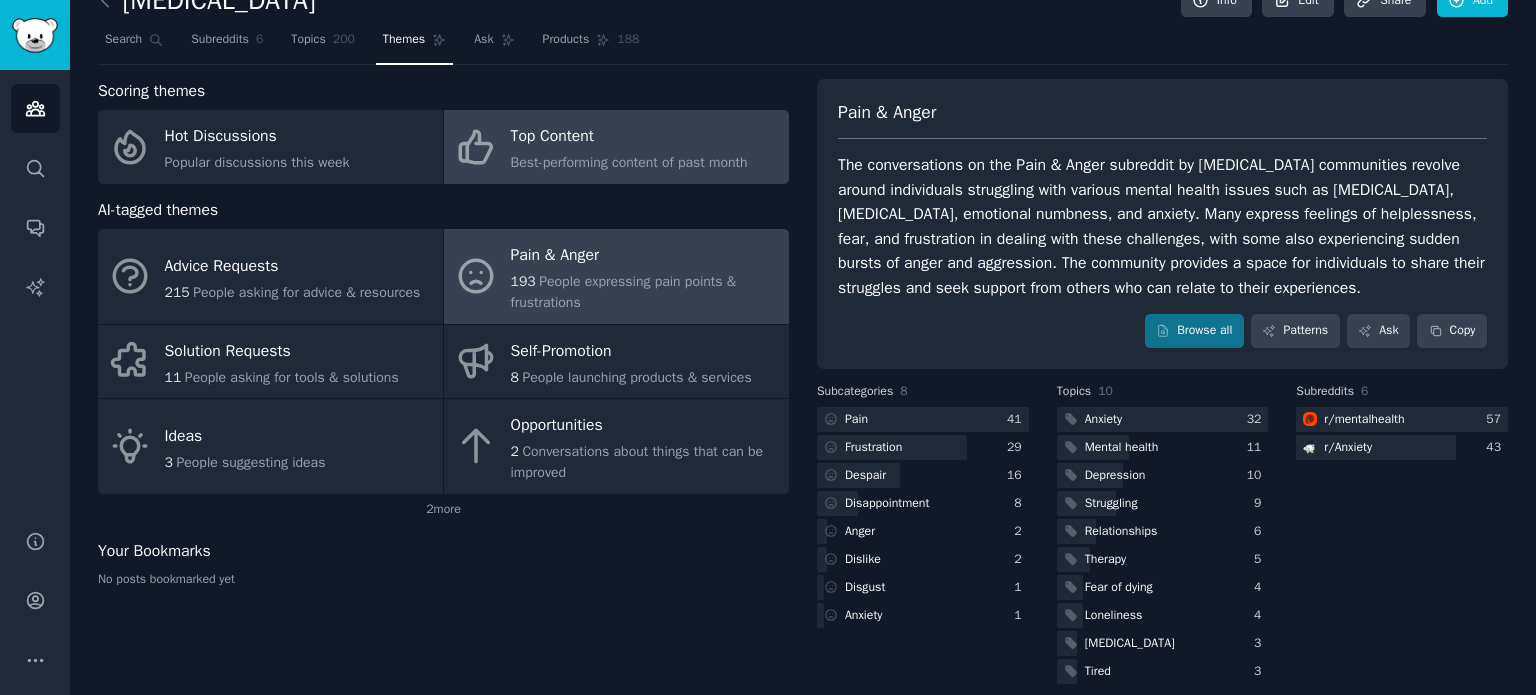 scroll, scrollTop: 52, scrollLeft: 0, axis: vertical 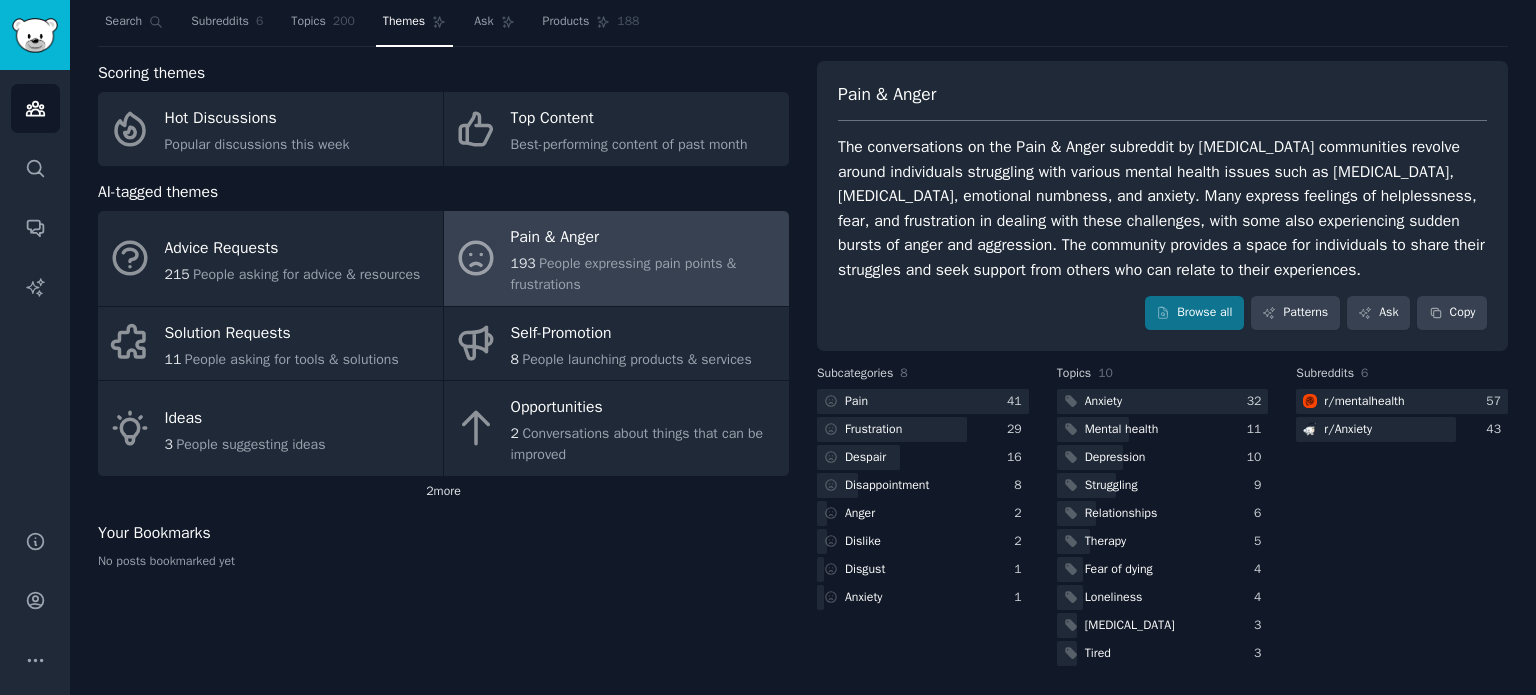 click on "2  more" 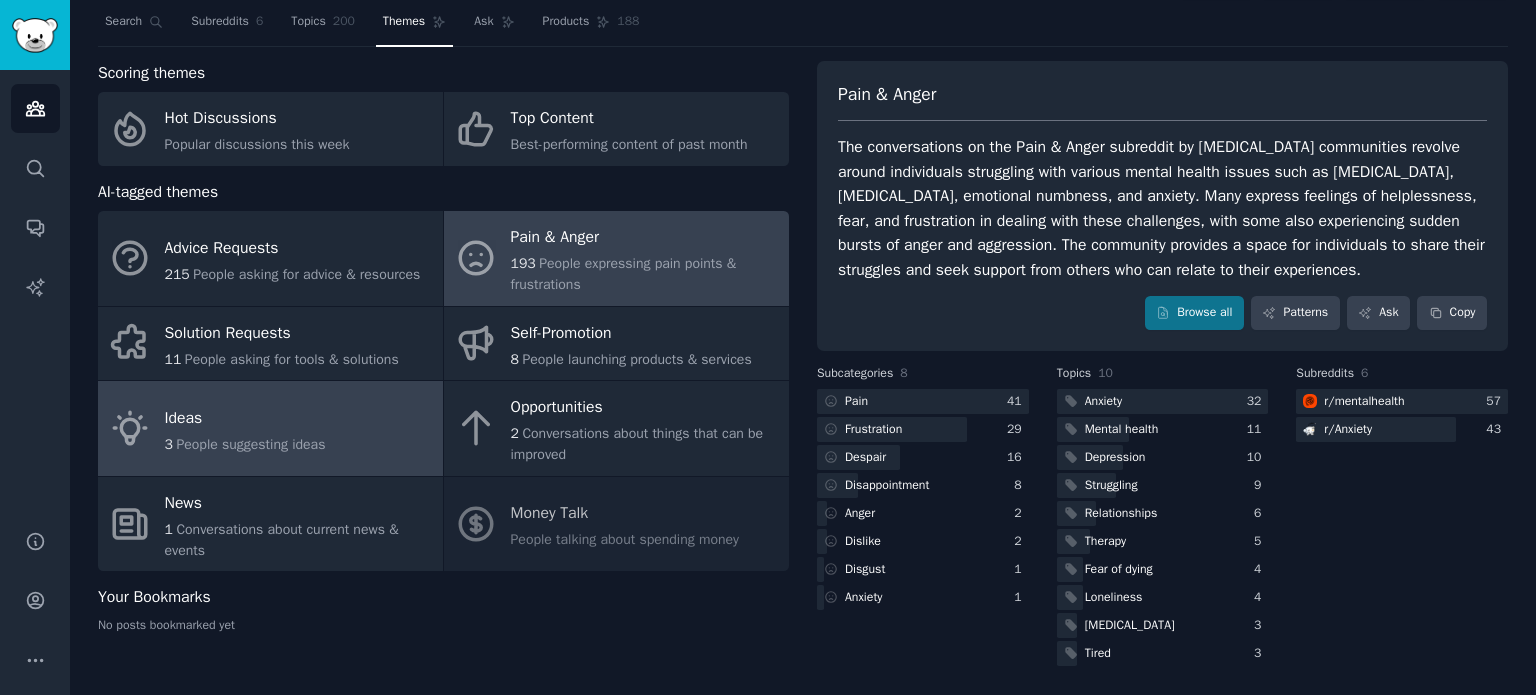 click on "Ideas 3 People suggesting ideas" at bounding box center (270, 428) 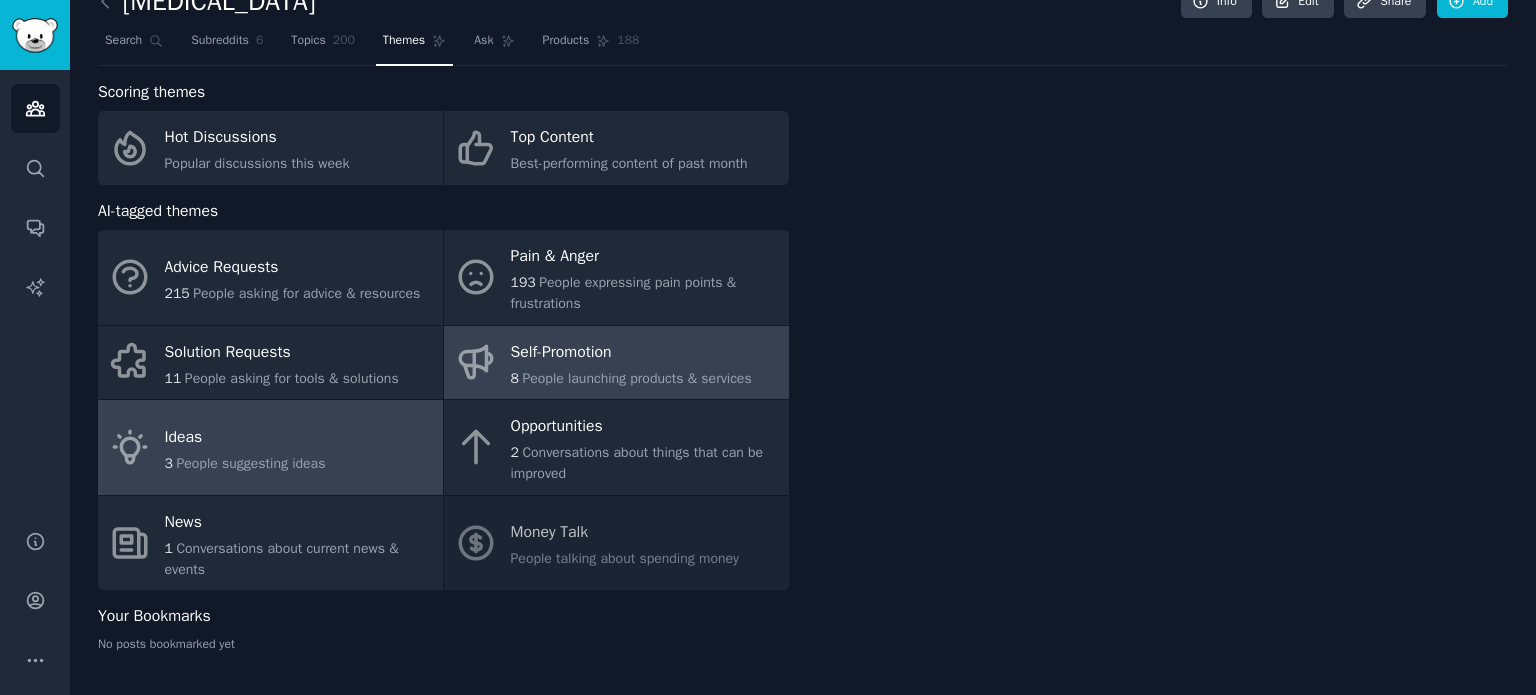 scroll, scrollTop: 32, scrollLeft: 0, axis: vertical 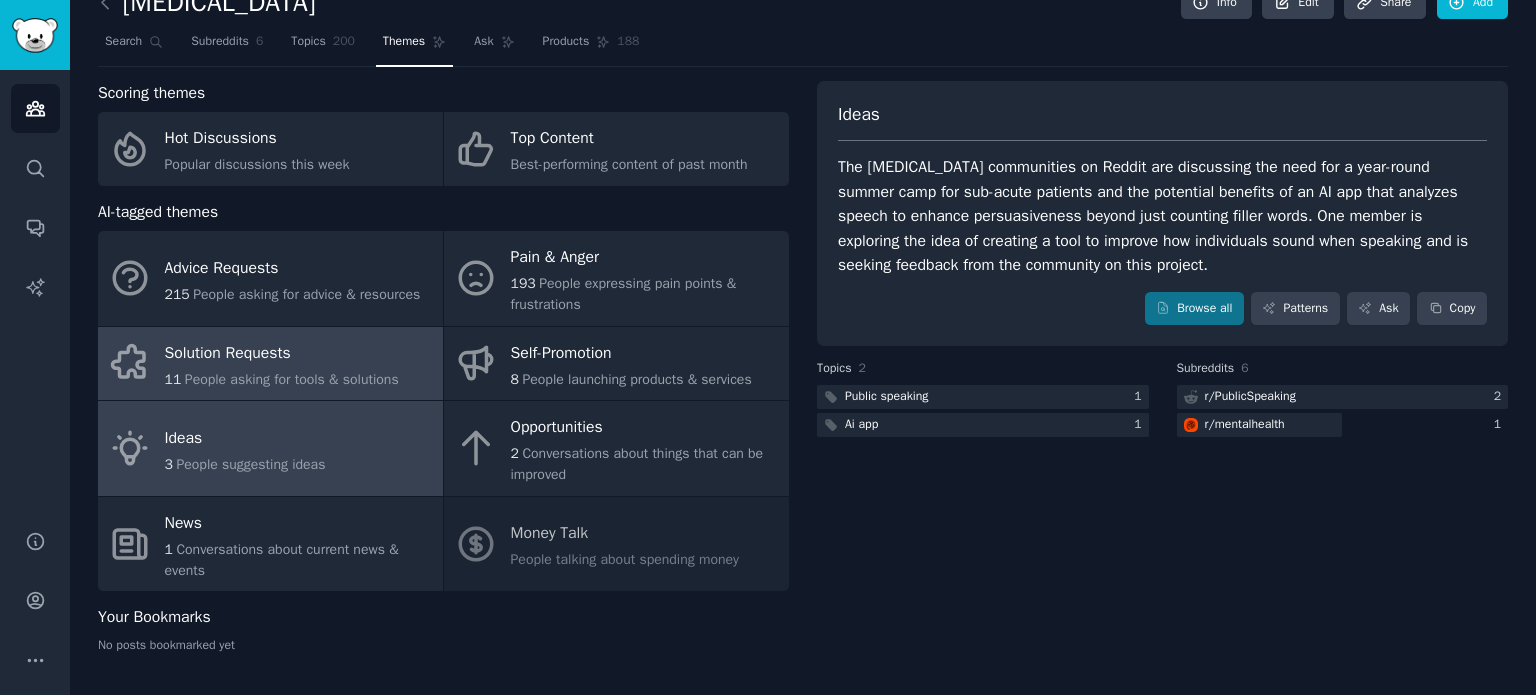 click on "Solution Requests" at bounding box center [282, 353] 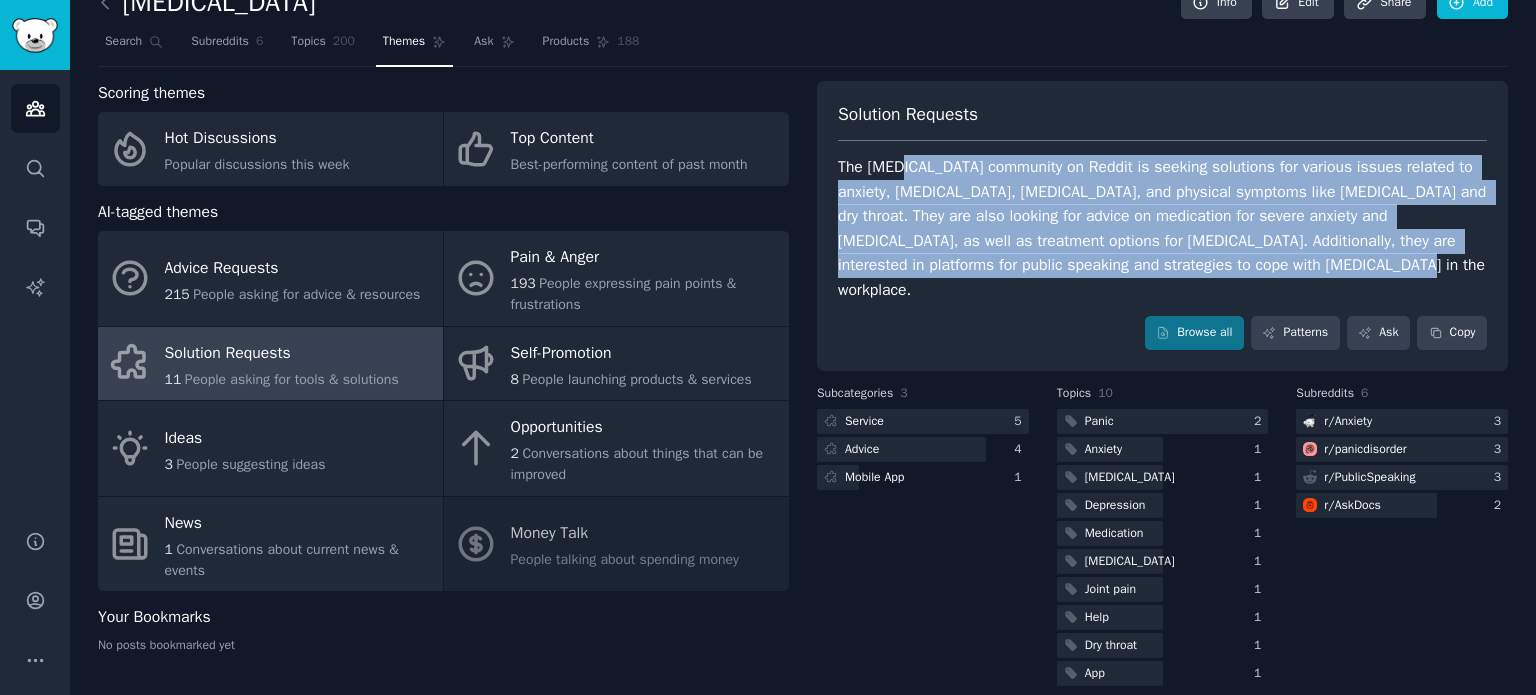 drag, startPoint x: 896, startPoint y: 160, endPoint x: 1298, endPoint y: 252, distance: 412.393 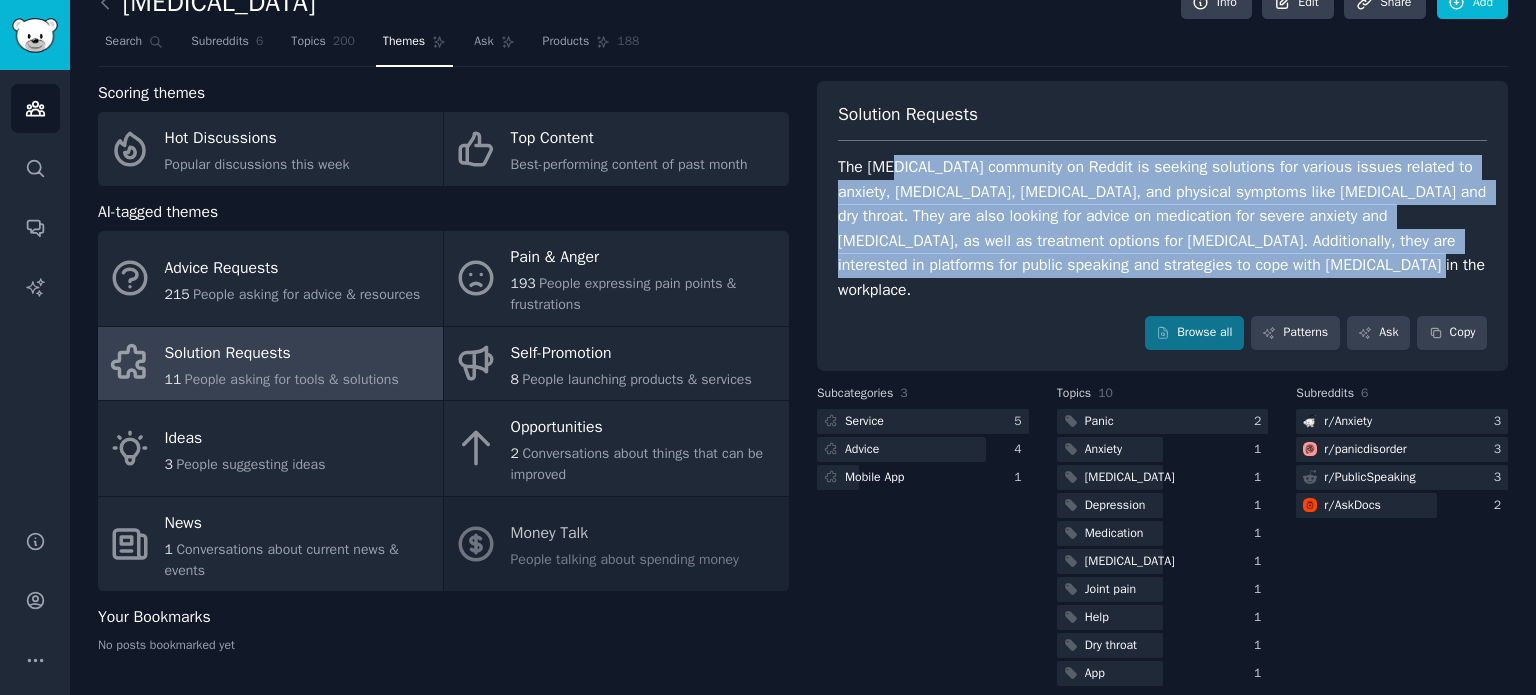 drag, startPoint x: 1303, startPoint y: 259, endPoint x: 891, endPoint y: 159, distance: 423.96225 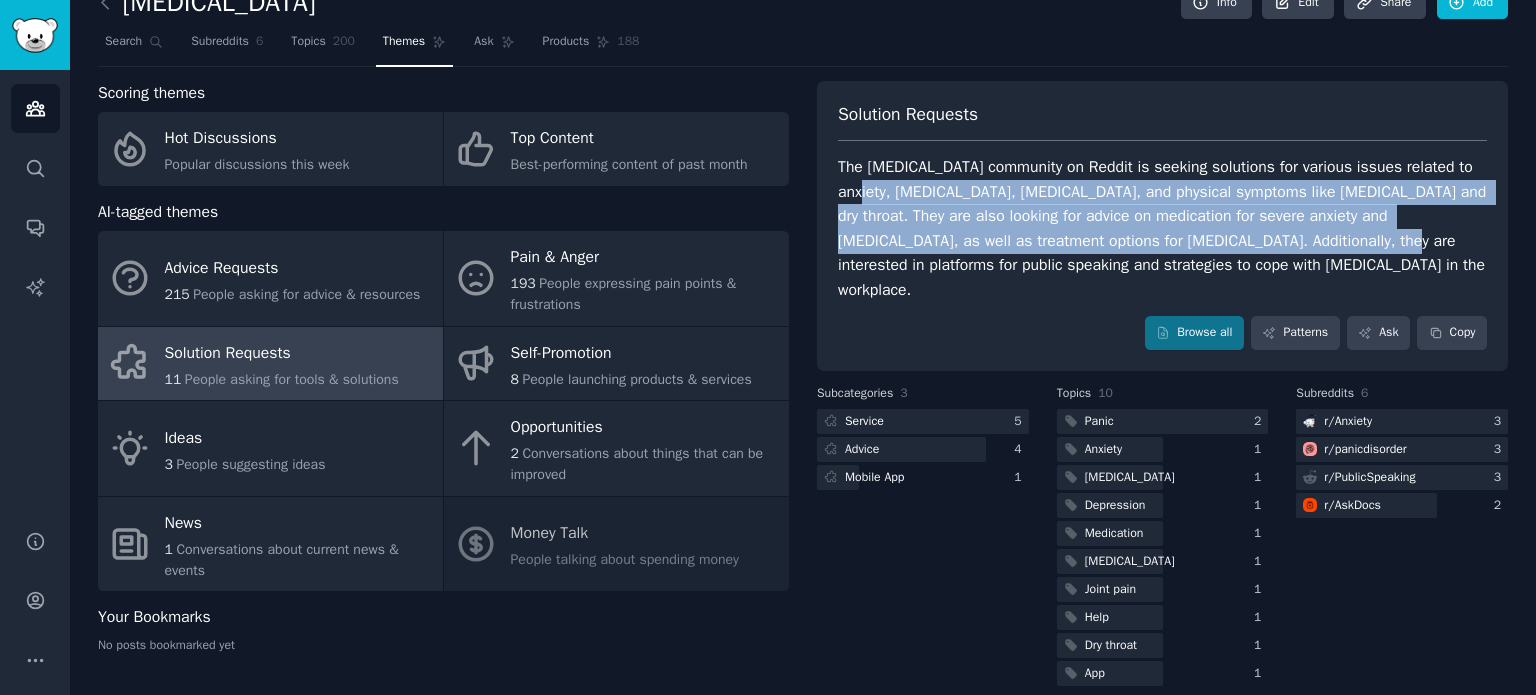 drag, startPoint x: 876, startPoint y: 189, endPoint x: 1288, endPoint y: 243, distance: 415.52377 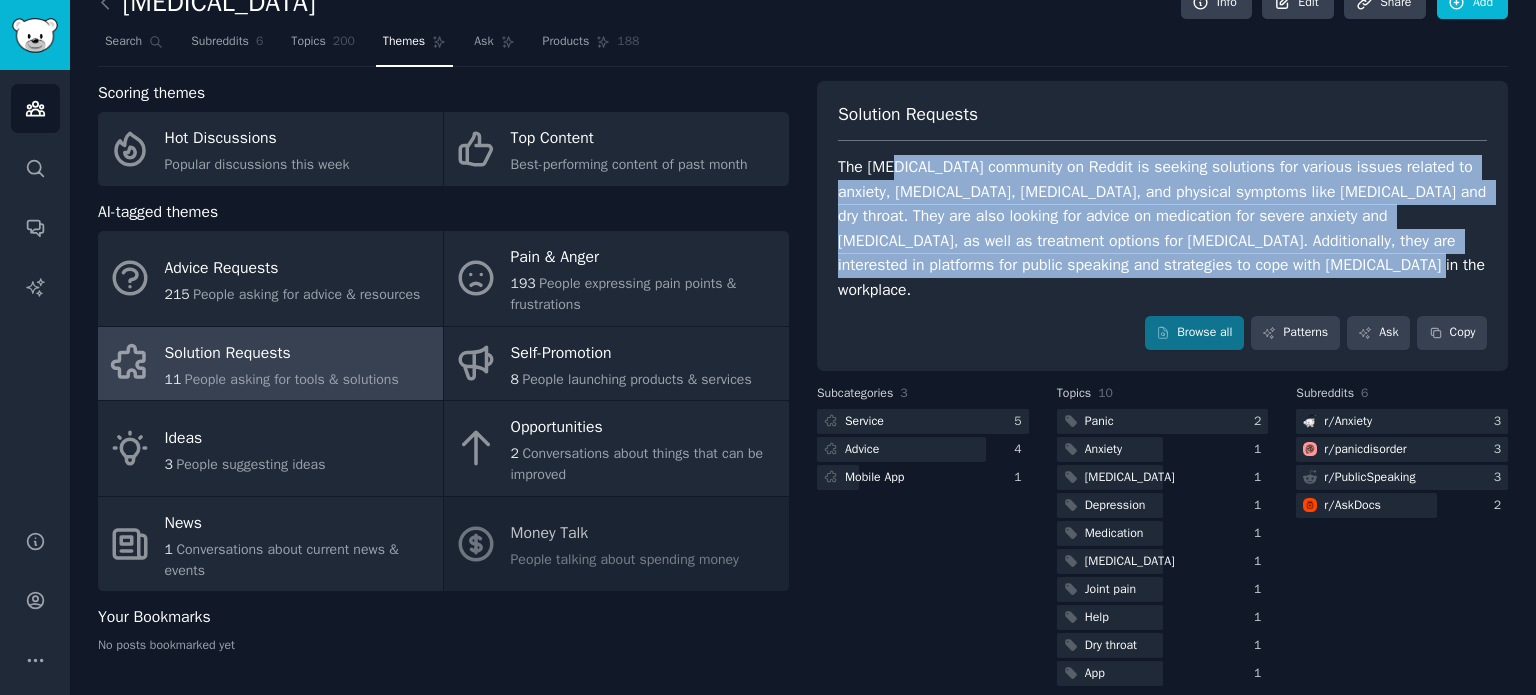 drag, startPoint x: 1214, startPoint y: 242, endPoint x: 884, endPoint y: 162, distance: 339.55853 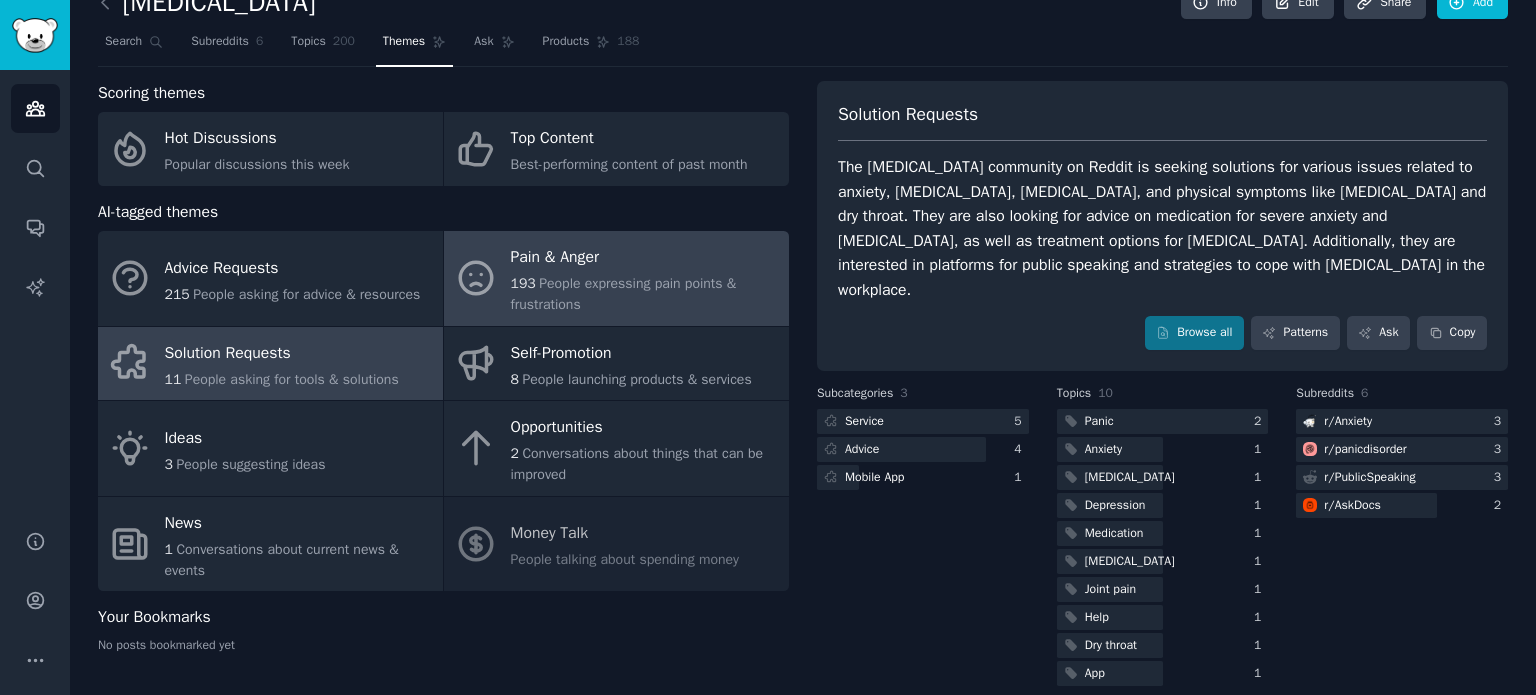 click on "People expressing pain points & frustrations" at bounding box center [624, 294] 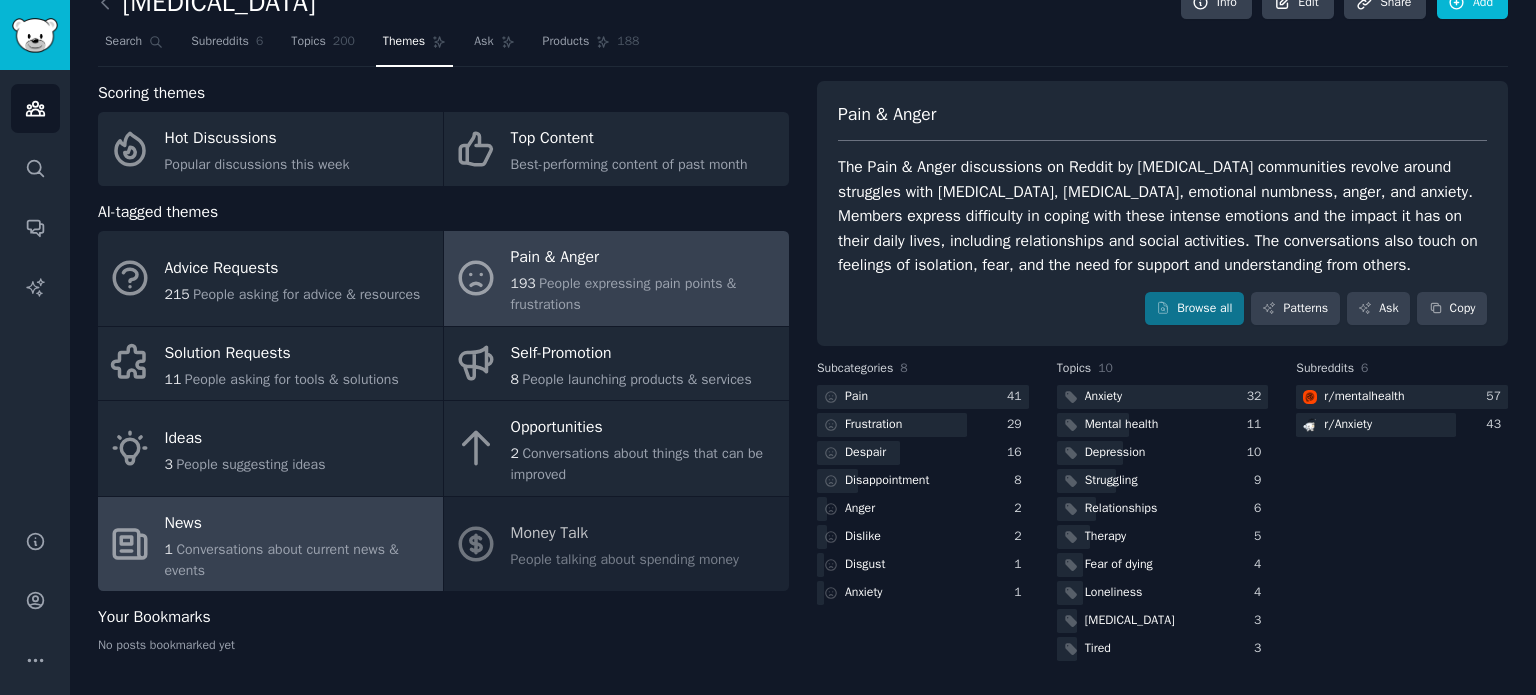 click on "News 1 Conversations about current news & events" at bounding box center [270, 544] 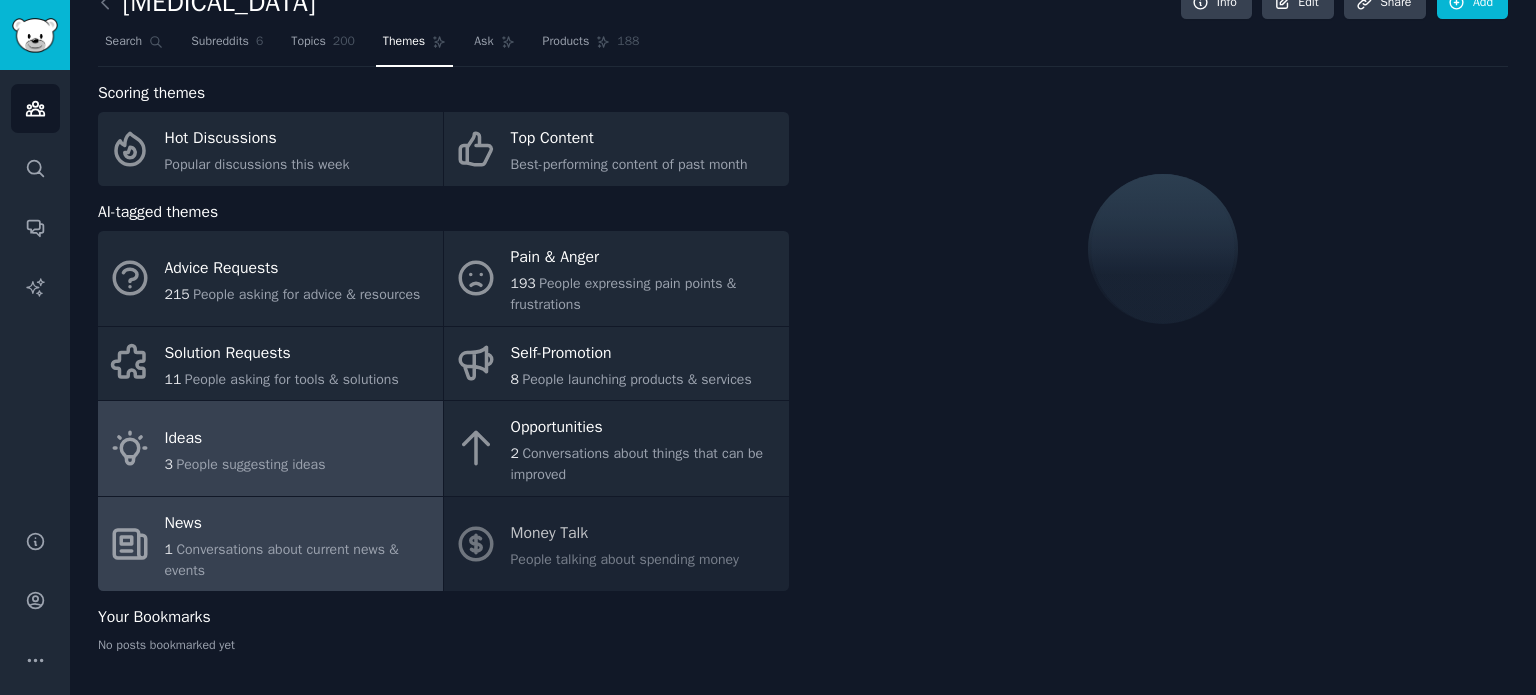 click on "Ideas 3 People suggesting ideas" at bounding box center (270, 448) 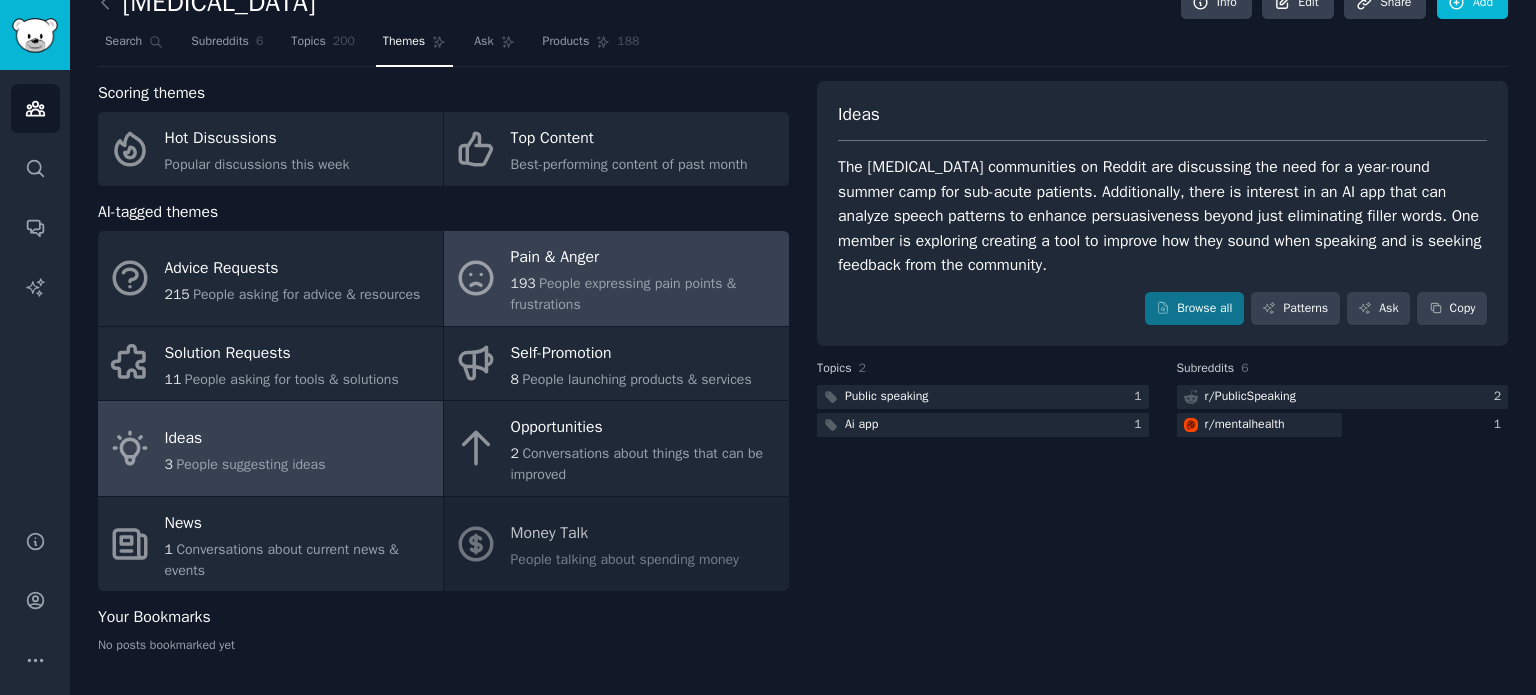 click on "People expressing pain points & frustrations" at bounding box center [624, 294] 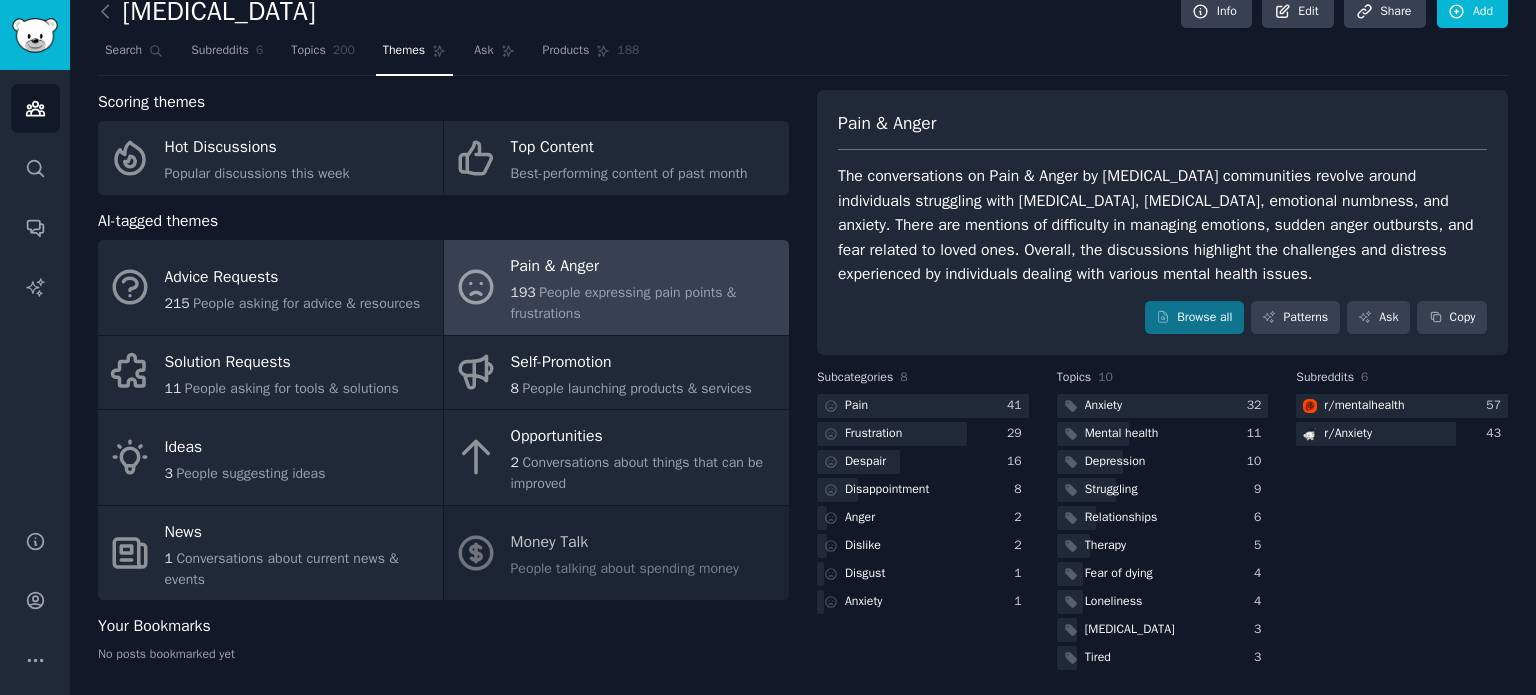 scroll, scrollTop: 0, scrollLeft: 0, axis: both 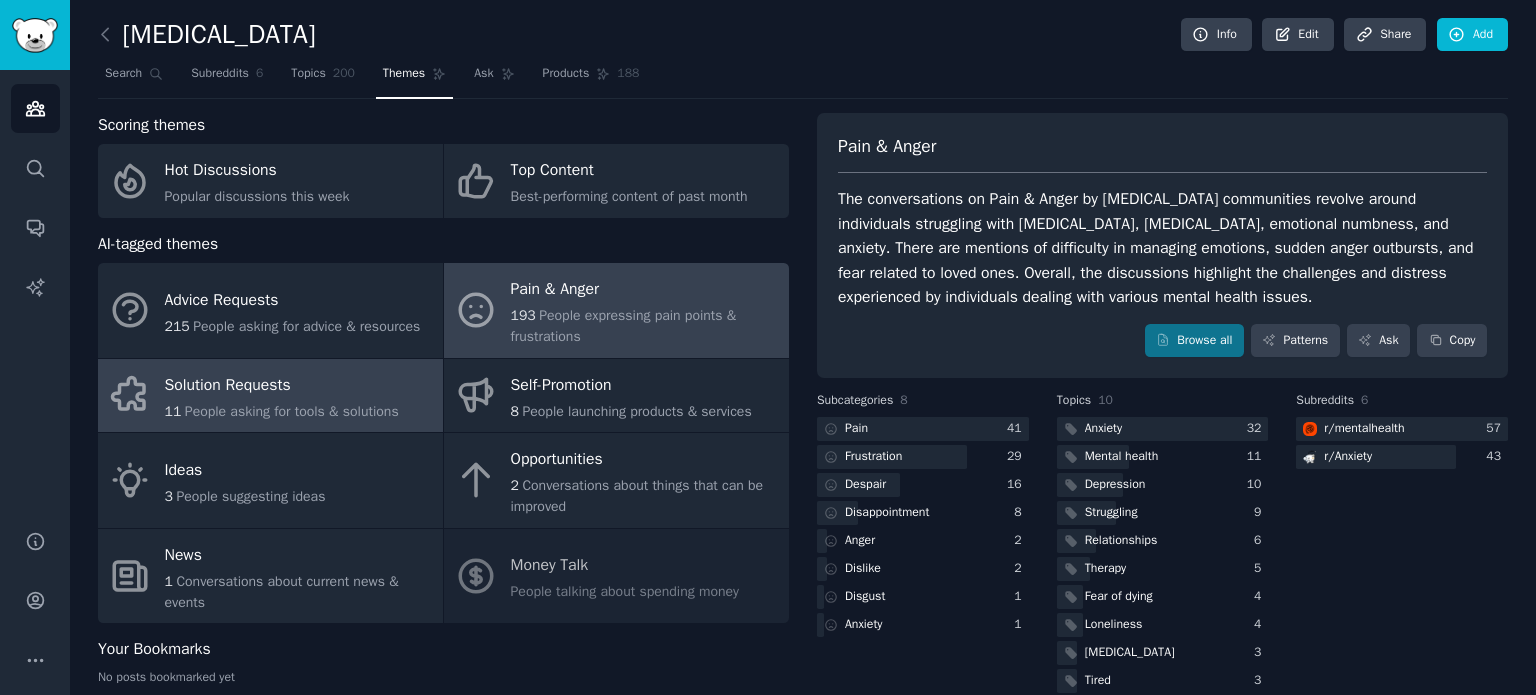 click on "Solution Requests" at bounding box center (282, 385) 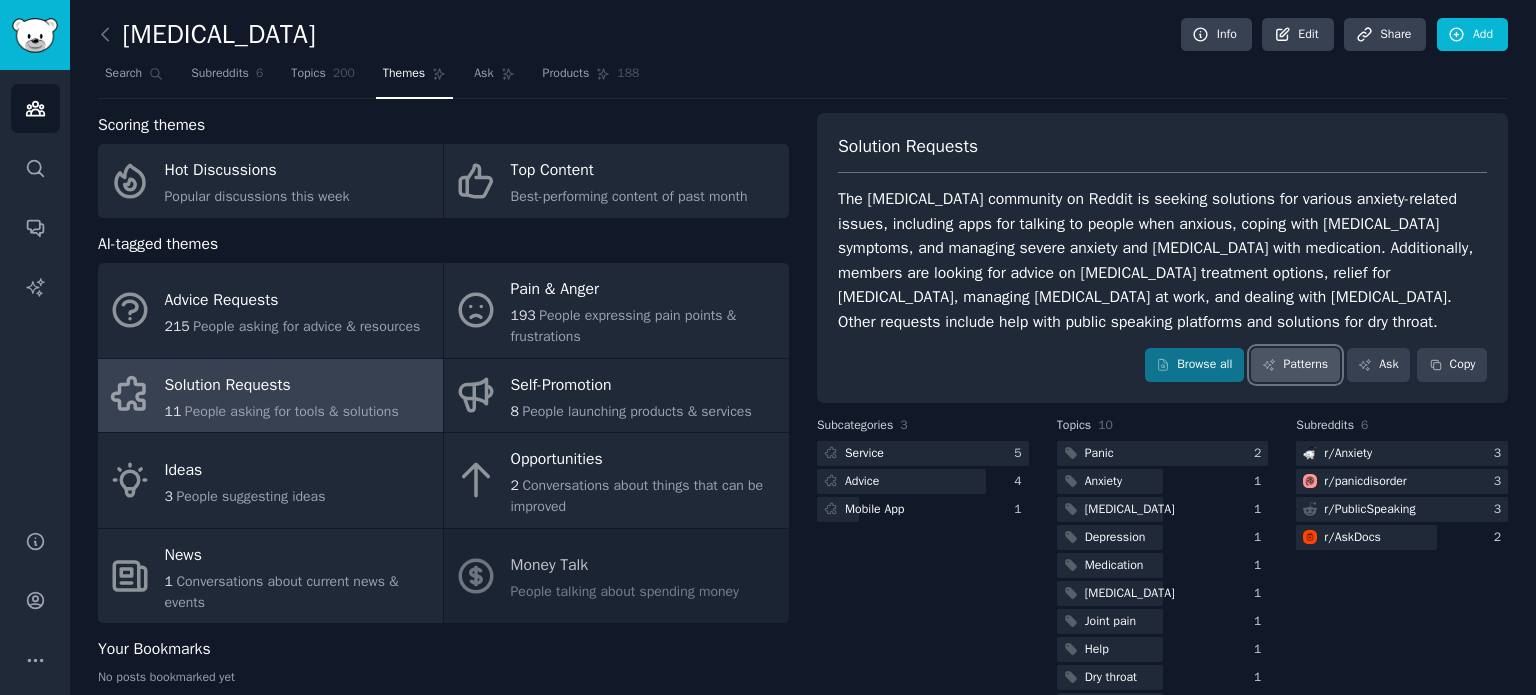 click on "Patterns" at bounding box center (1295, 365) 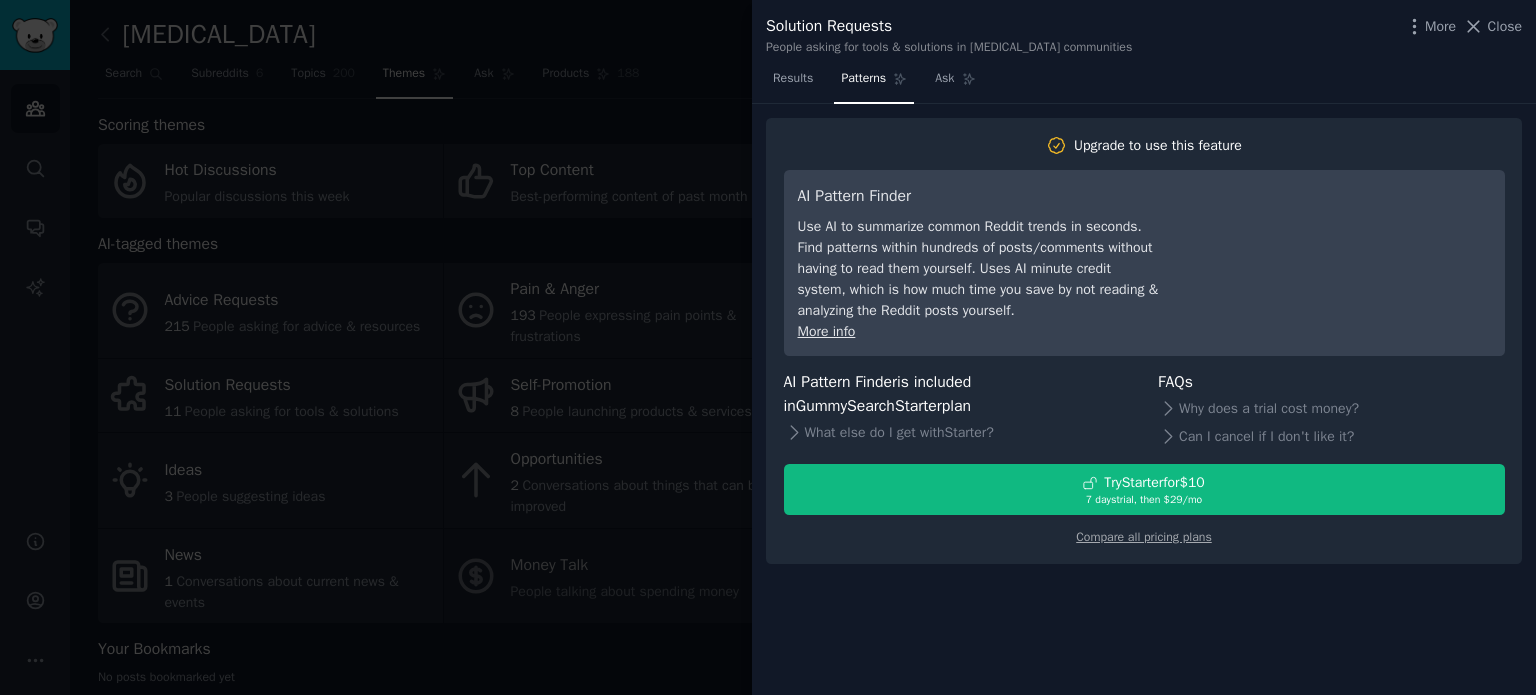 click at bounding box center [768, 347] 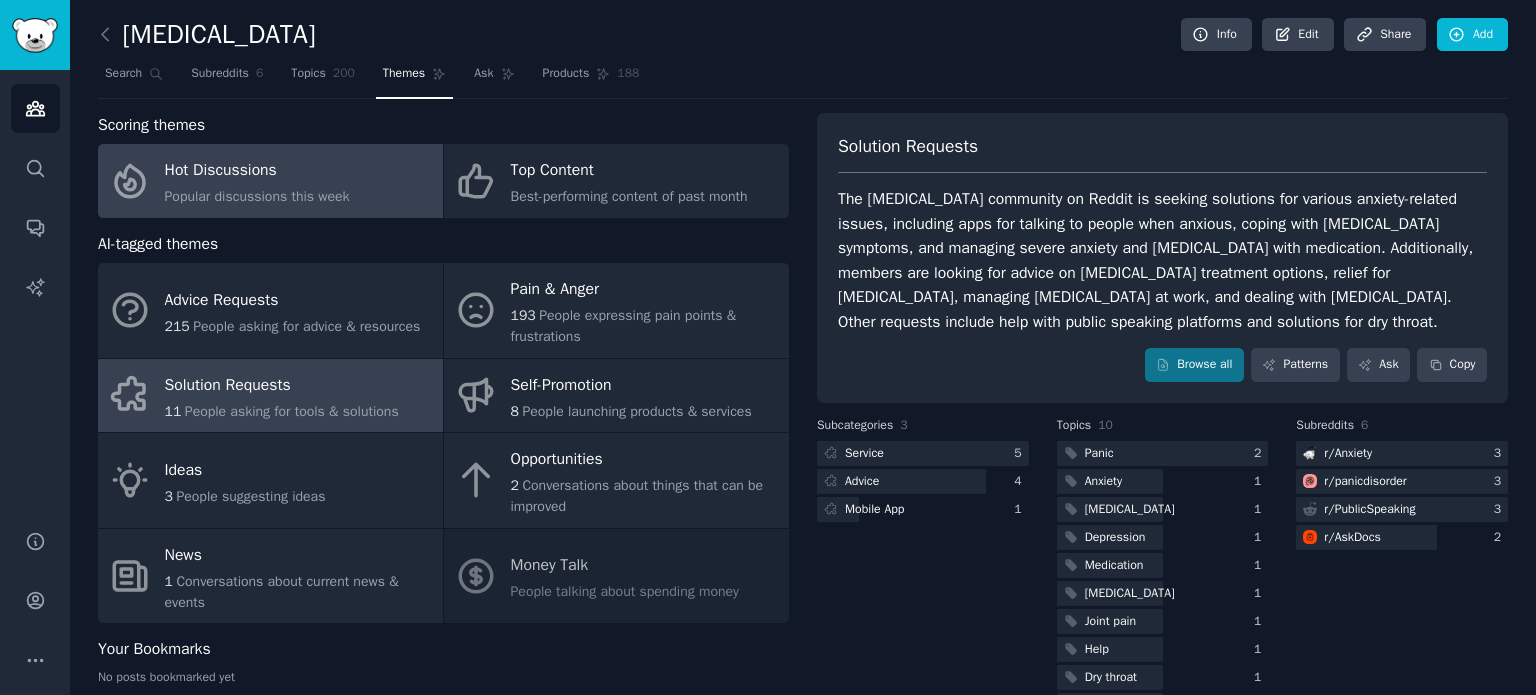click on "Hot Discussions" at bounding box center [257, 171] 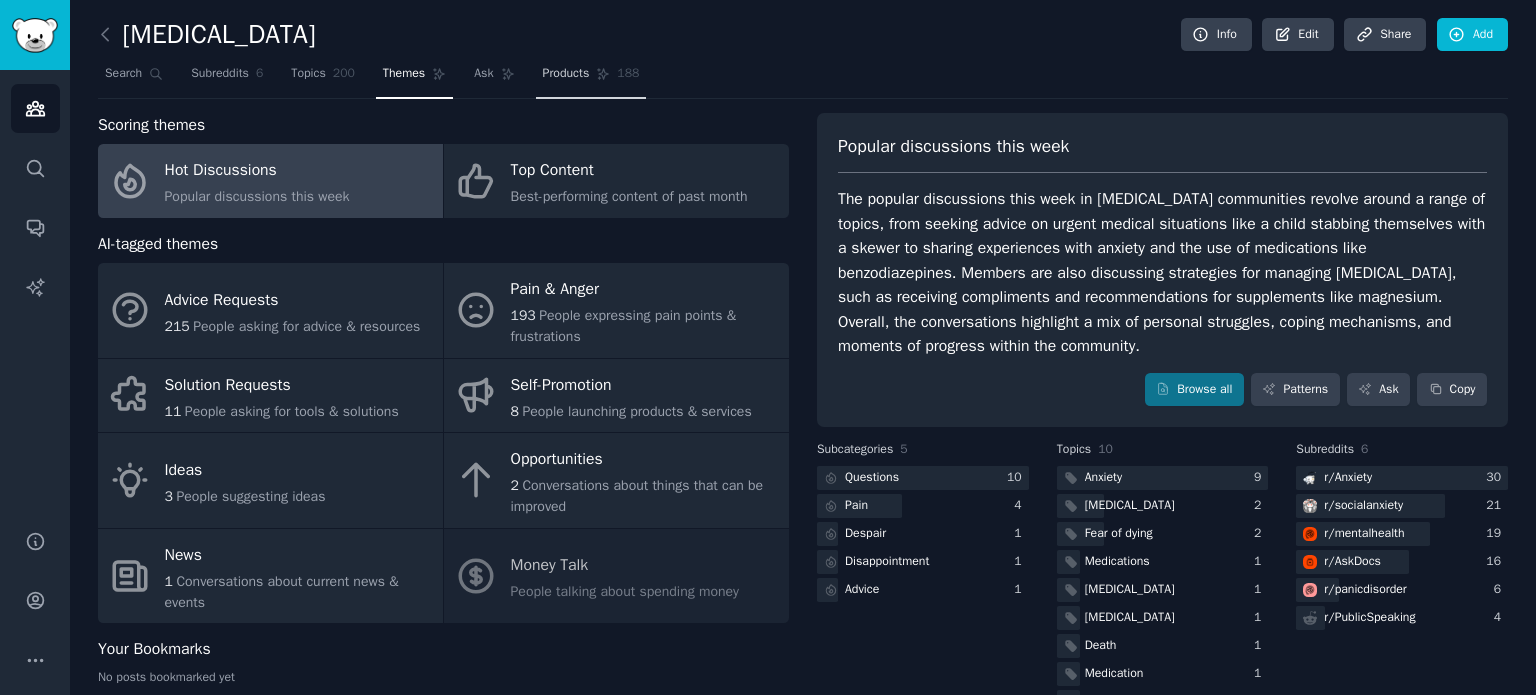 click on "Products" at bounding box center [566, 74] 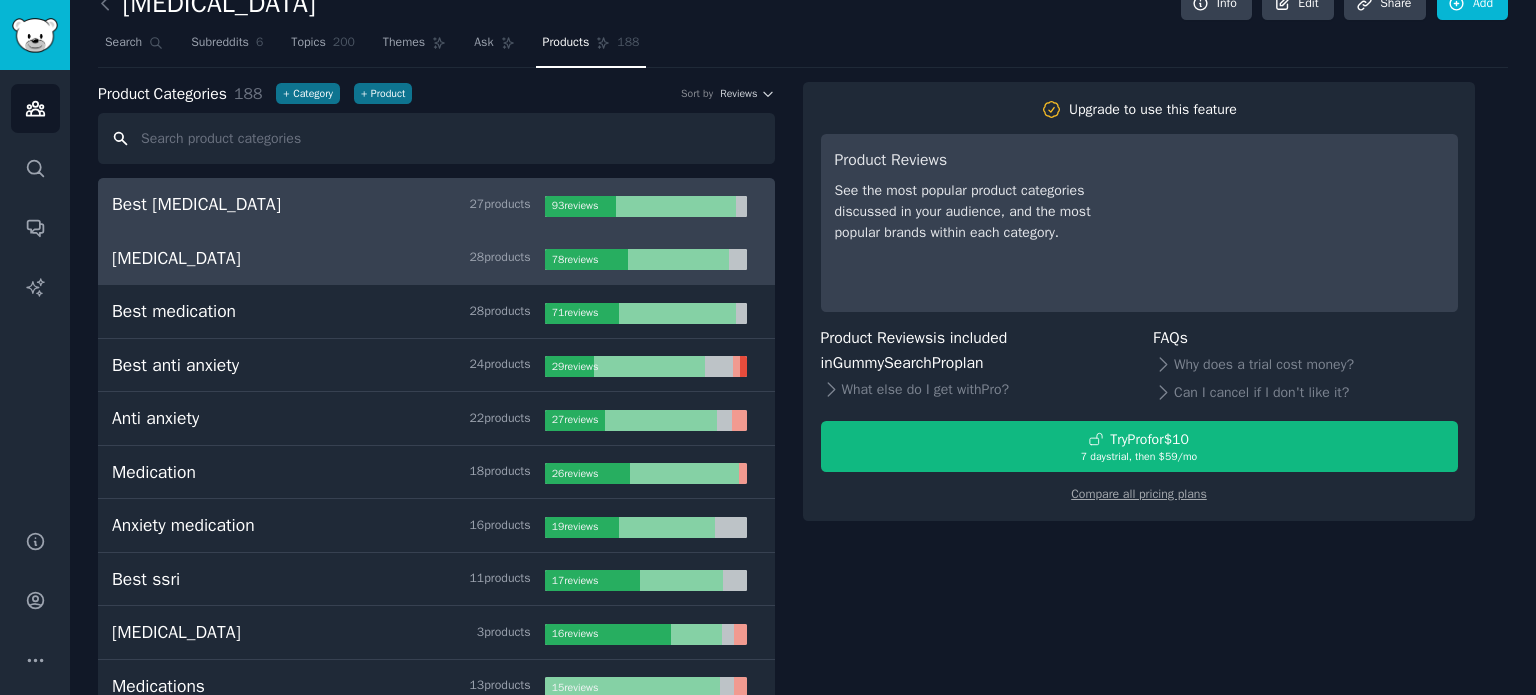 scroll, scrollTop: 0, scrollLeft: 0, axis: both 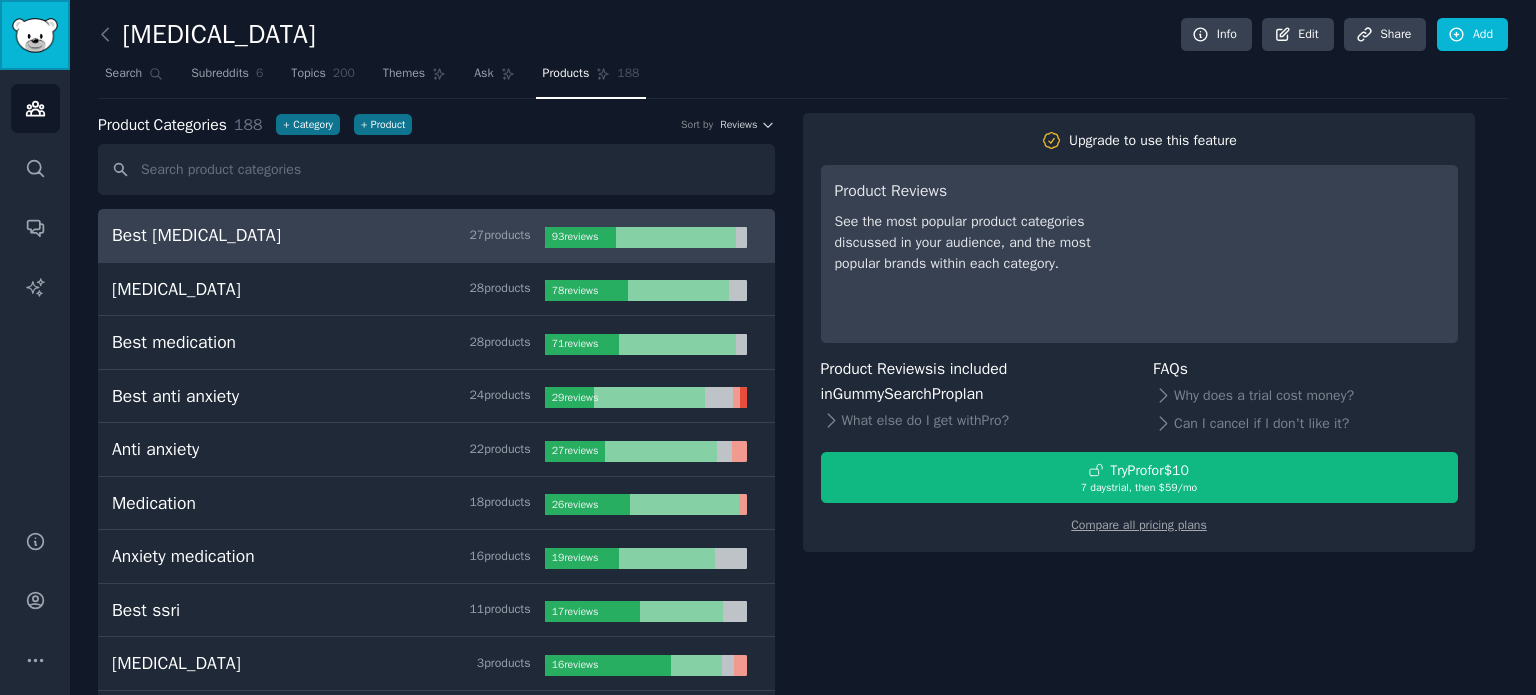 click at bounding box center [35, 35] 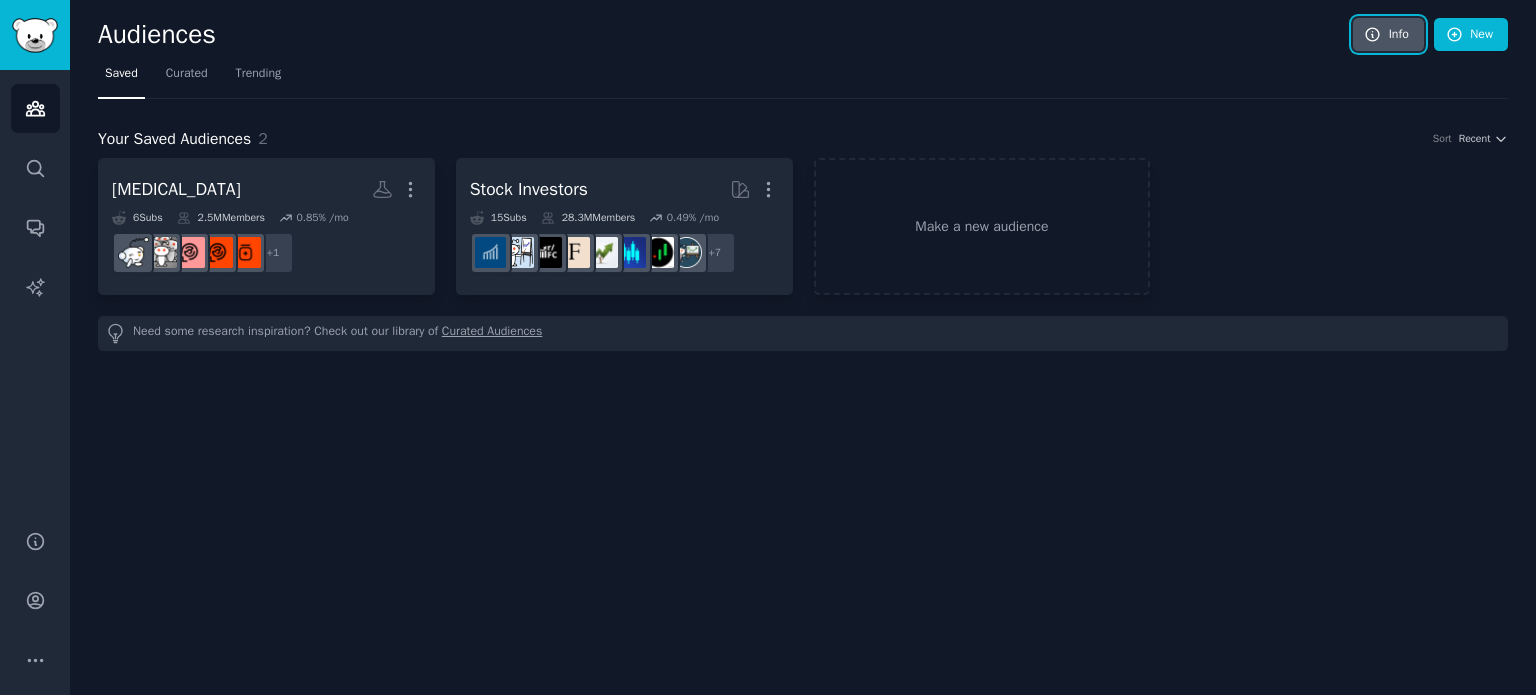 click on "Info" at bounding box center [1388, 35] 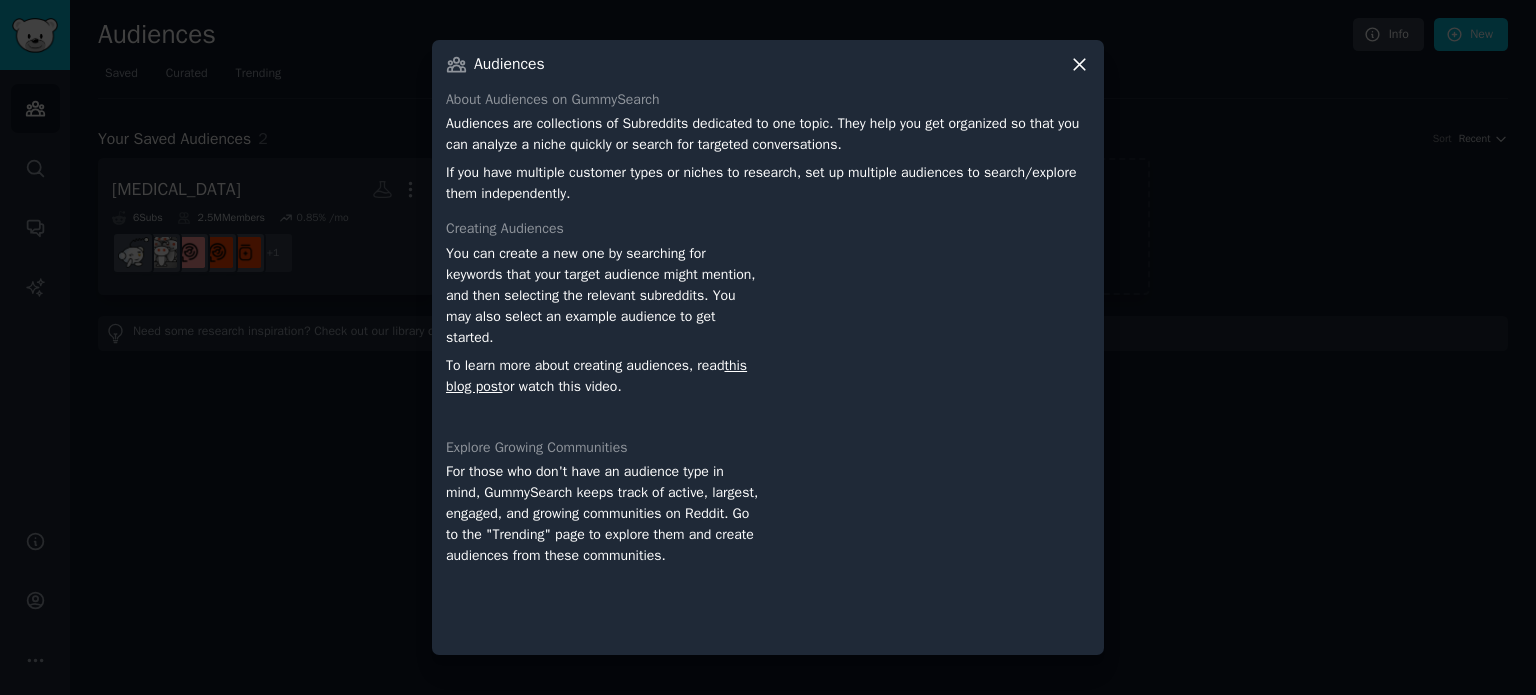 click 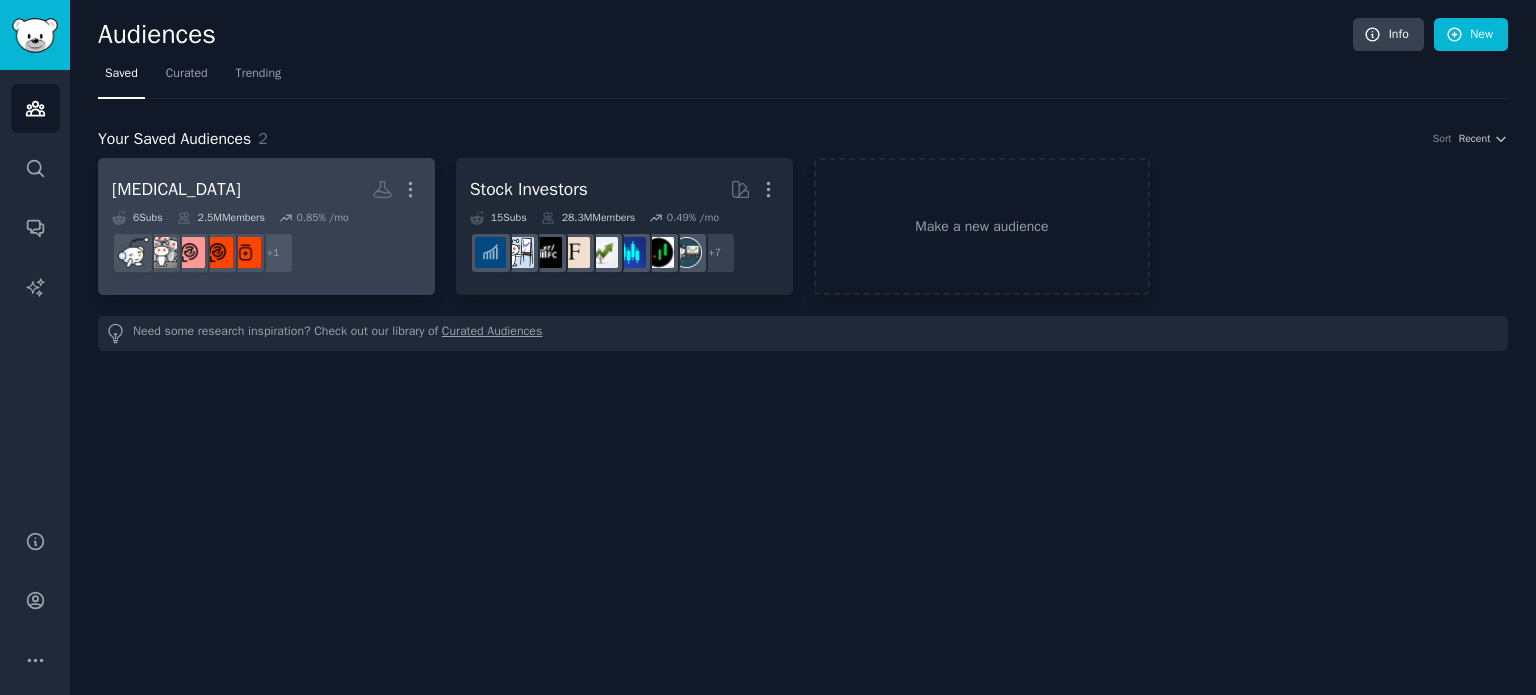 click on "[MEDICAL_DATA] More 6  Sub s 2.5M  Members 0.85 % /mo + 1" at bounding box center [266, 226] 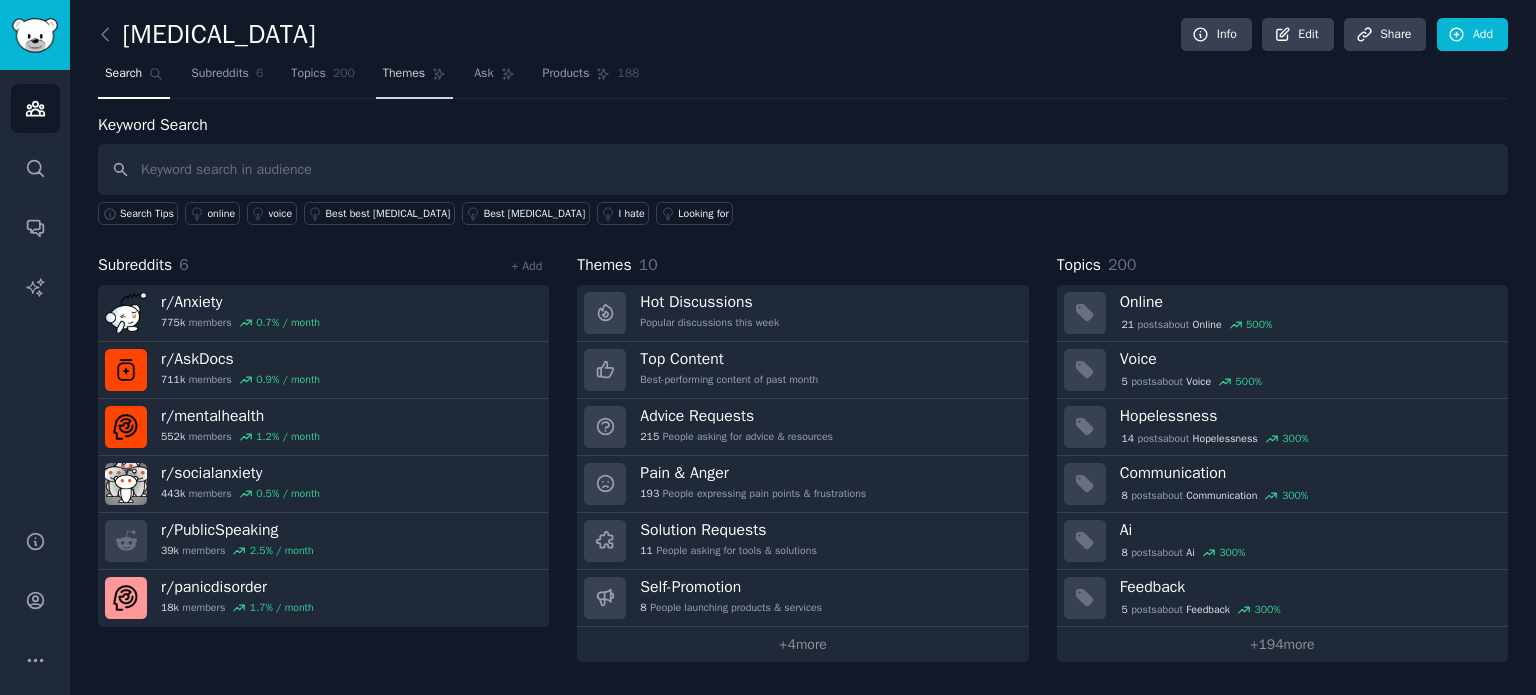 click on "Themes" at bounding box center (404, 74) 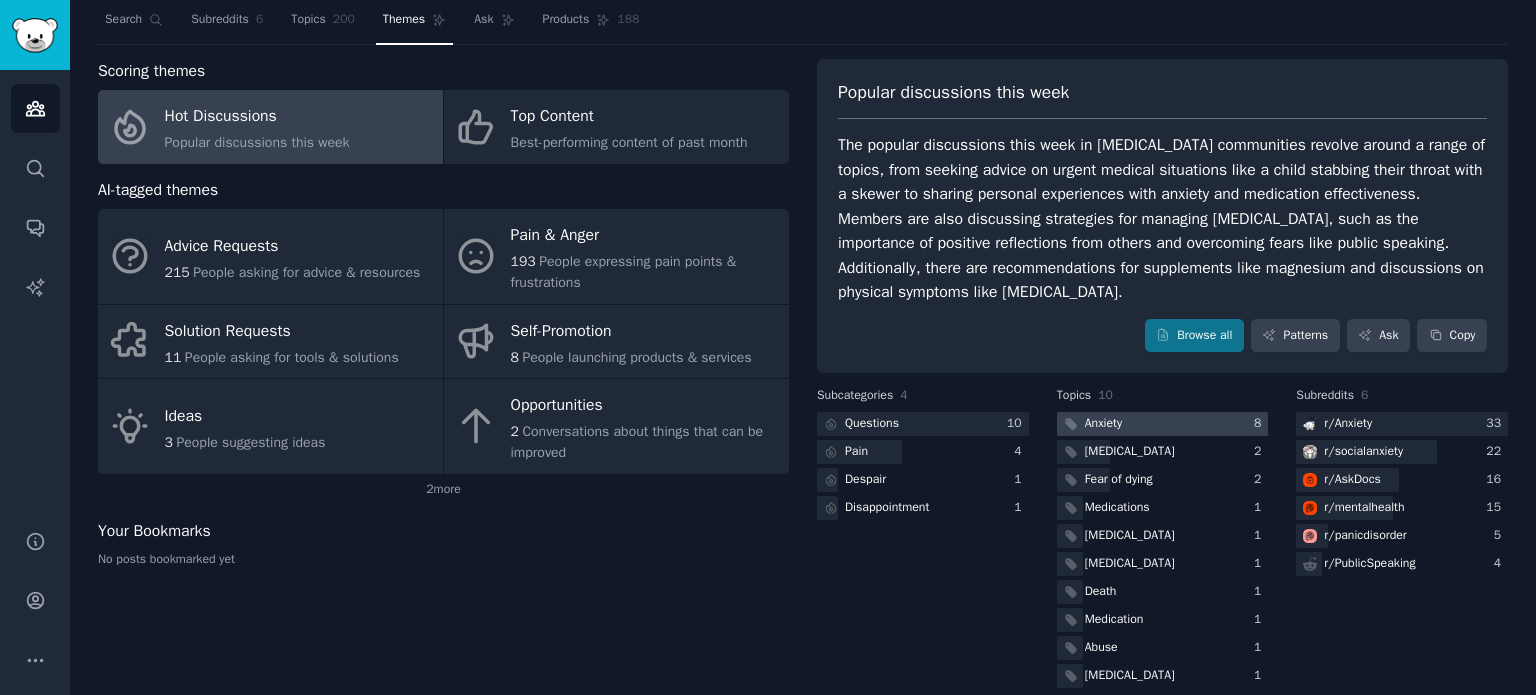 scroll, scrollTop: 76, scrollLeft: 0, axis: vertical 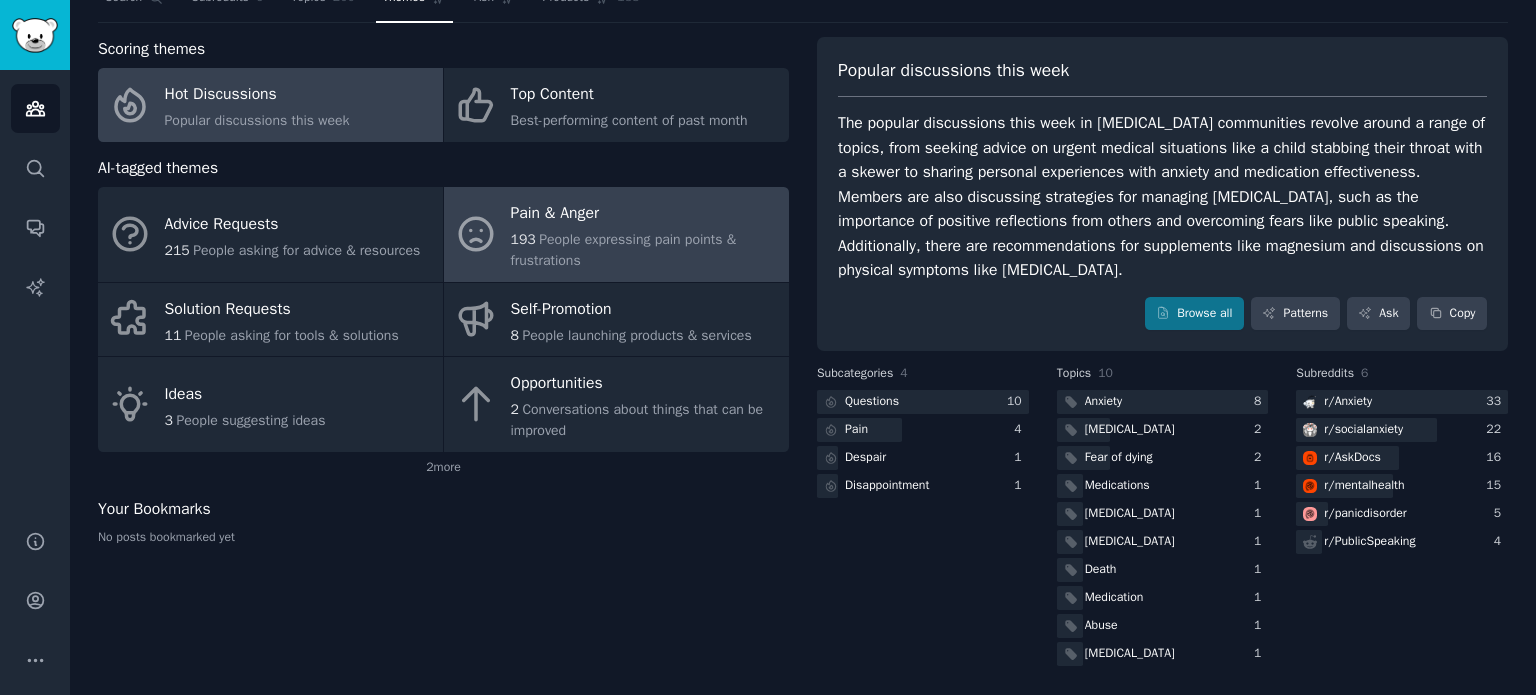 click on "Pain & Anger" at bounding box center (645, 214) 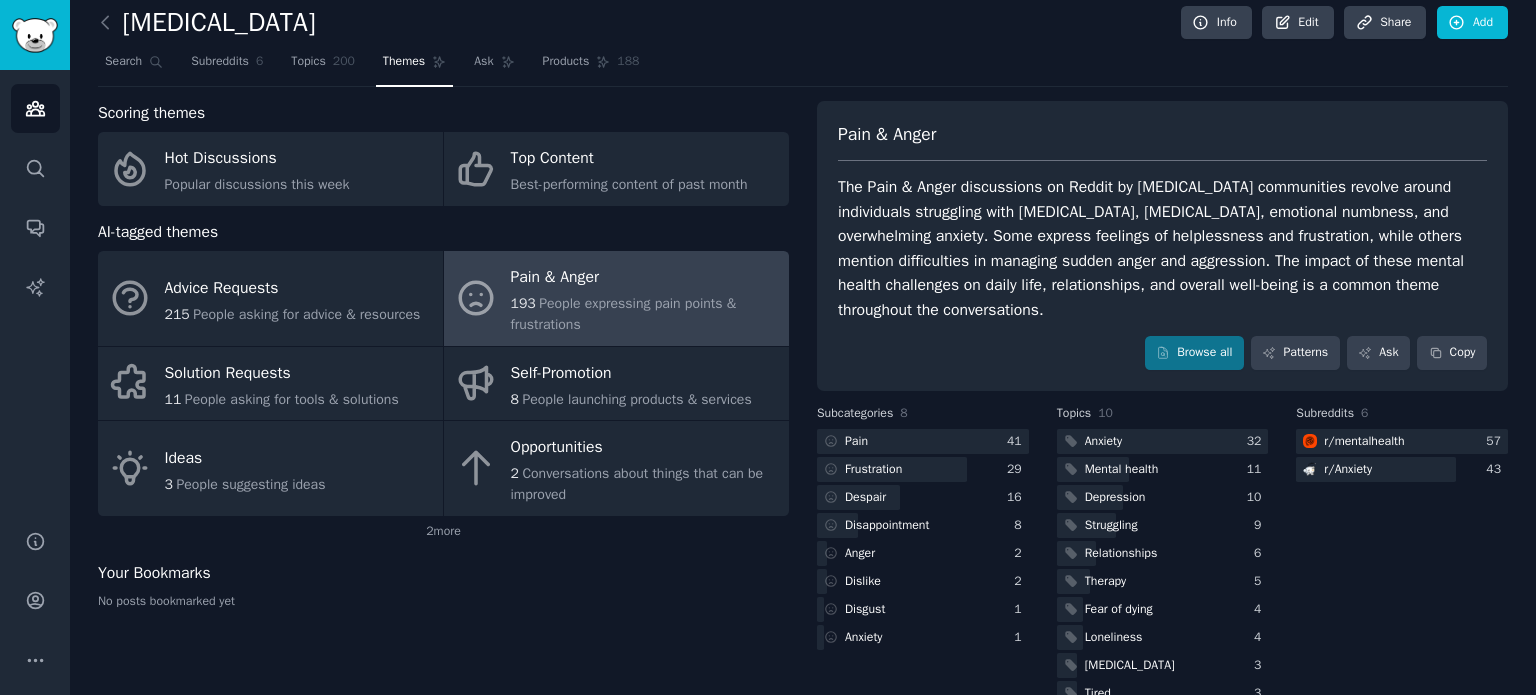 scroll, scrollTop: 0, scrollLeft: 0, axis: both 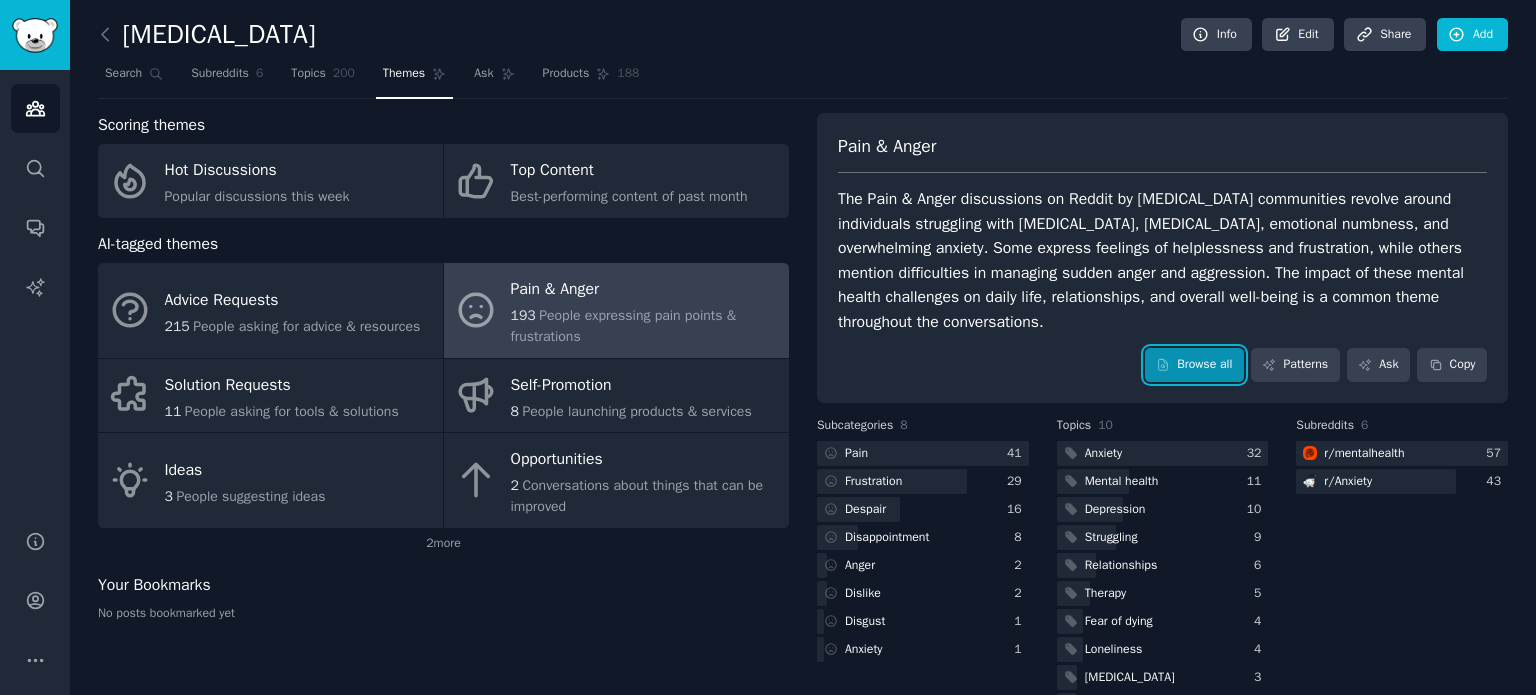 click on "Browse all" at bounding box center [1194, 365] 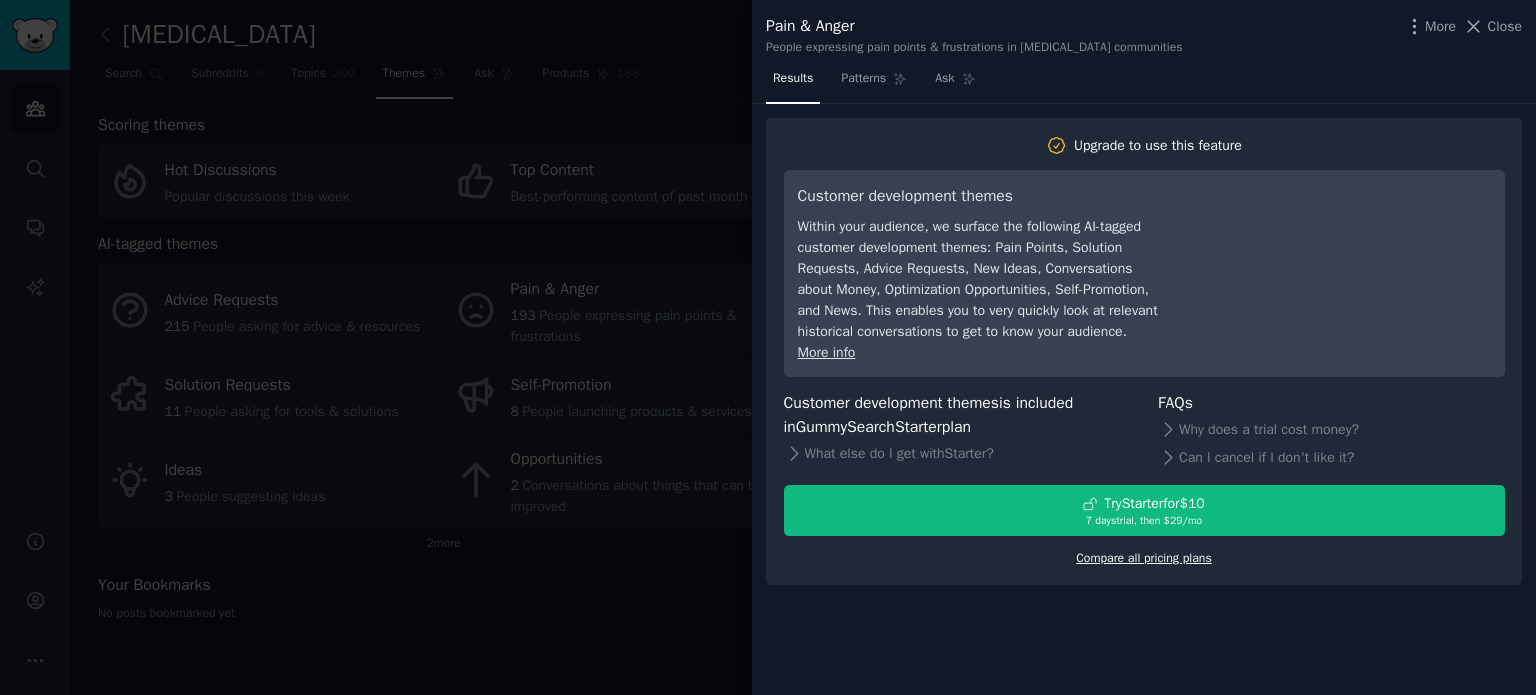 click on "Compare all pricing plans" at bounding box center (1144, 558) 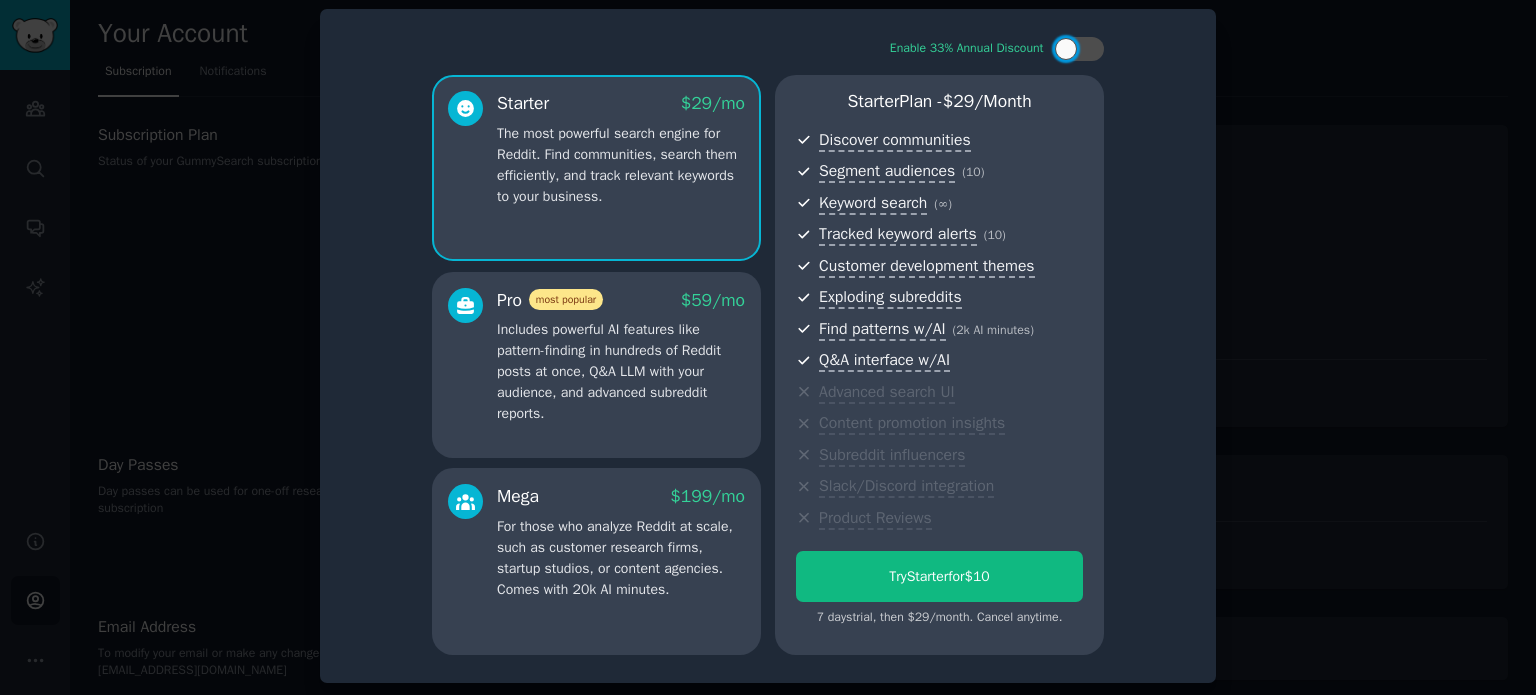 scroll, scrollTop: 0, scrollLeft: 0, axis: both 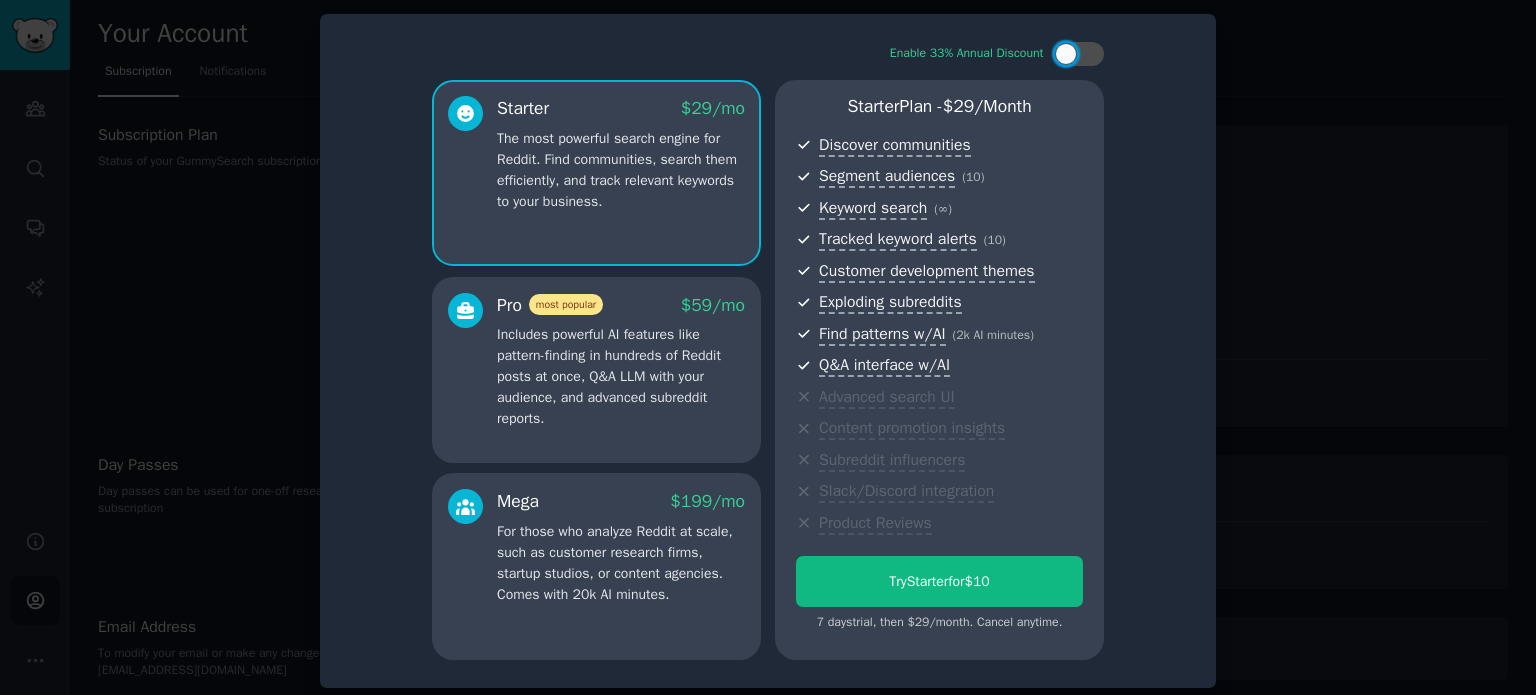 click at bounding box center (768, 347) 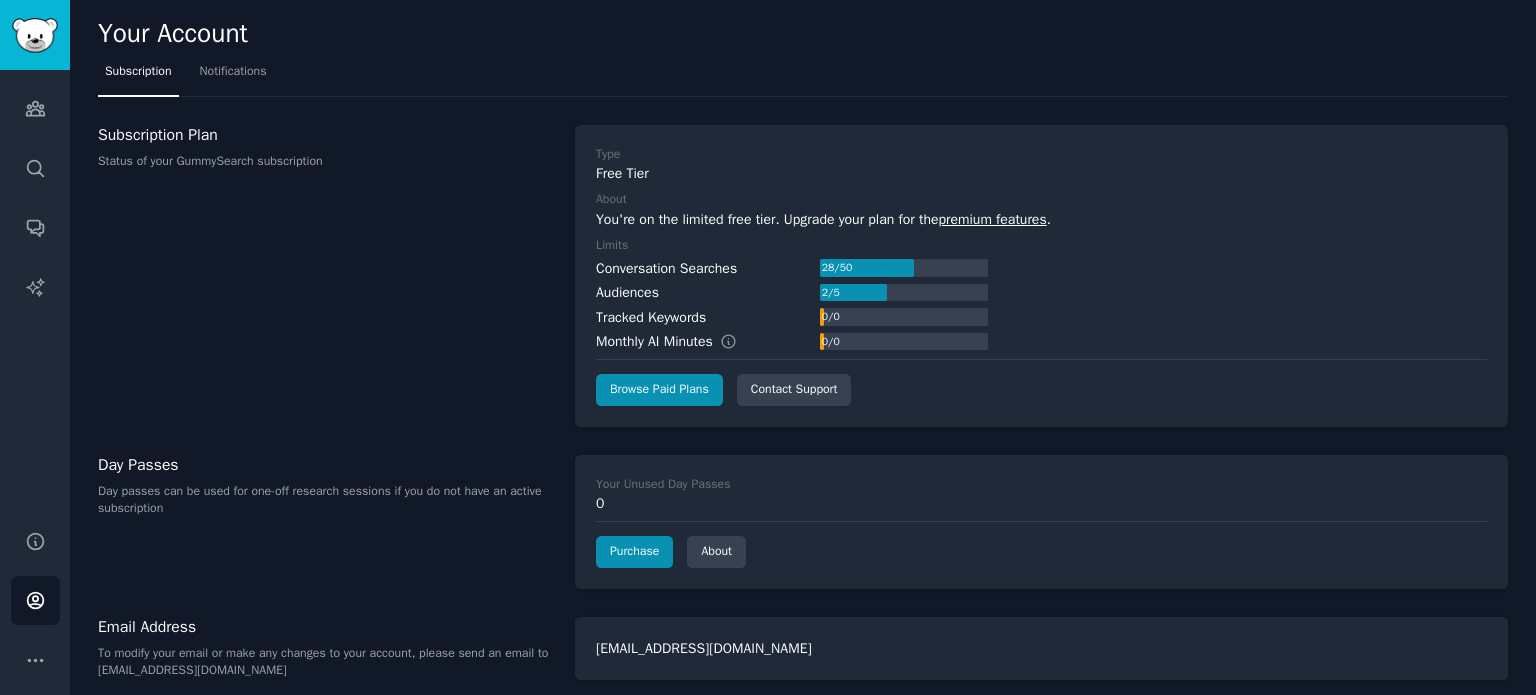 scroll, scrollTop: 11, scrollLeft: 0, axis: vertical 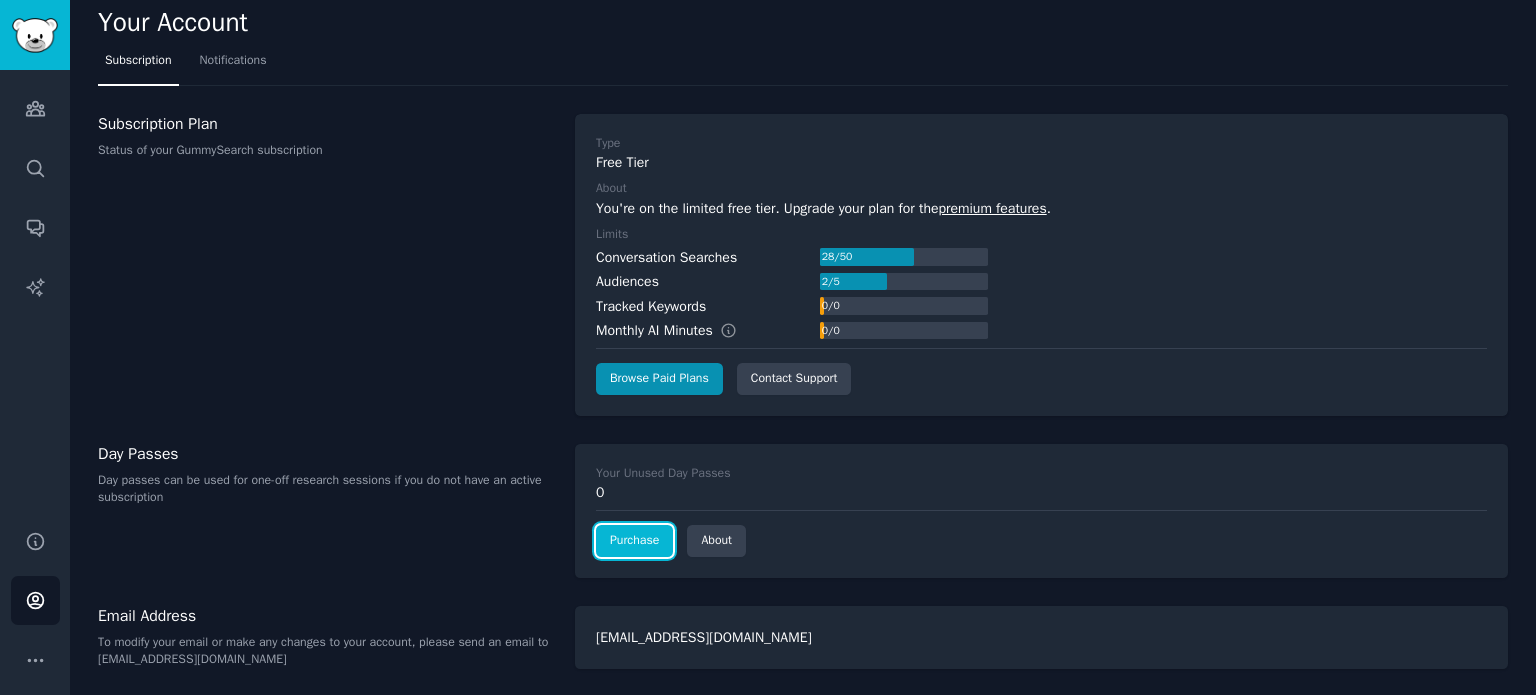 click on "Purchase" 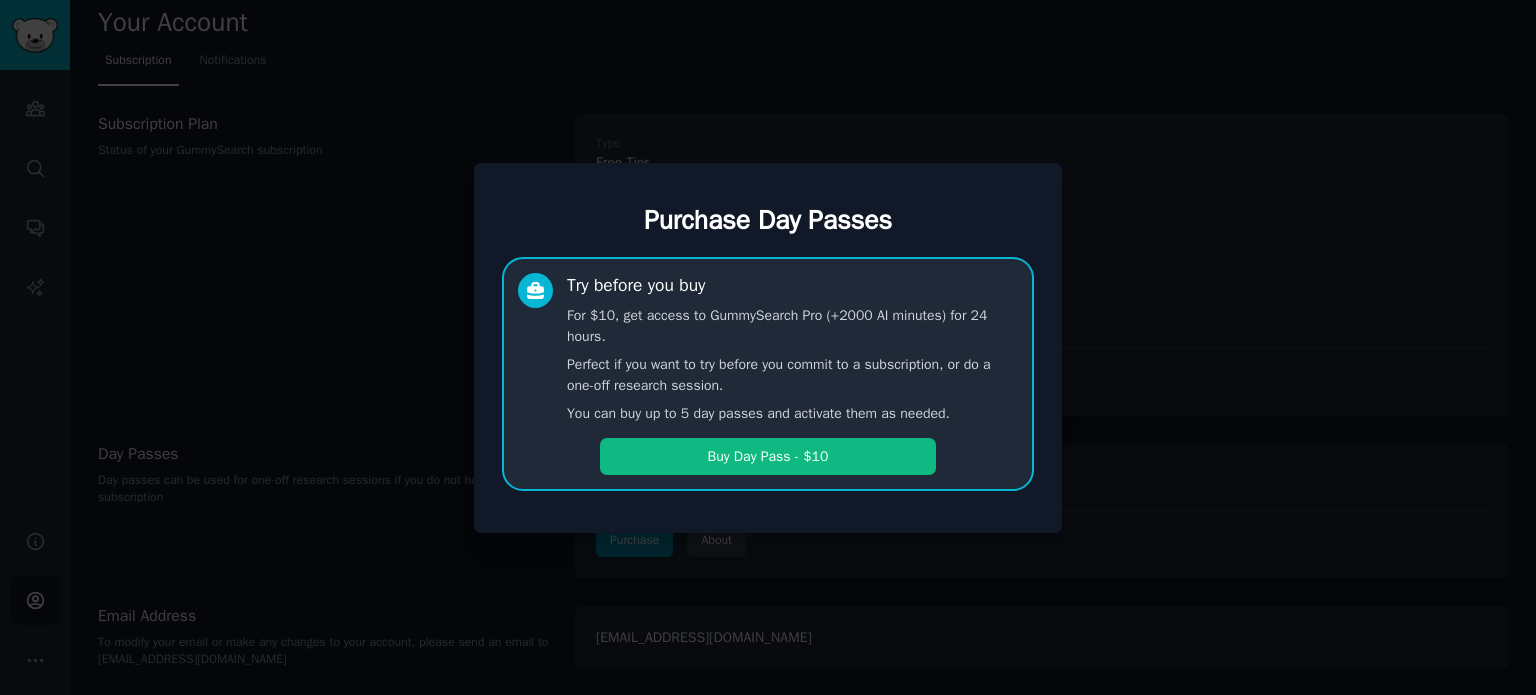 click on "Buy Day Pass - $10" at bounding box center (768, 456) 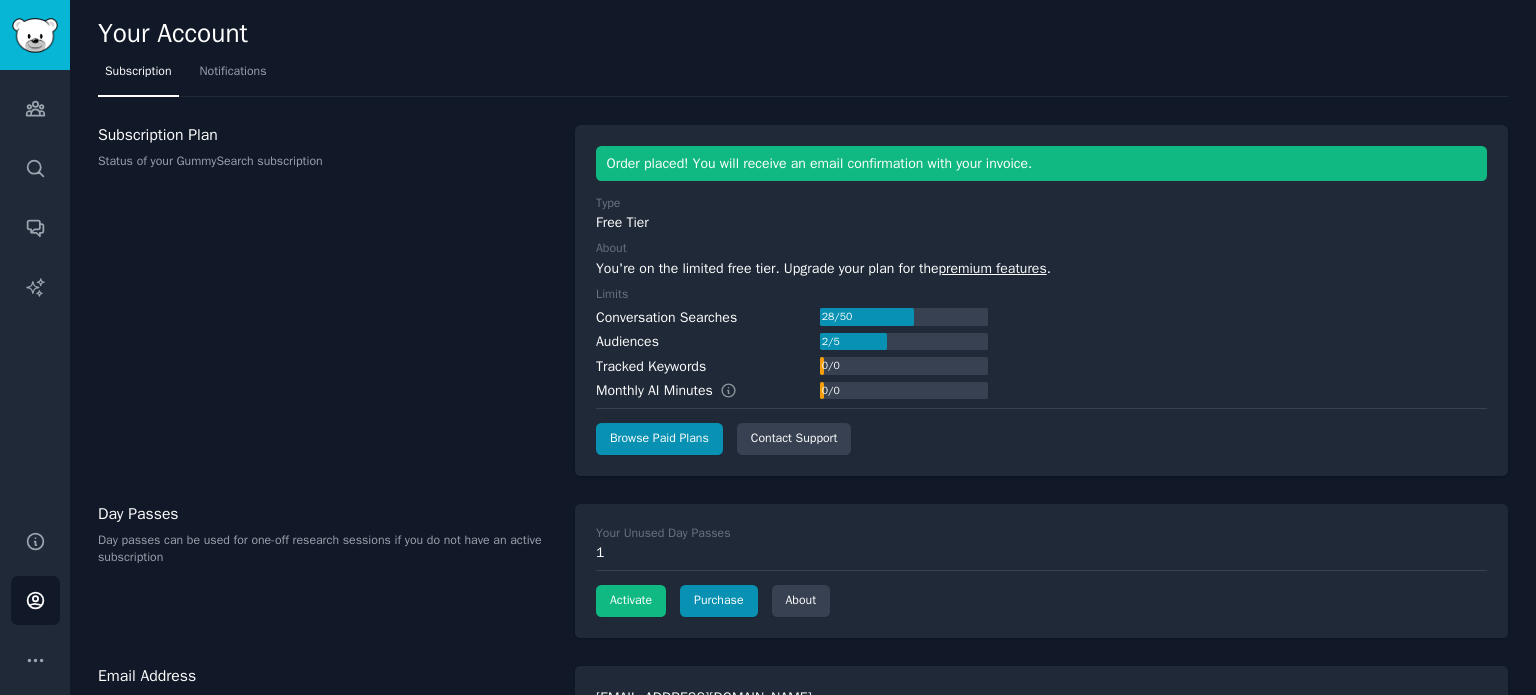 scroll, scrollTop: 0, scrollLeft: 0, axis: both 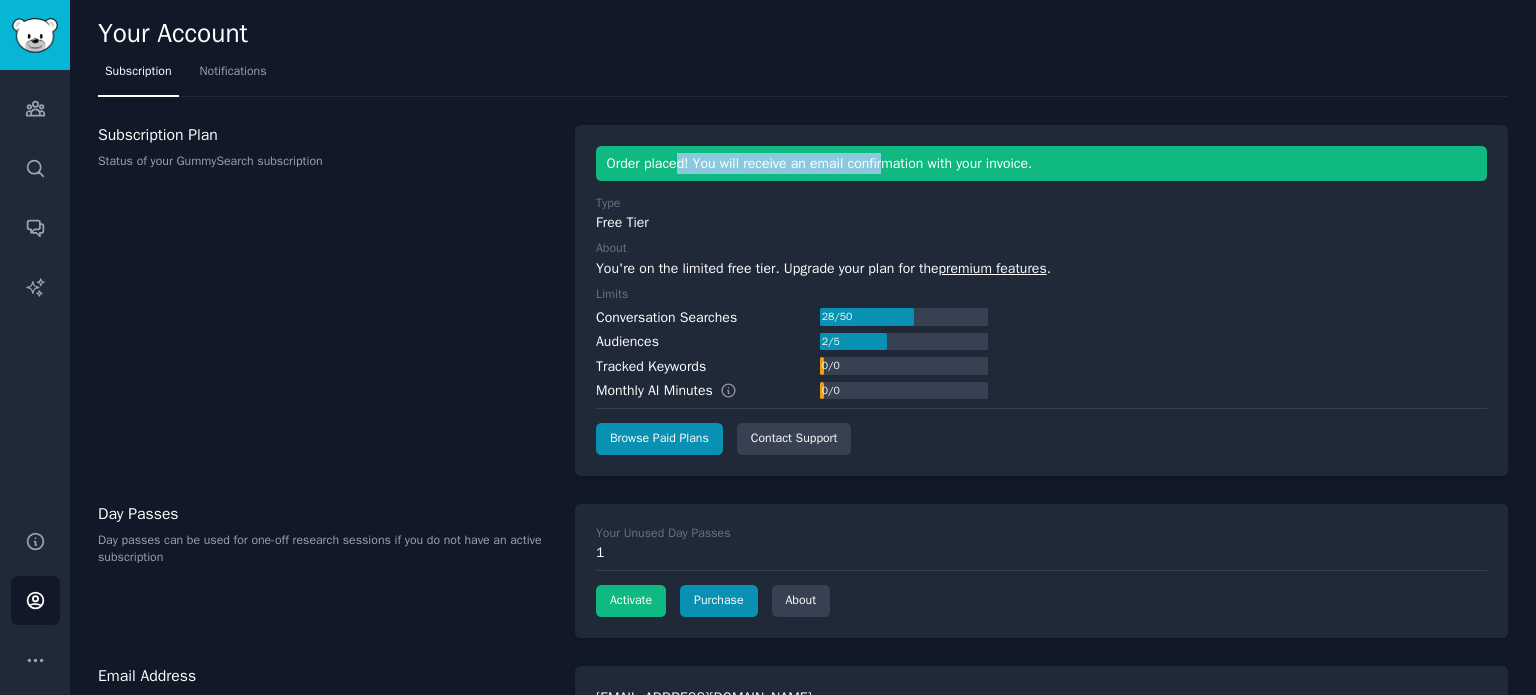 drag, startPoint x: 681, startPoint y: 161, endPoint x: 888, endPoint y: 160, distance: 207.00241 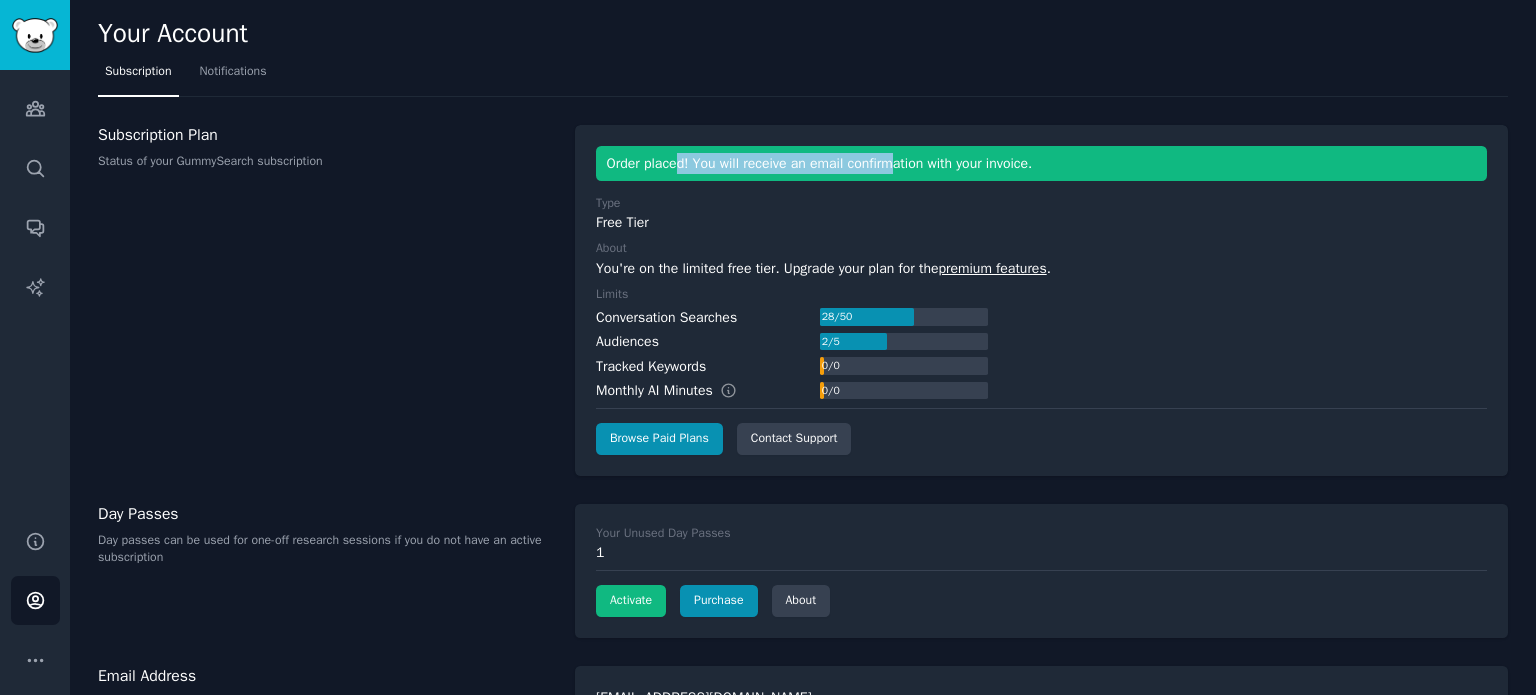 click on "Order placed! You will receive an email confirmation with your invoice." 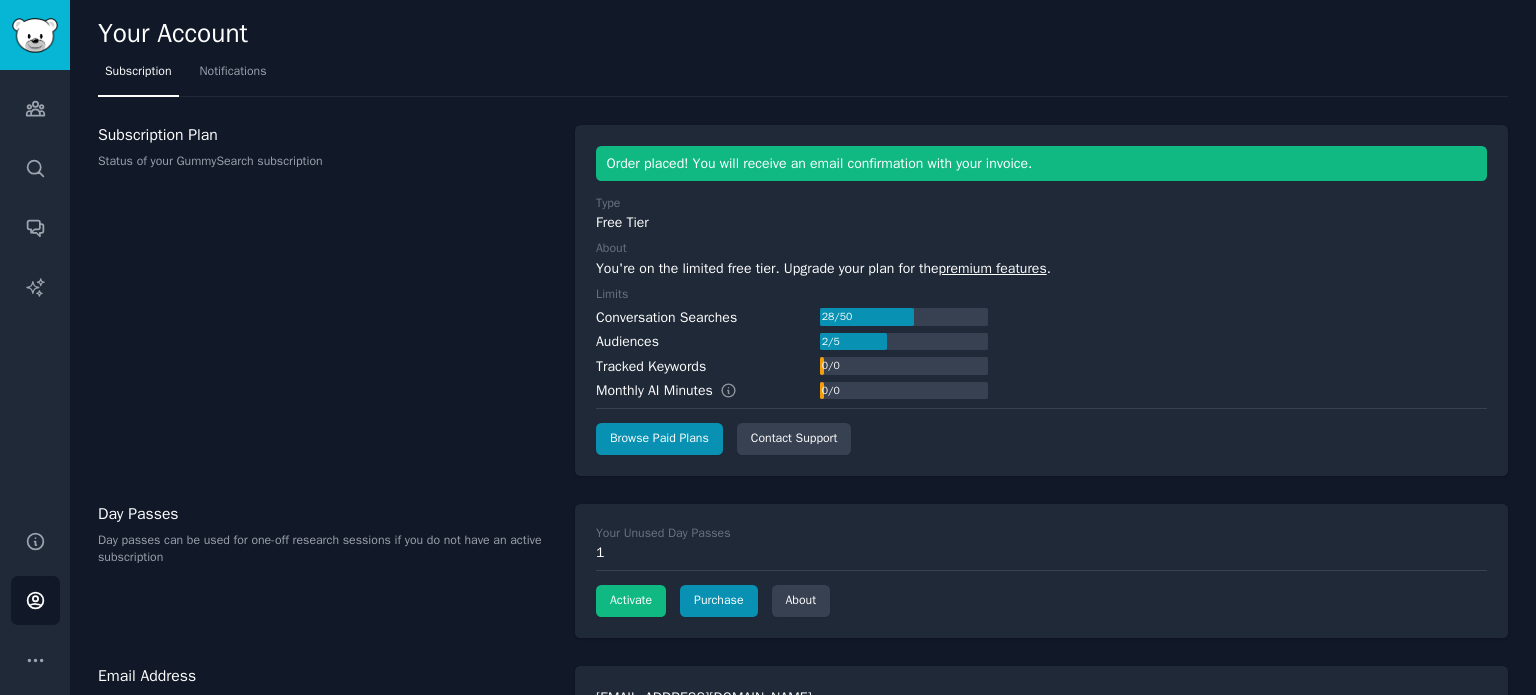scroll, scrollTop: 60, scrollLeft: 0, axis: vertical 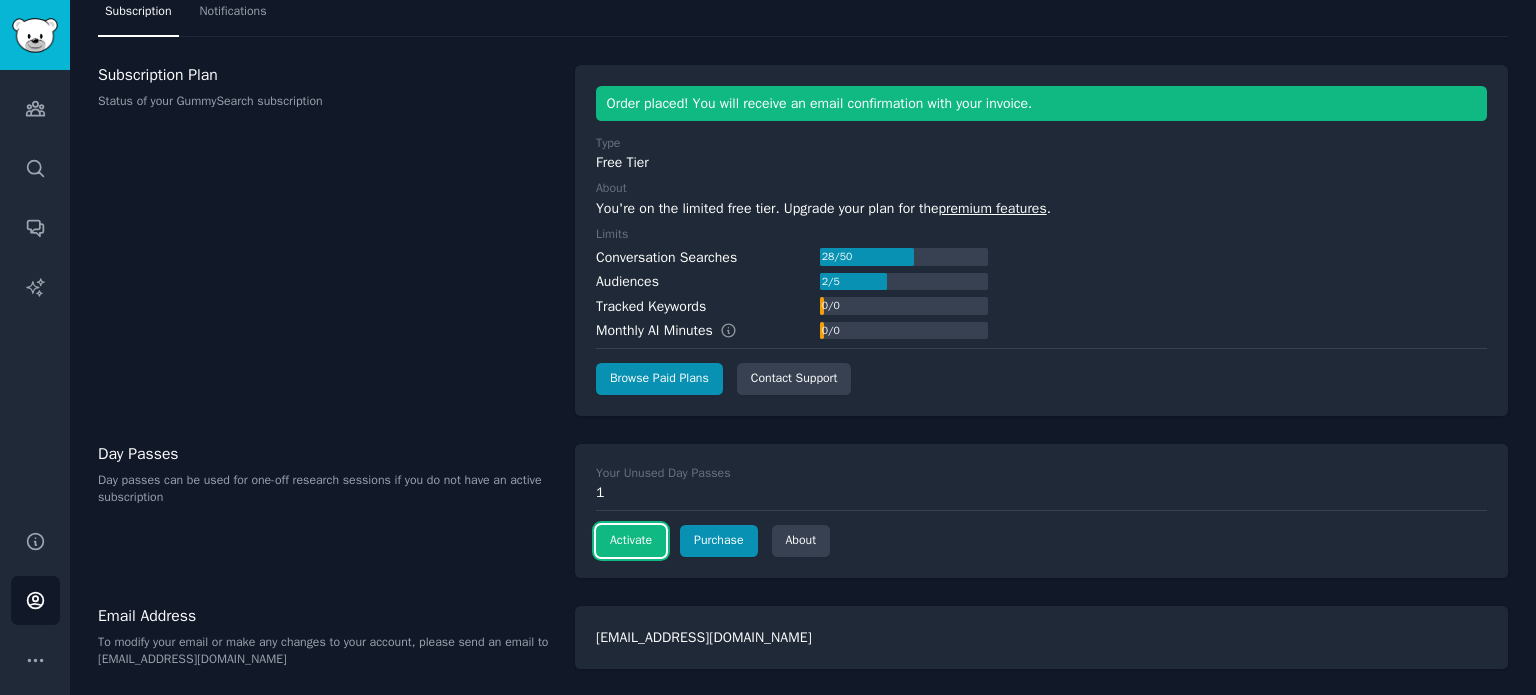click on "Activate" at bounding box center [631, 541] 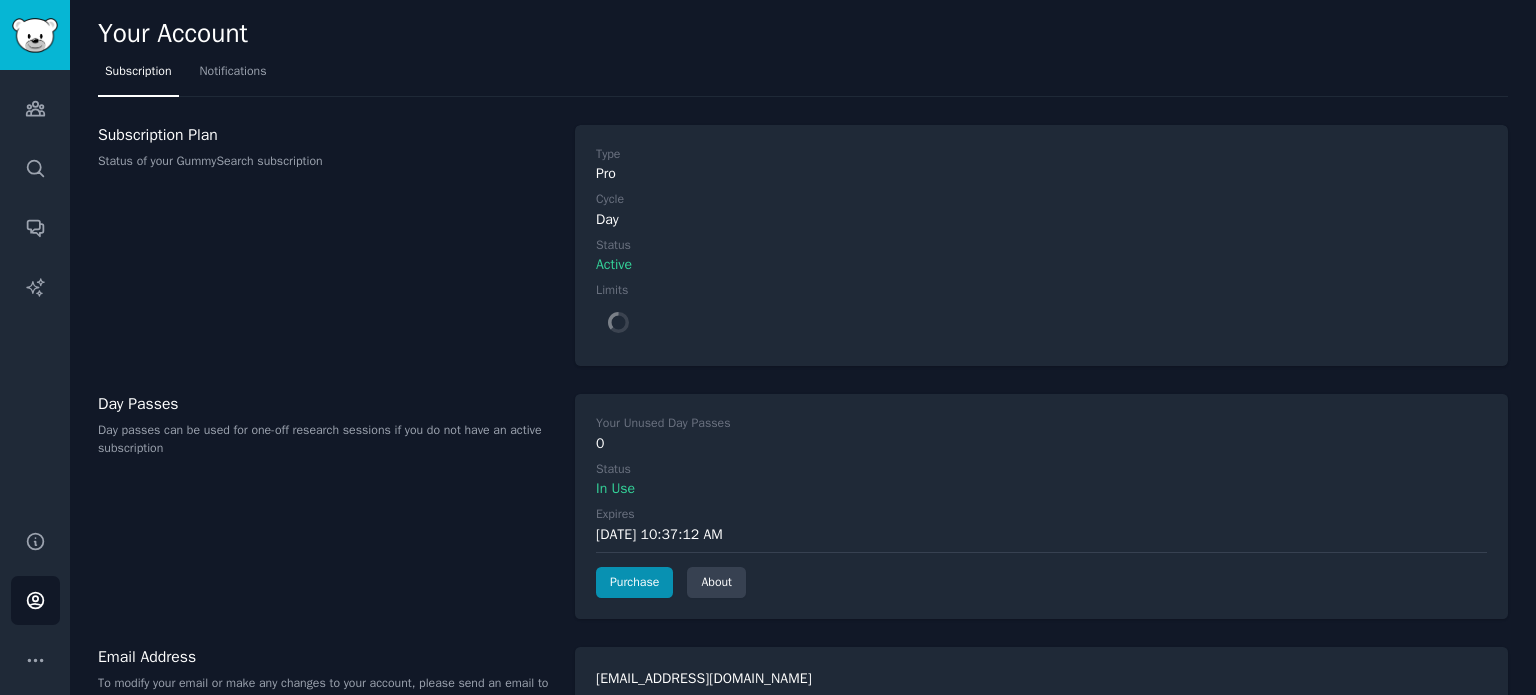 scroll, scrollTop: 0, scrollLeft: 0, axis: both 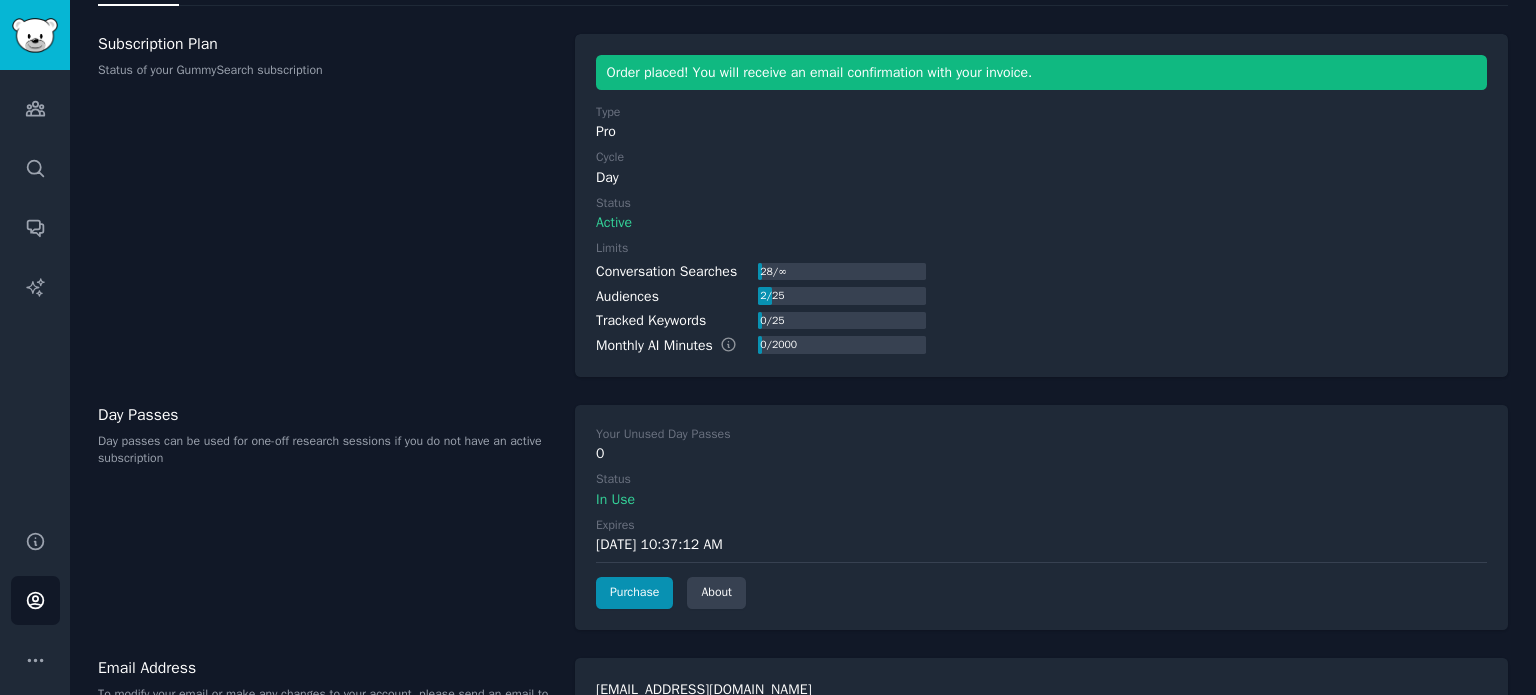 drag, startPoint x: 653, startPoint y: 545, endPoint x: 585, endPoint y: 546, distance: 68.007355 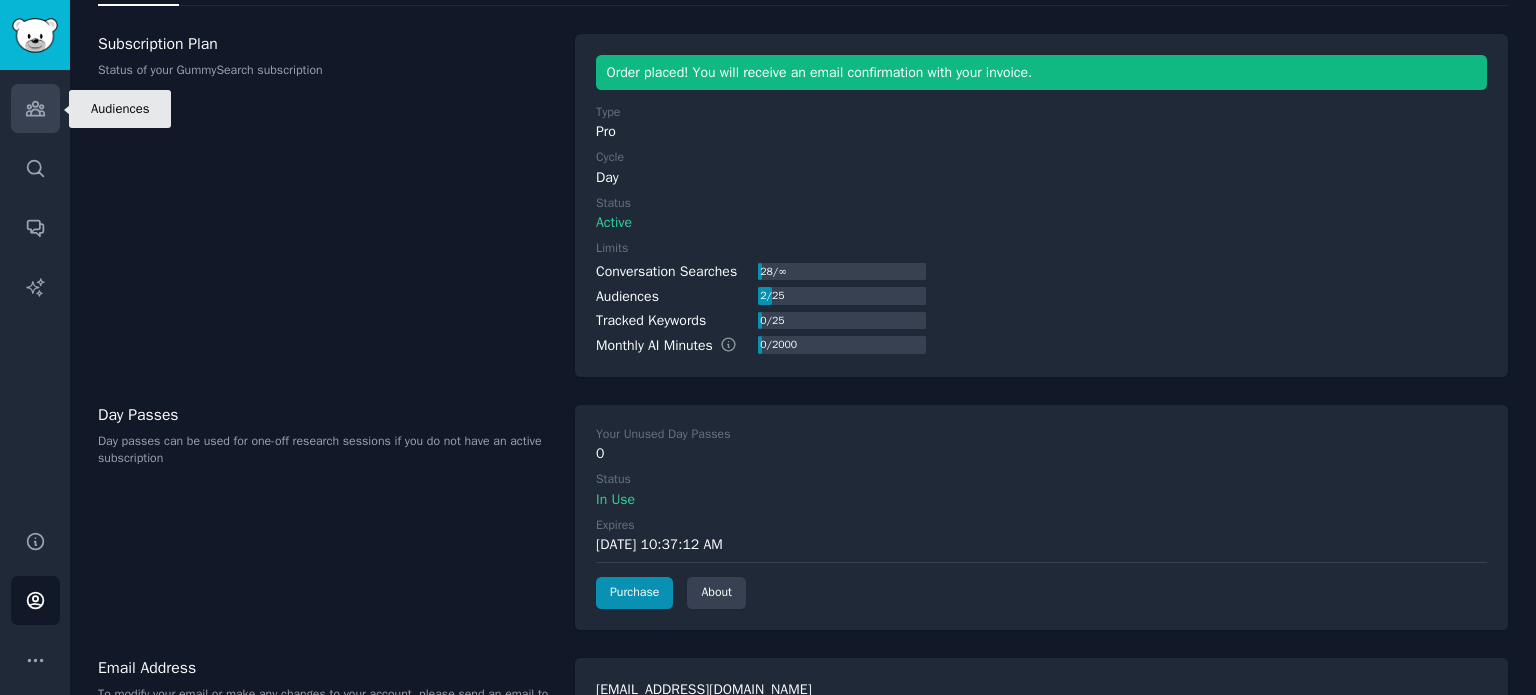 click 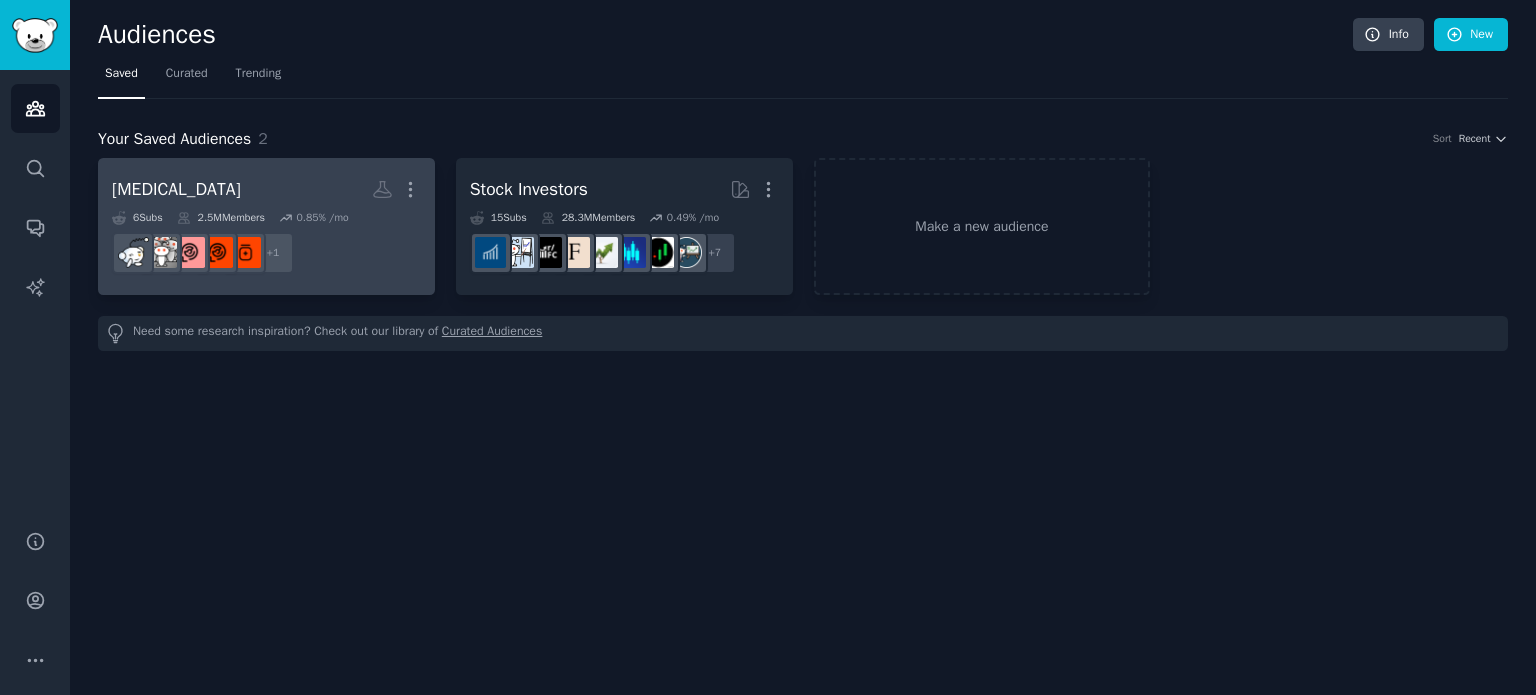 click on "[MEDICAL_DATA] More 6  Sub s 2.5M  Members 0.85 % /mo + 1" at bounding box center (266, 226) 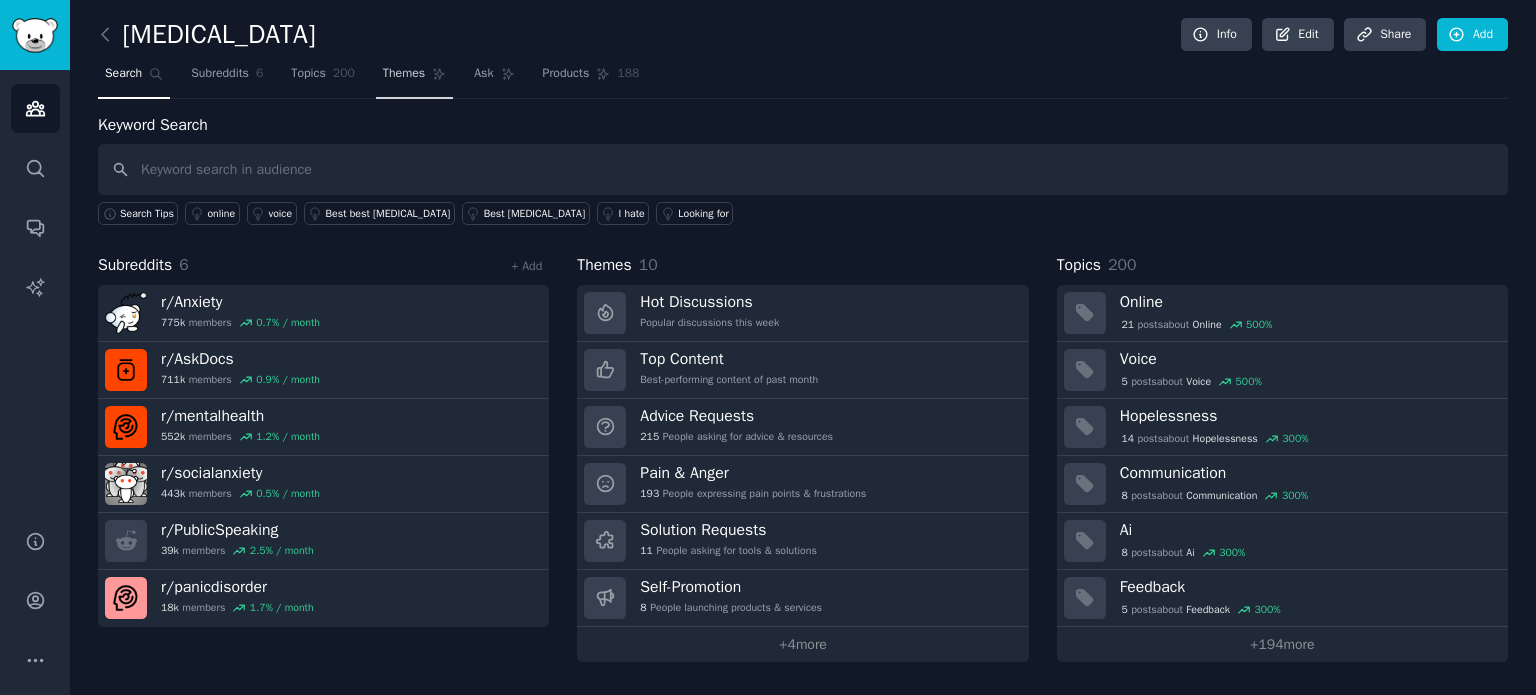 click on "Themes" at bounding box center (404, 74) 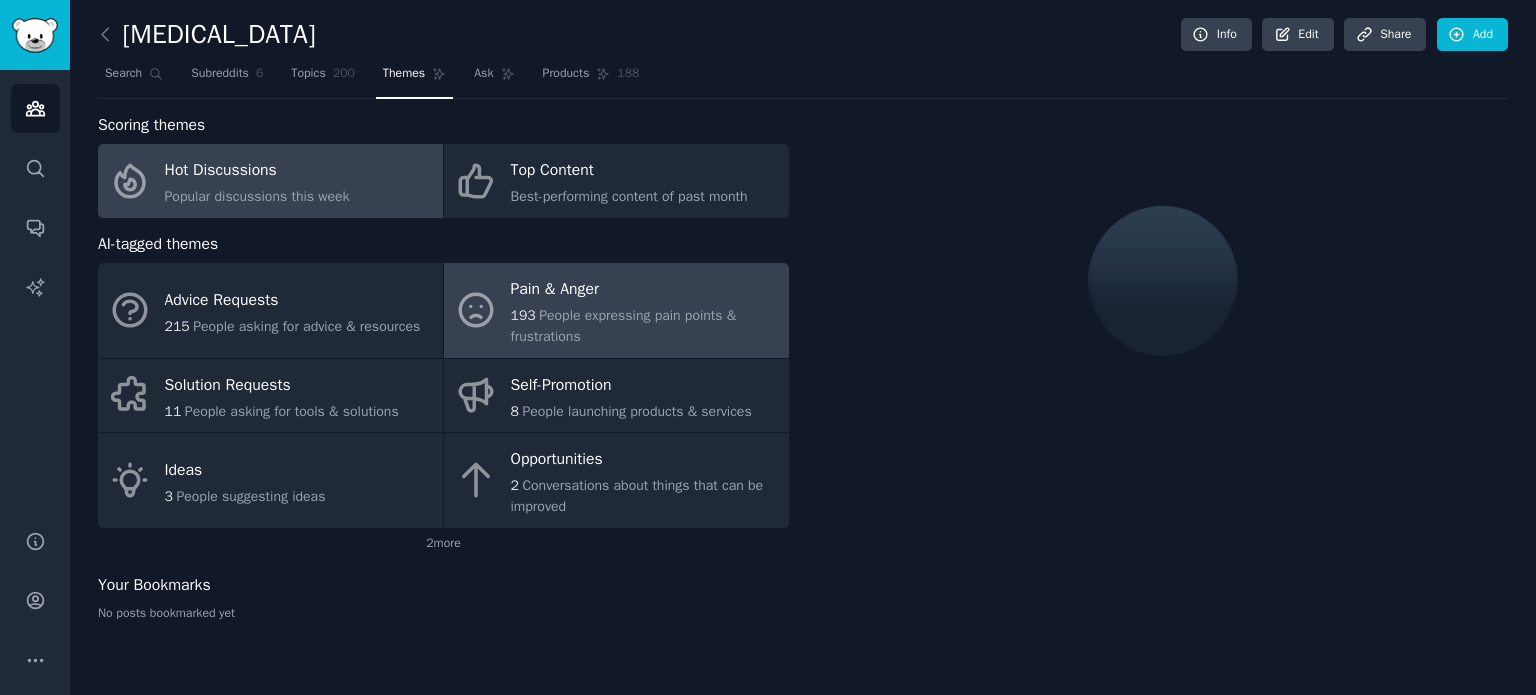 click on "Pain & Anger" at bounding box center [645, 290] 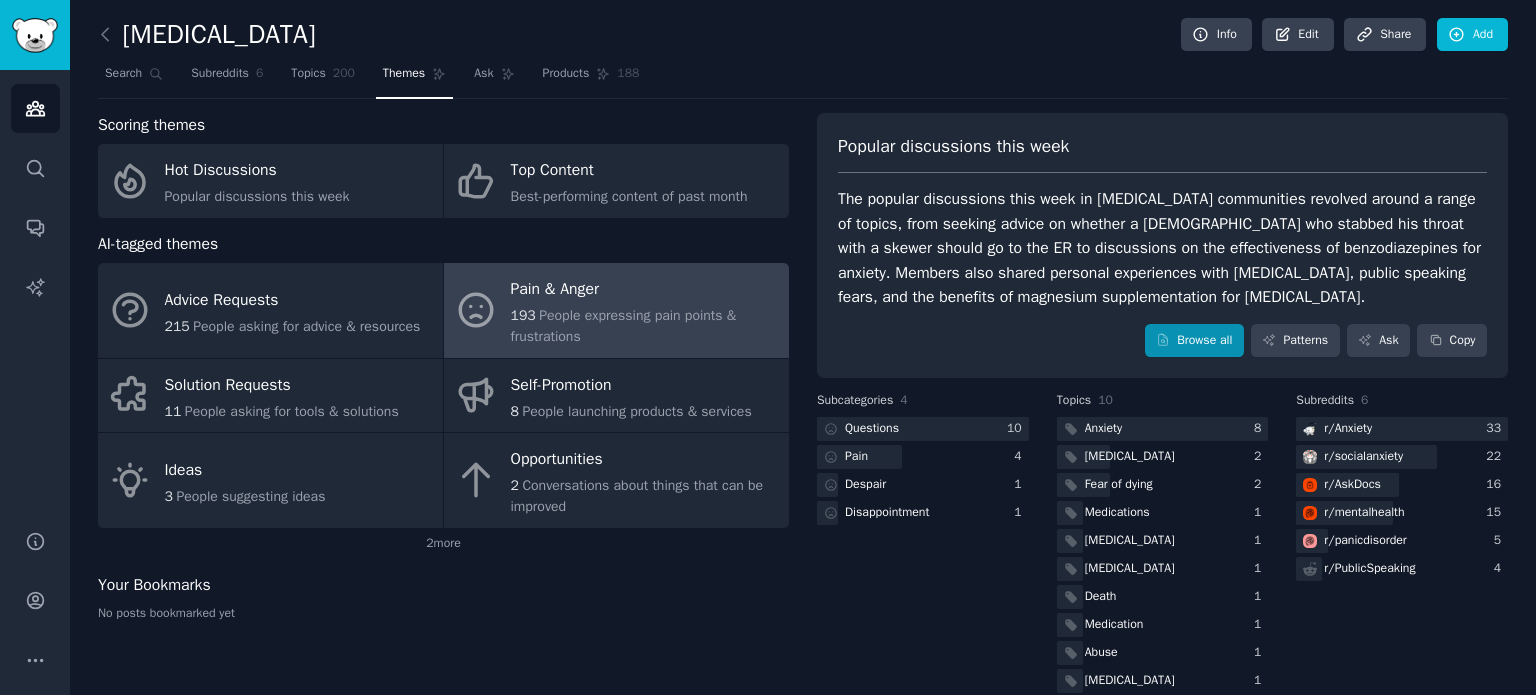 scroll, scrollTop: 28, scrollLeft: 0, axis: vertical 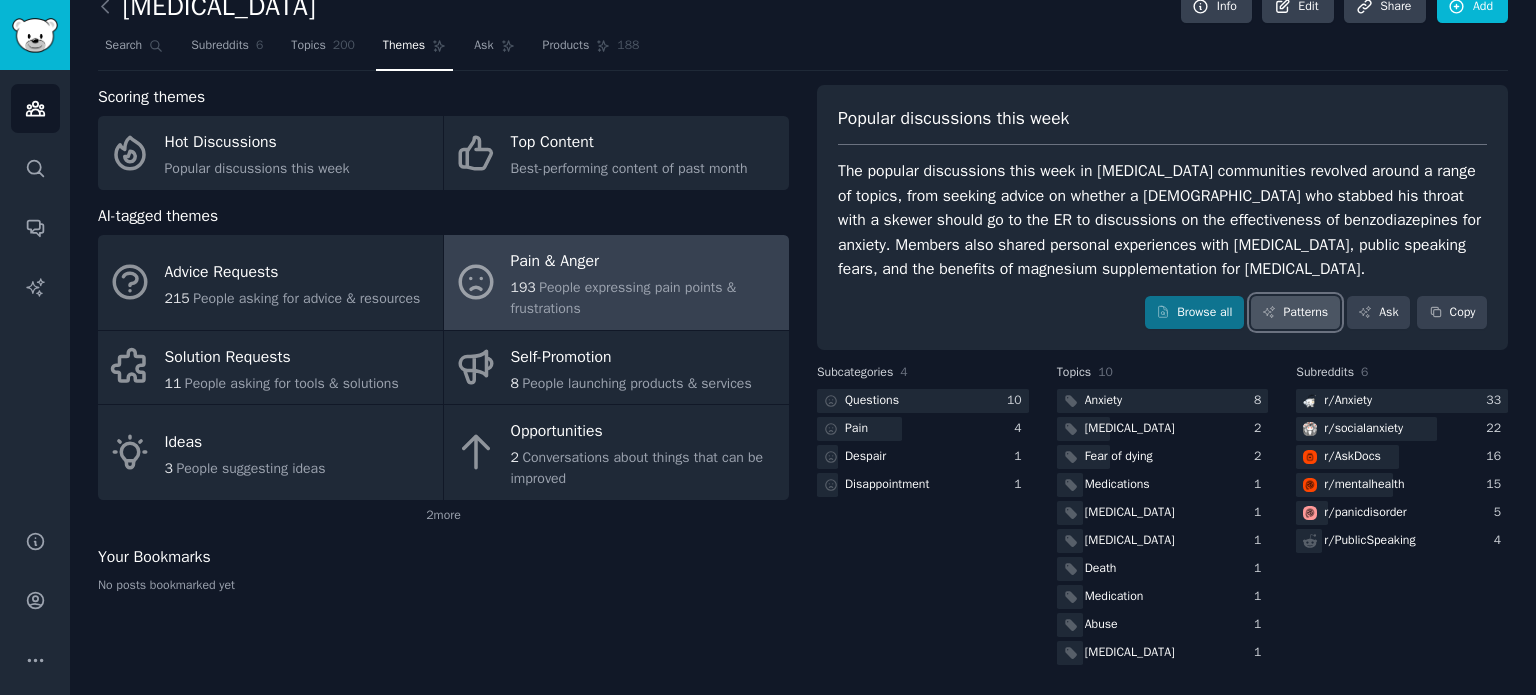 click on "Patterns" at bounding box center [1295, 313] 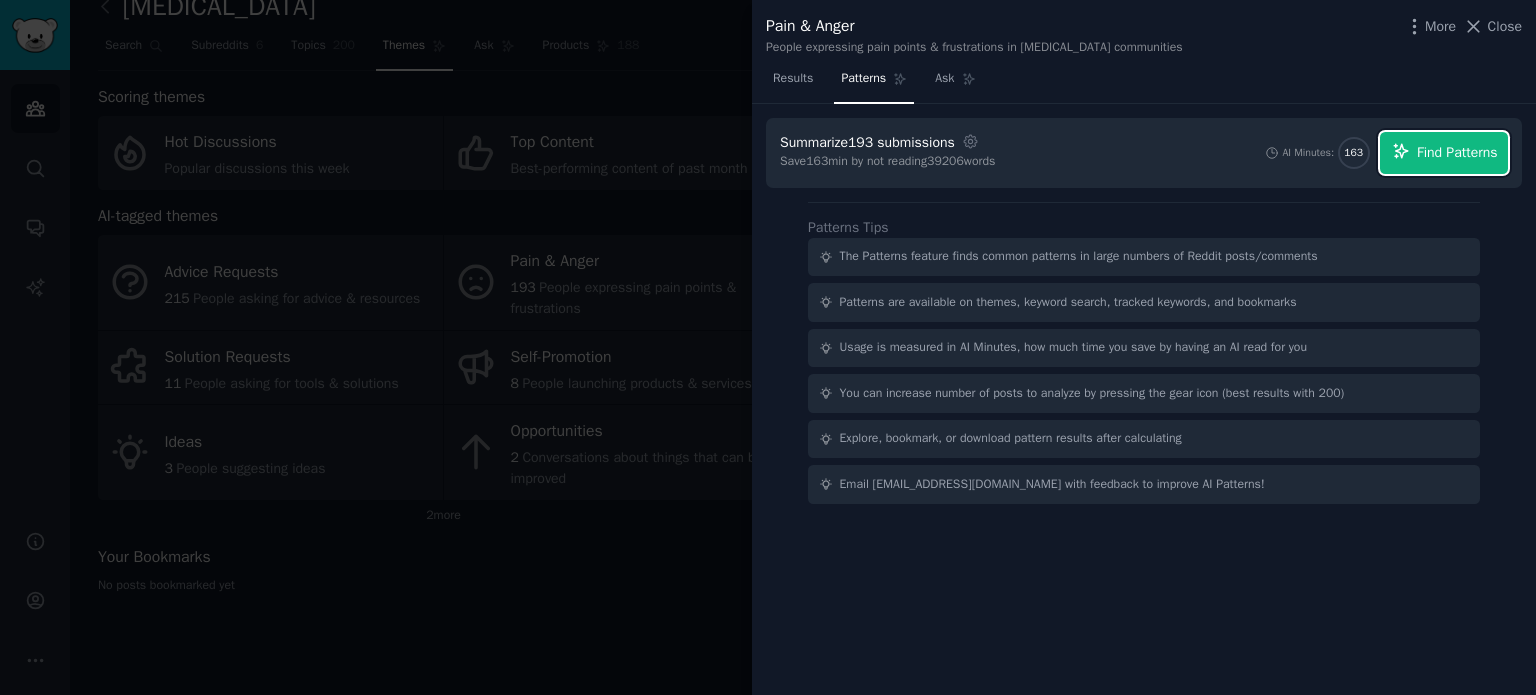 click on "Find Patterns" at bounding box center [1457, 152] 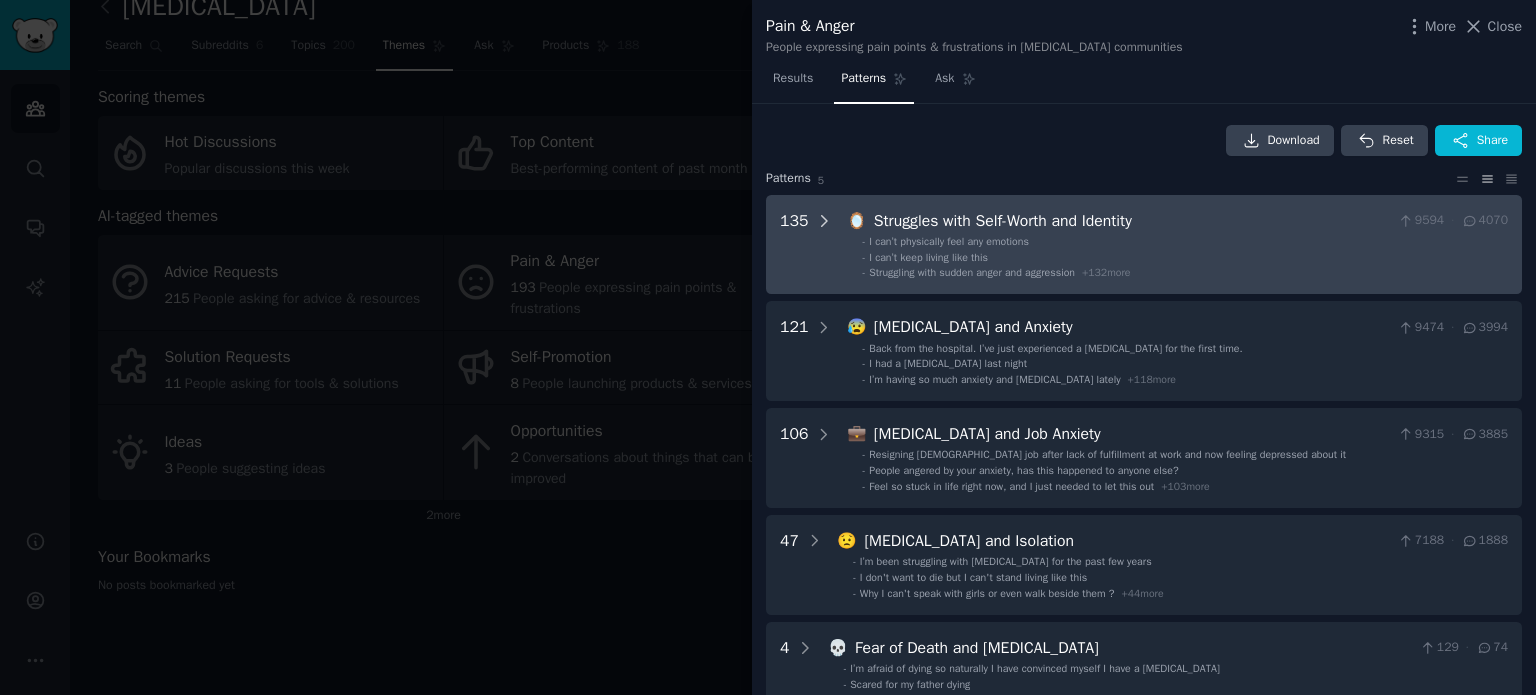 click 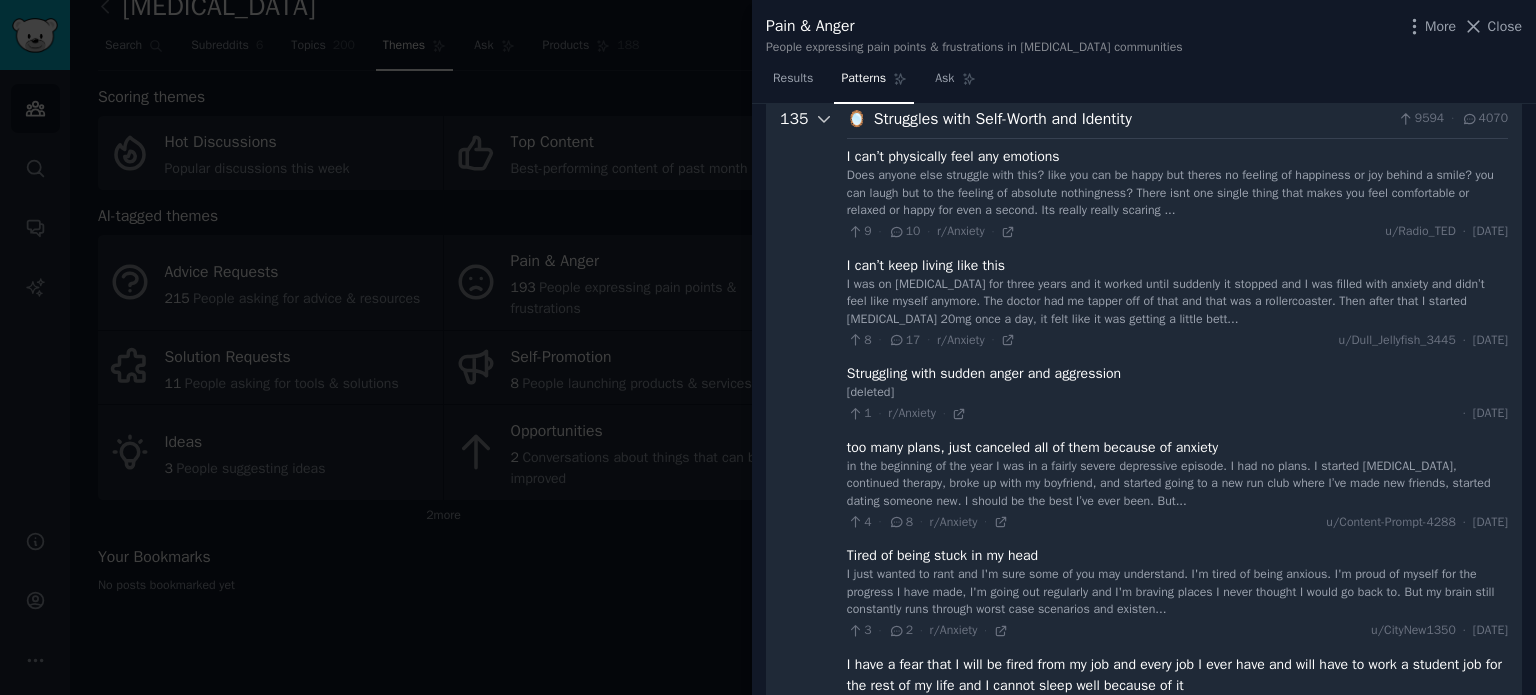 scroll, scrollTop: 0, scrollLeft: 0, axis: both 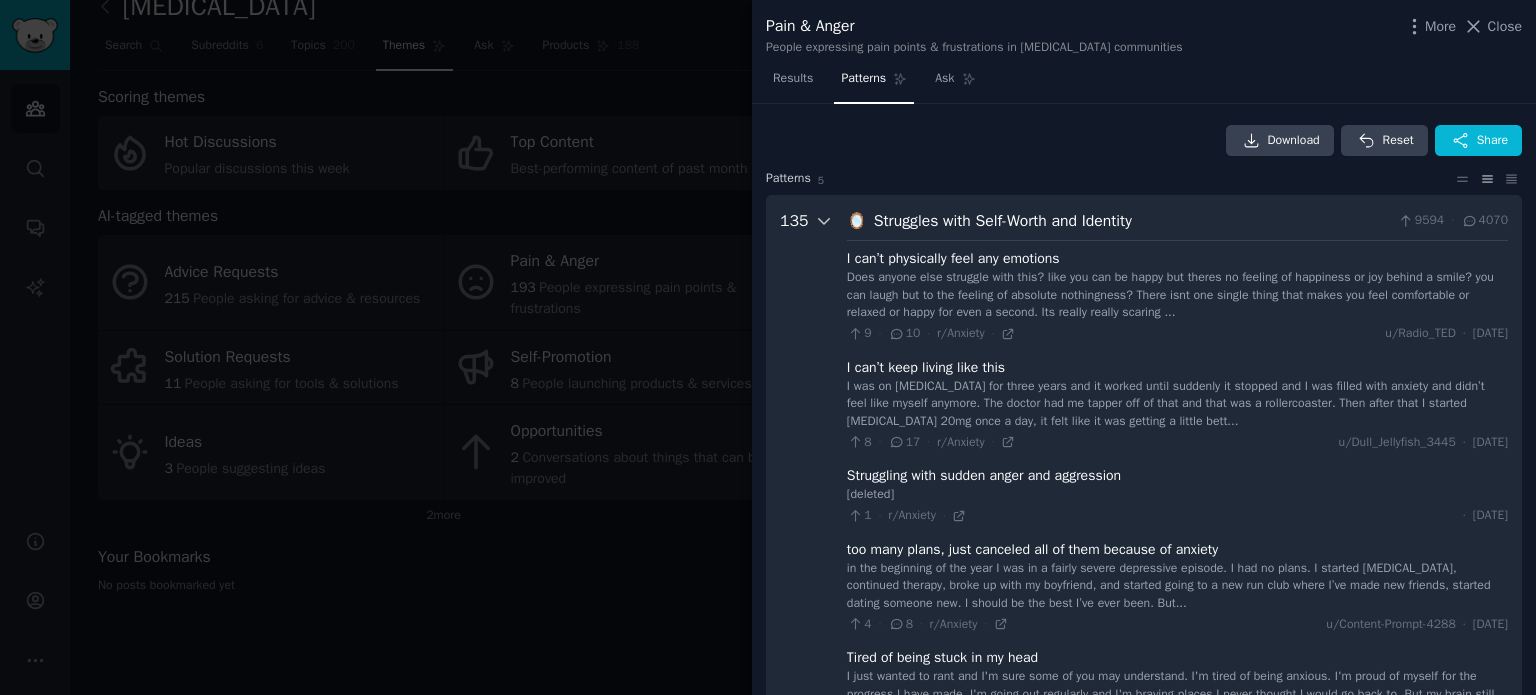 click 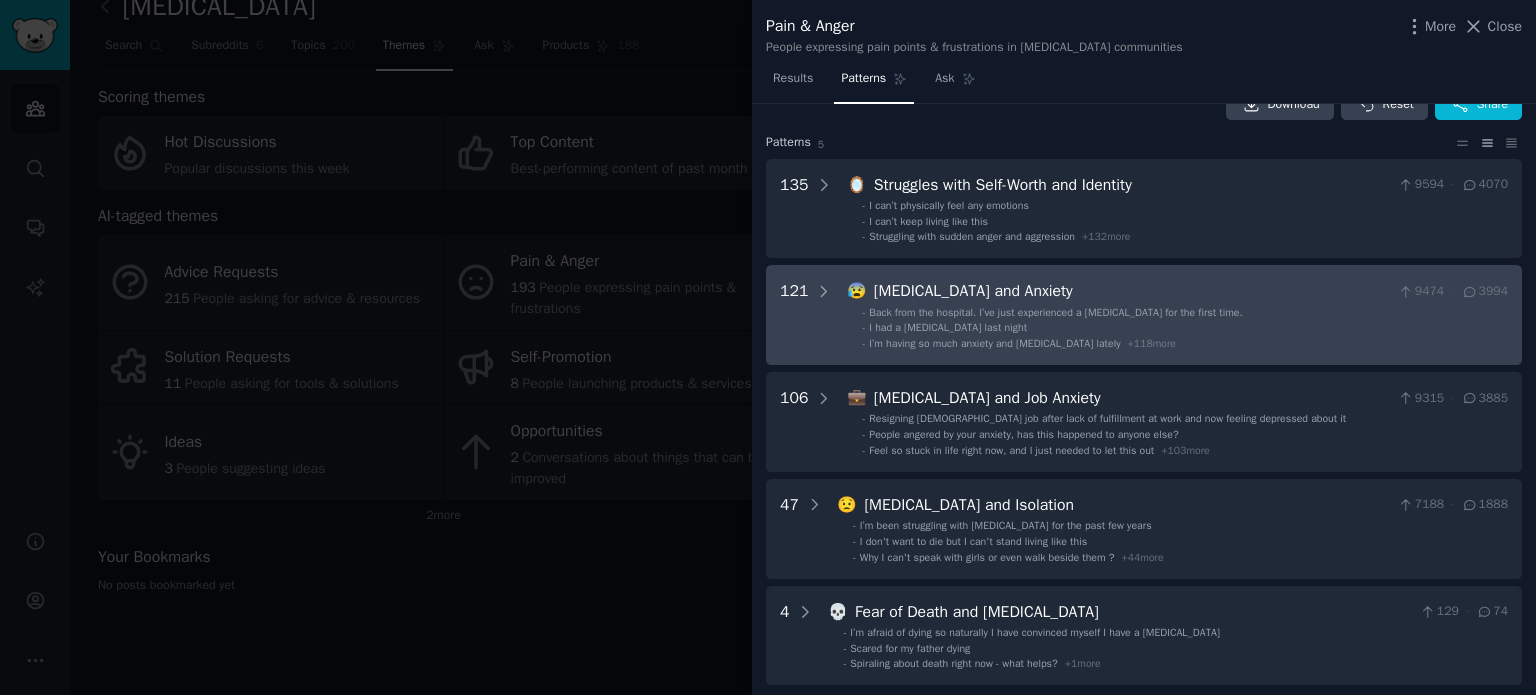 scroll, scrollTop: 100, scrollLeft: 0, axis: vertical 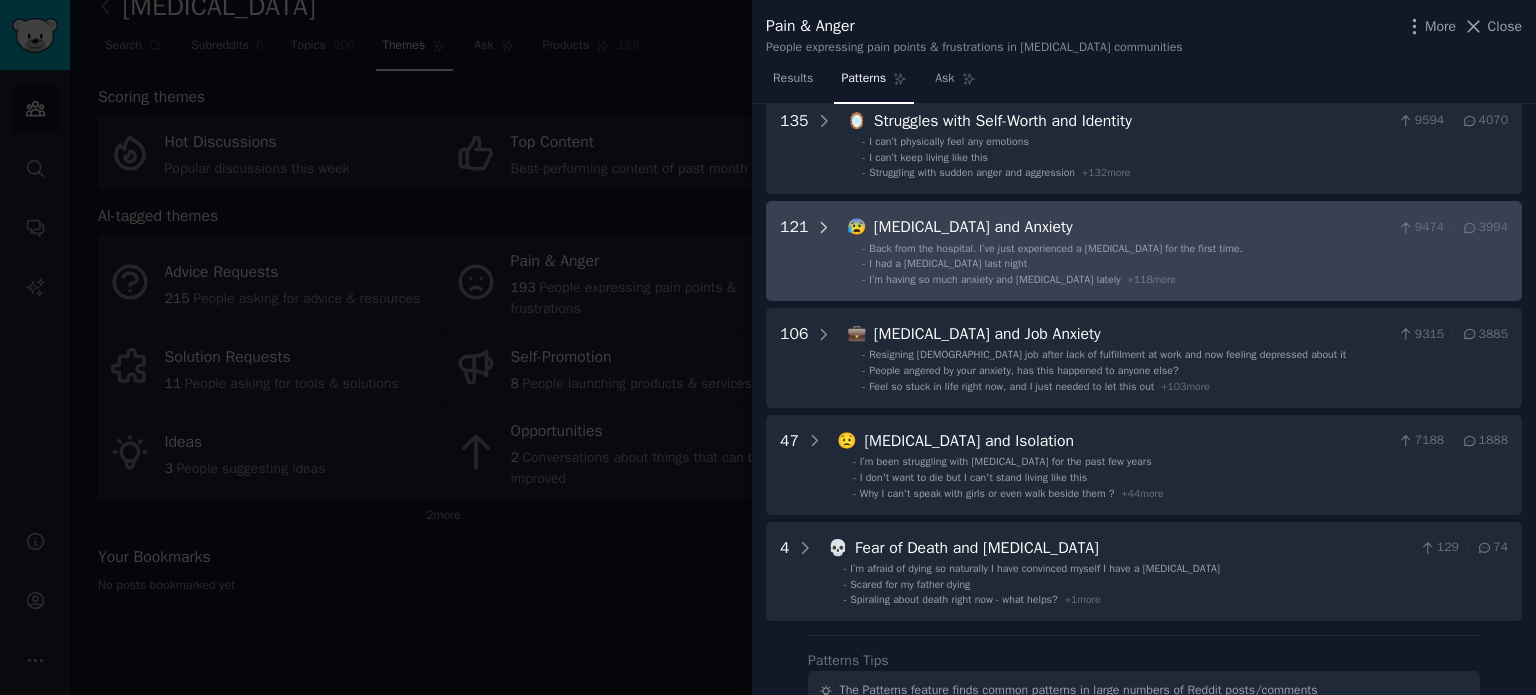 click 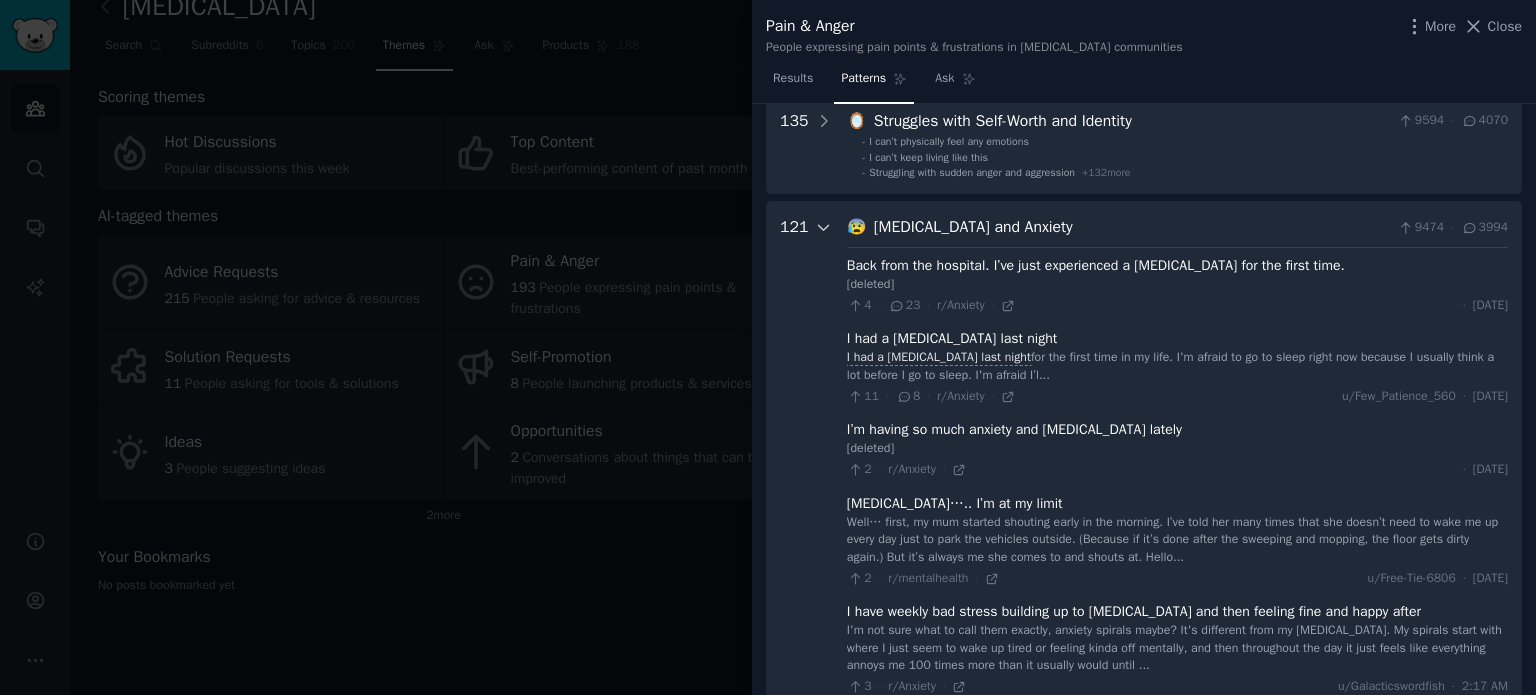 scroll, scrollTop: 197, scrollLeft: 0, axis: vertical 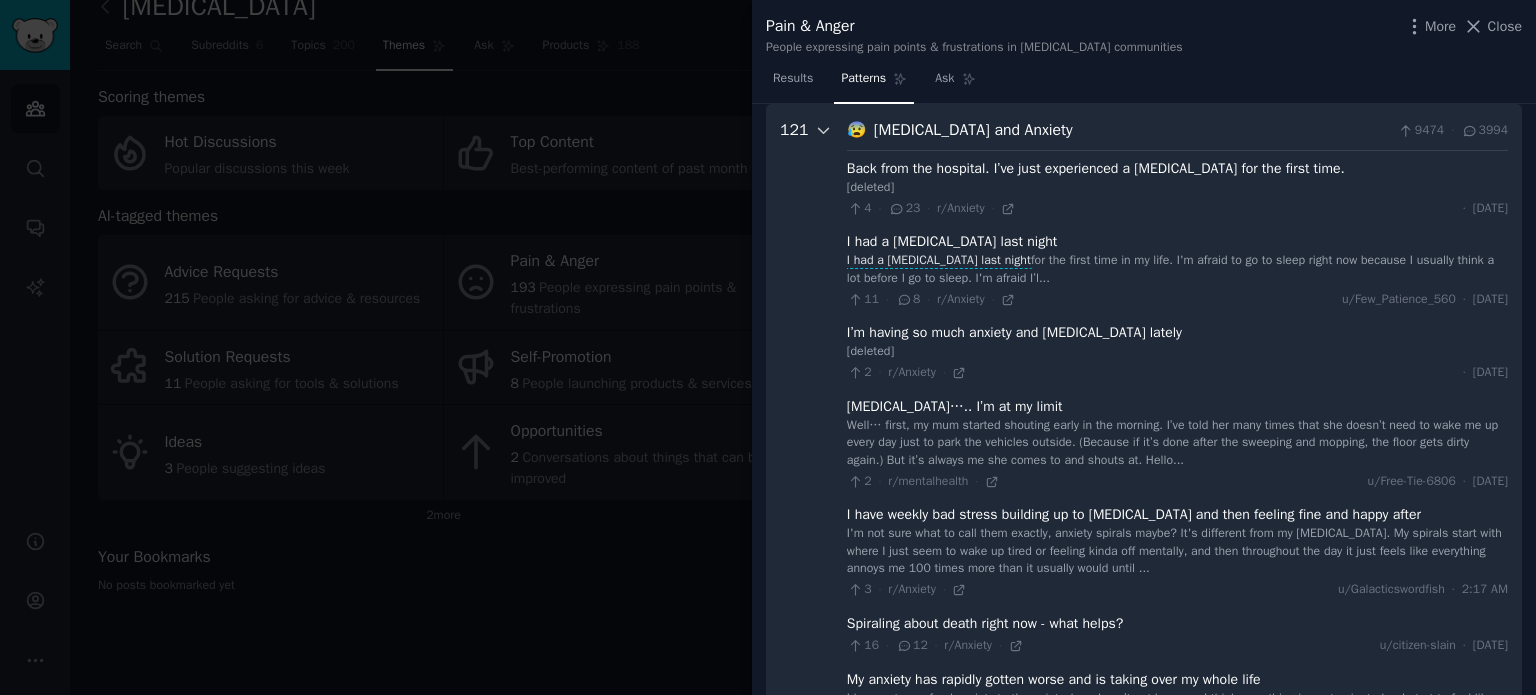 click 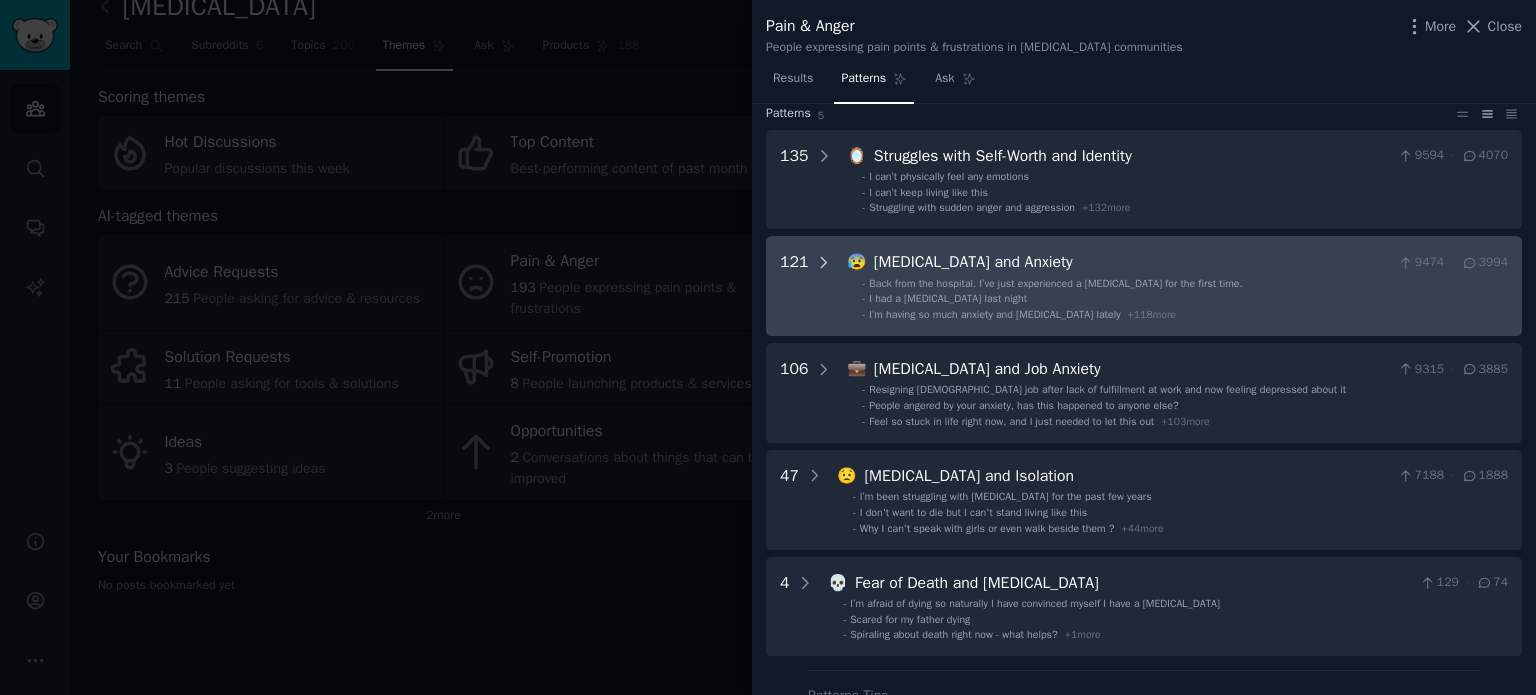 scroll, scrollTop: 100, scrollLeft: 0, axis: vertical 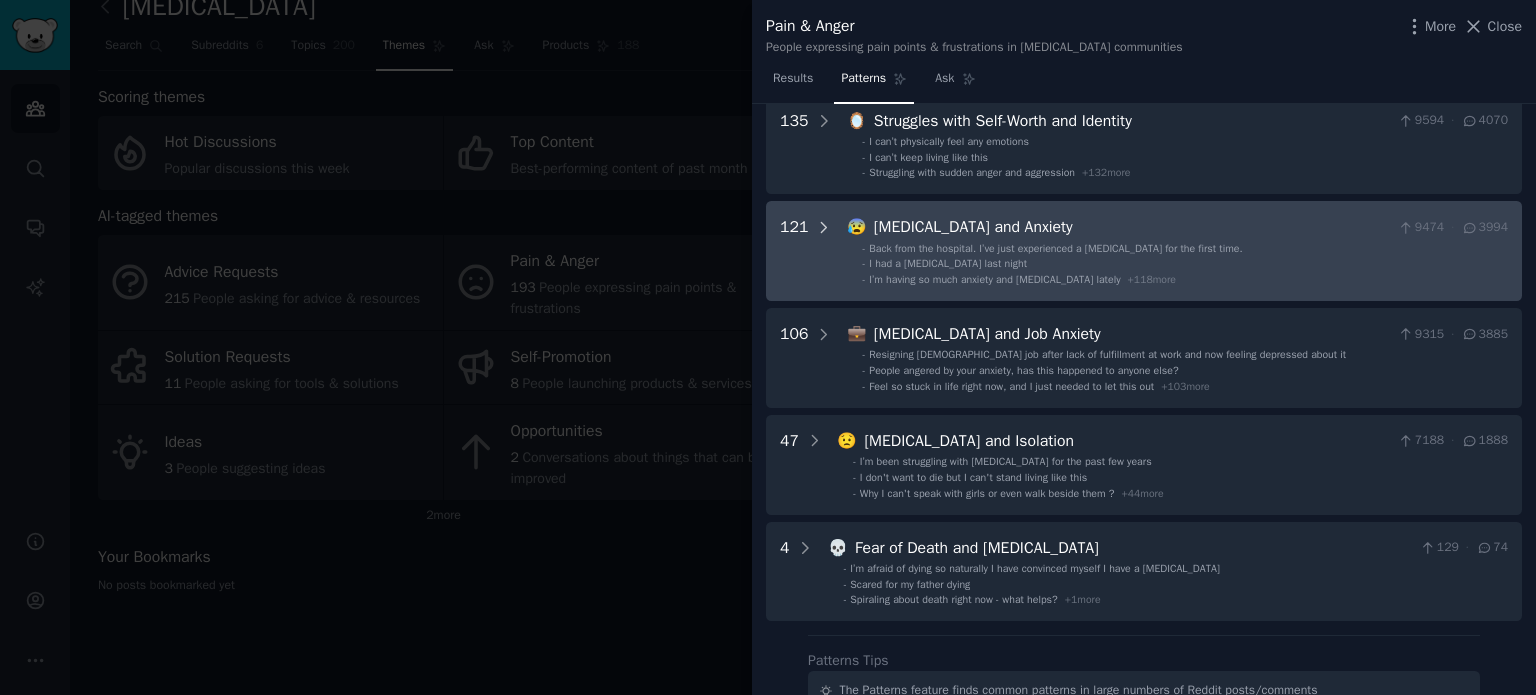 click 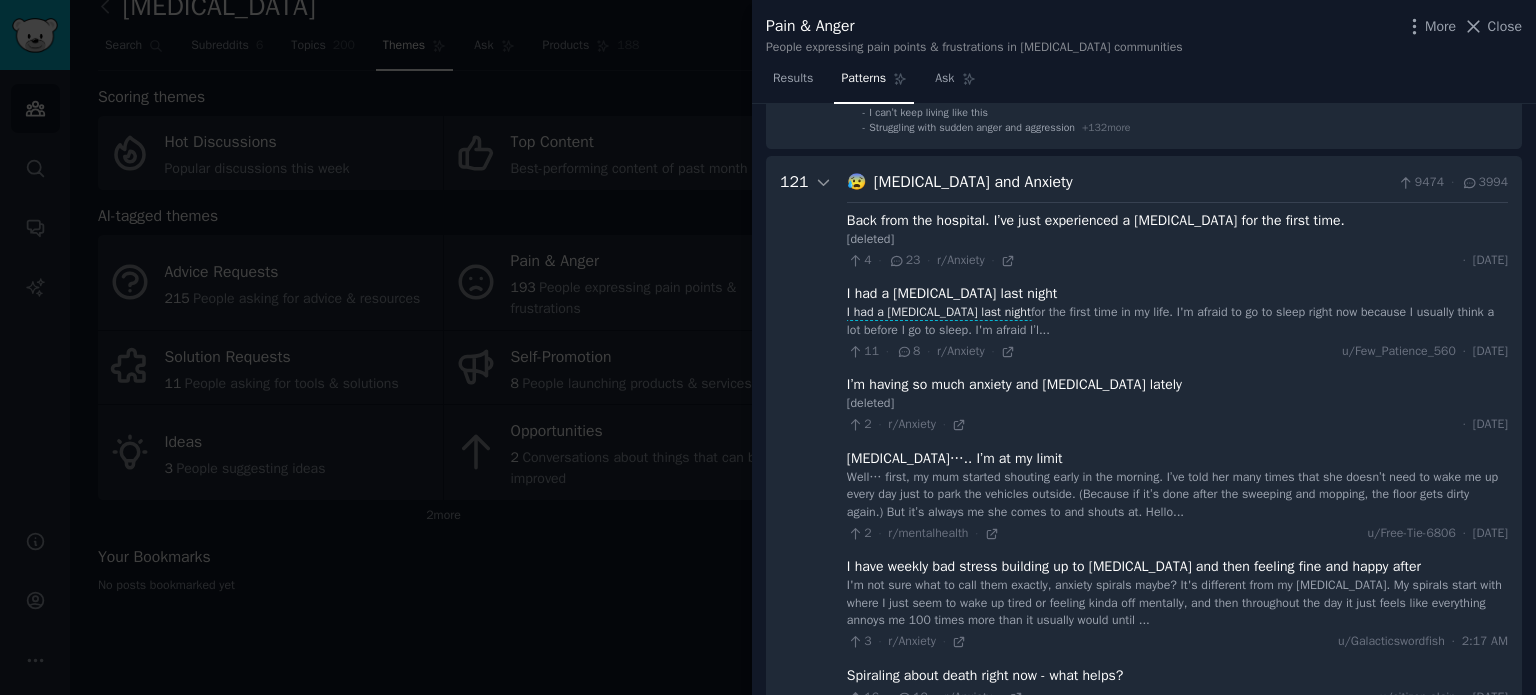 scroll, scrollTop: 97, scrollLeft: 0, axis: vertical 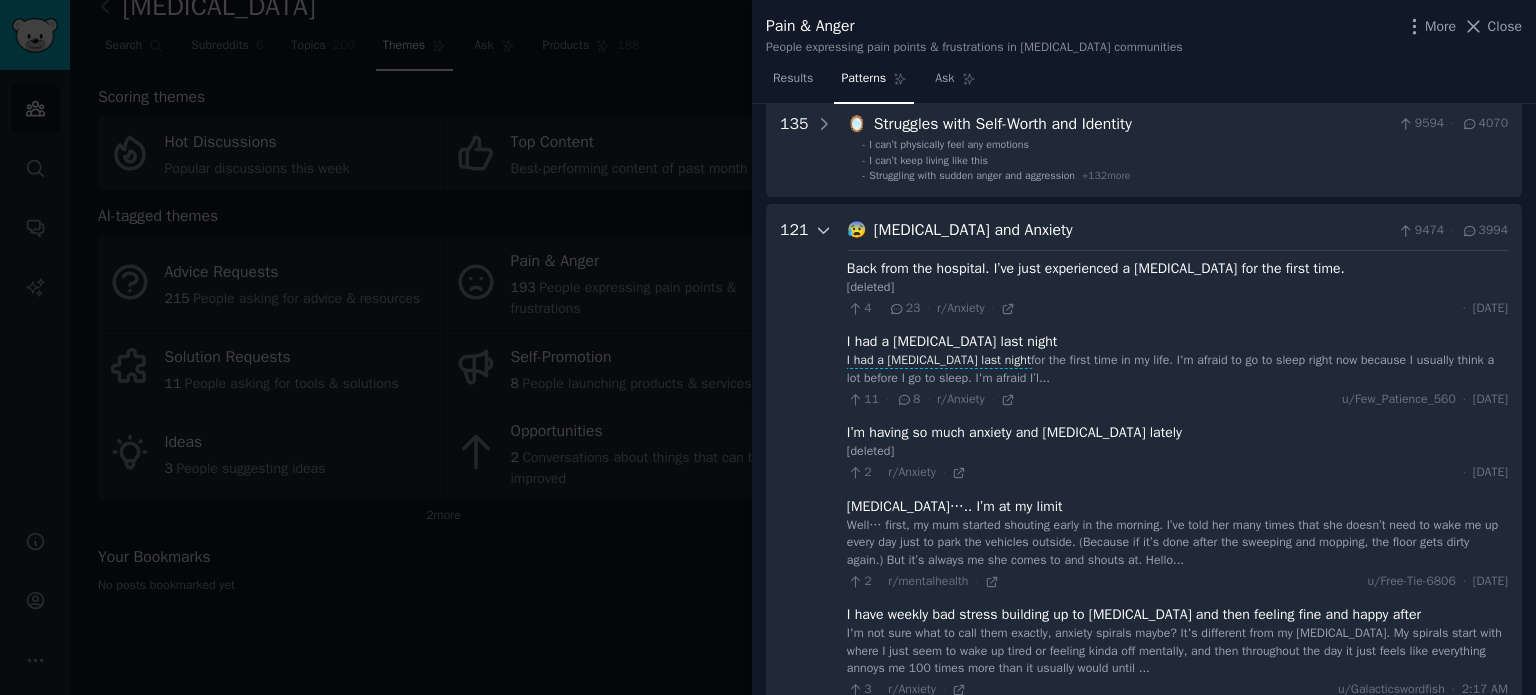 click 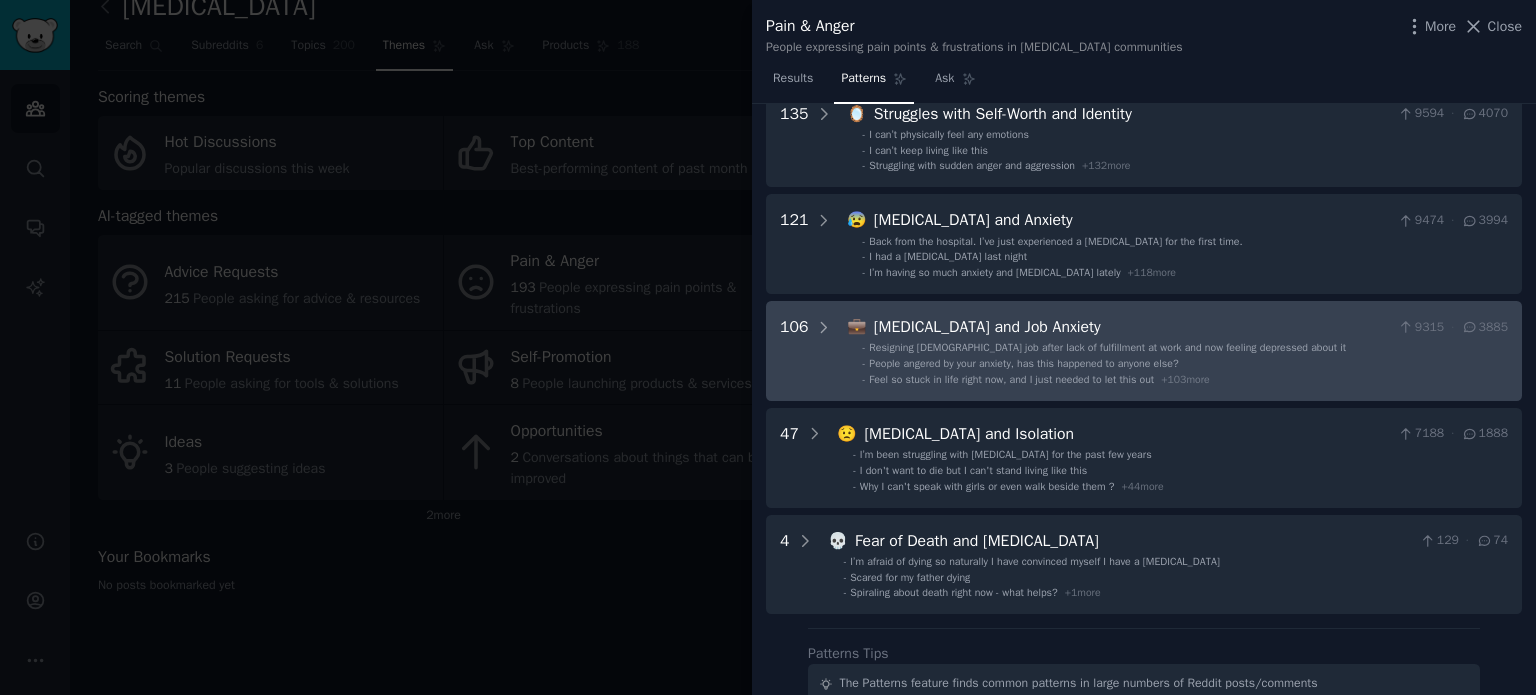 scroll, scrollTop: 97, scrollLeft: 0, axis: vertical 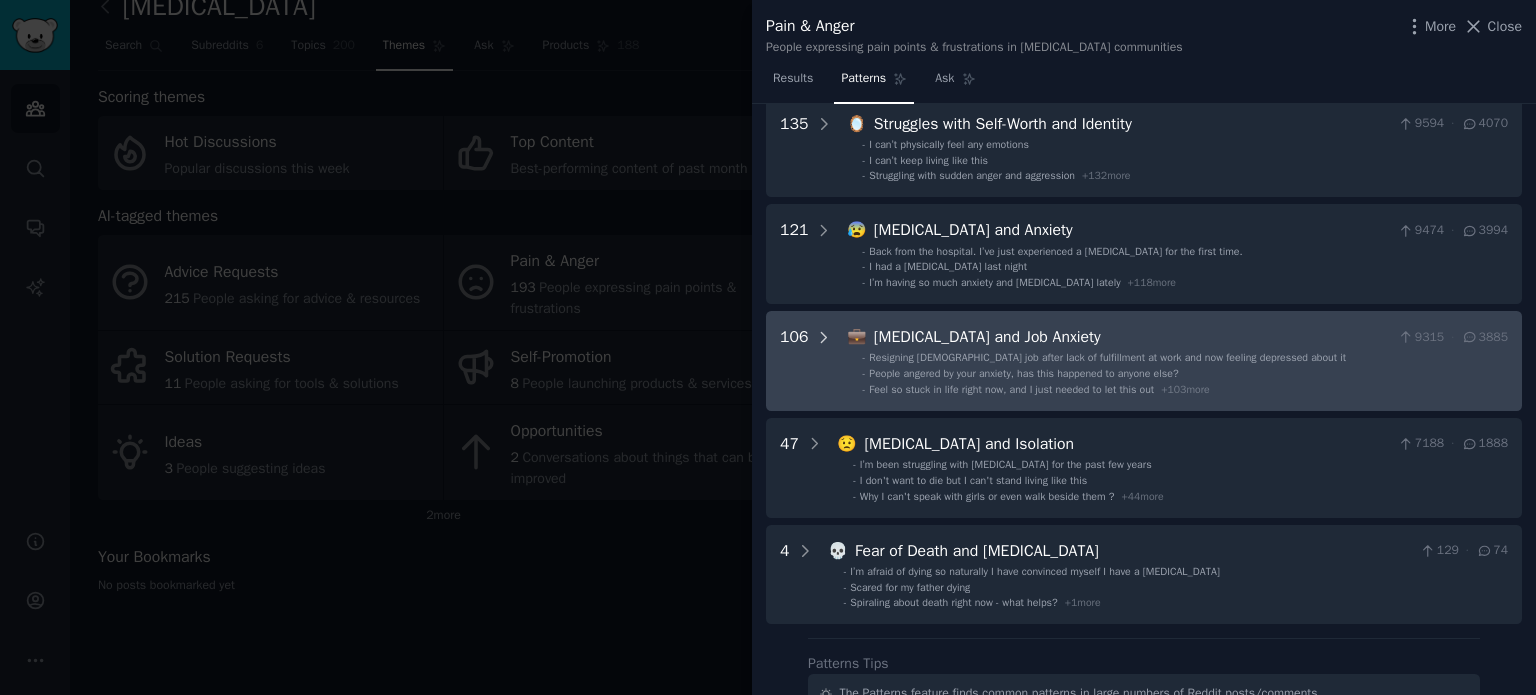 click 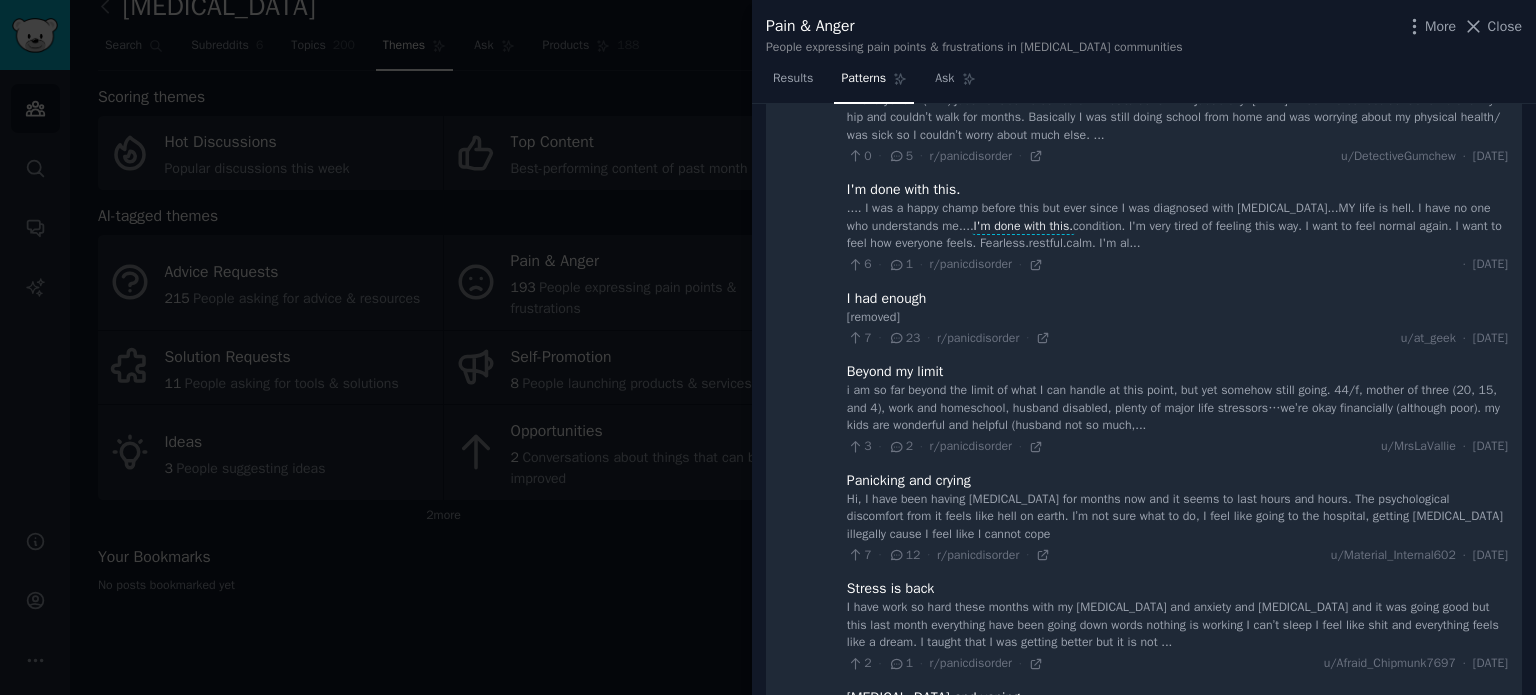 scroll, scrollTop: 3704, scrollLeft: 0, axis: vertical 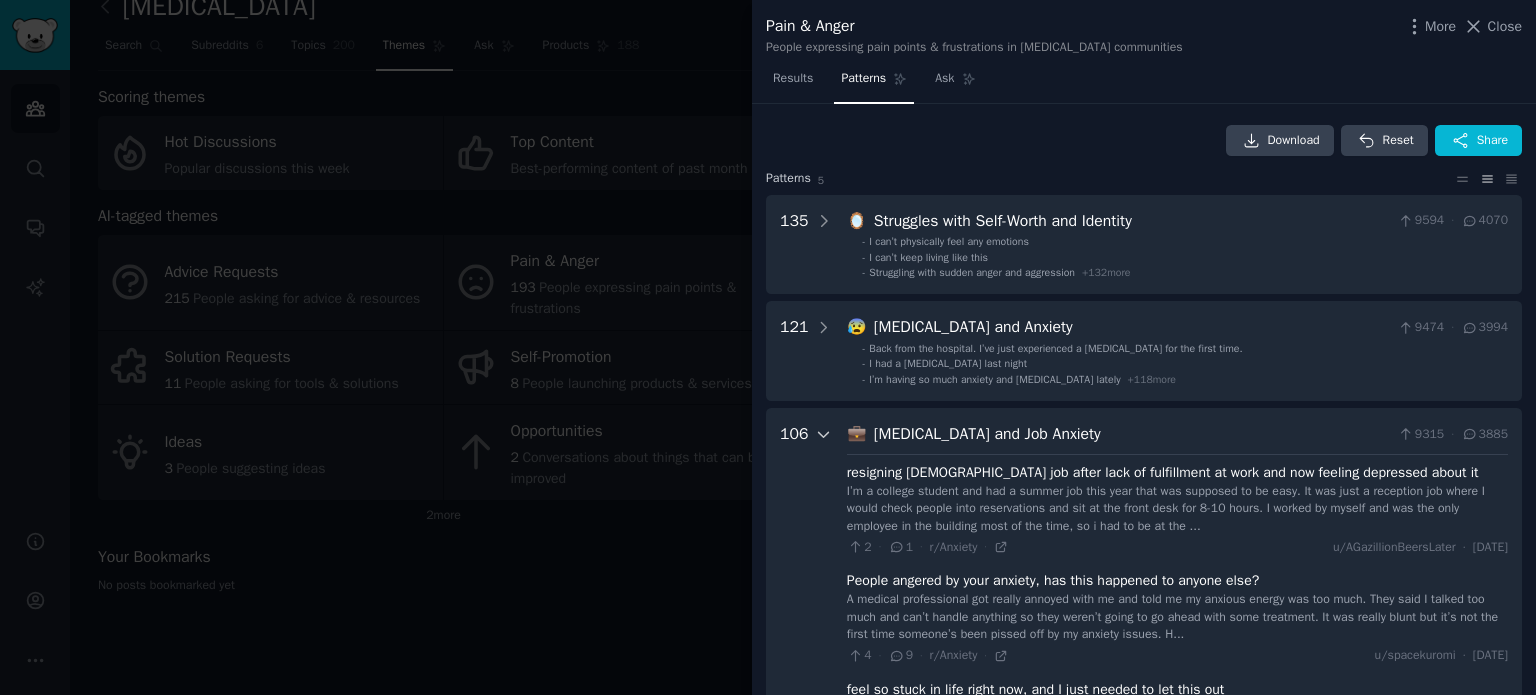 click 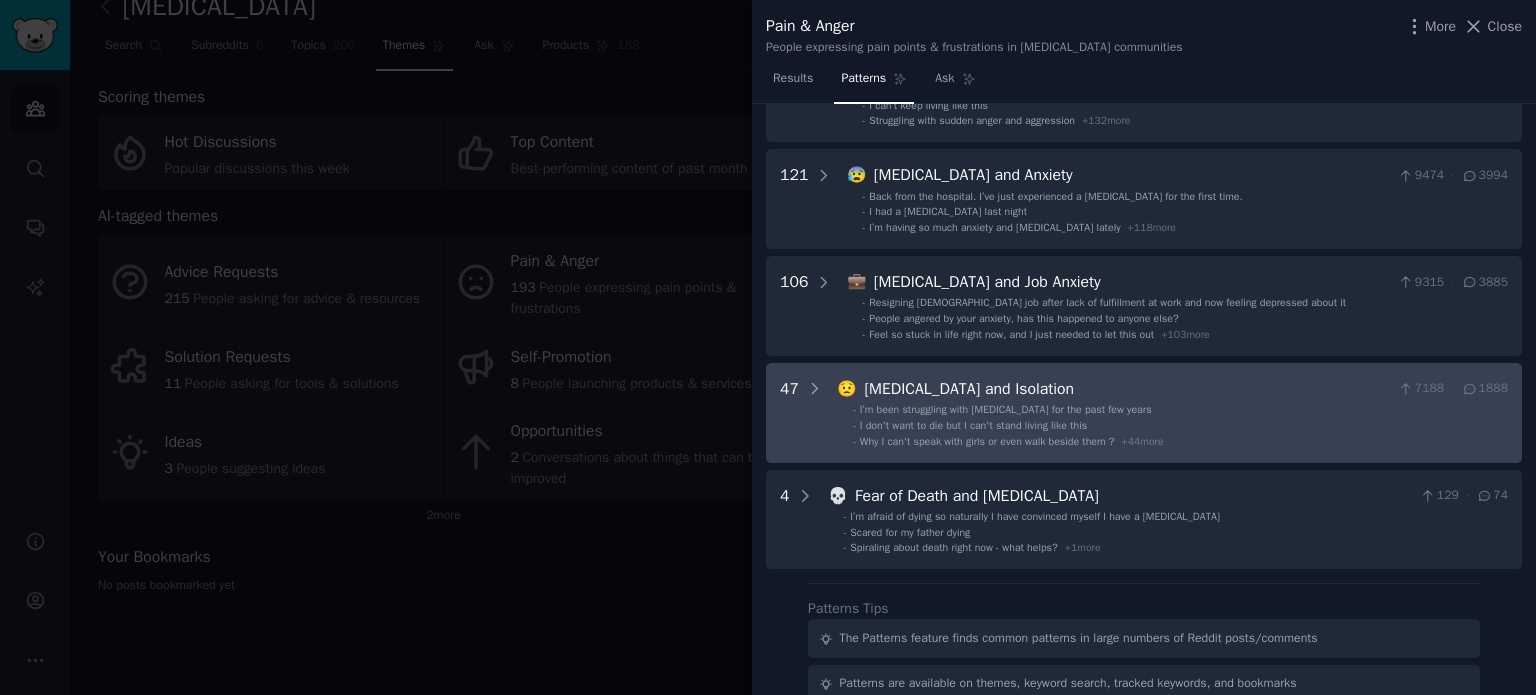 scroll, scrollTop: 200, scrollLeft: 0, axis: vertical 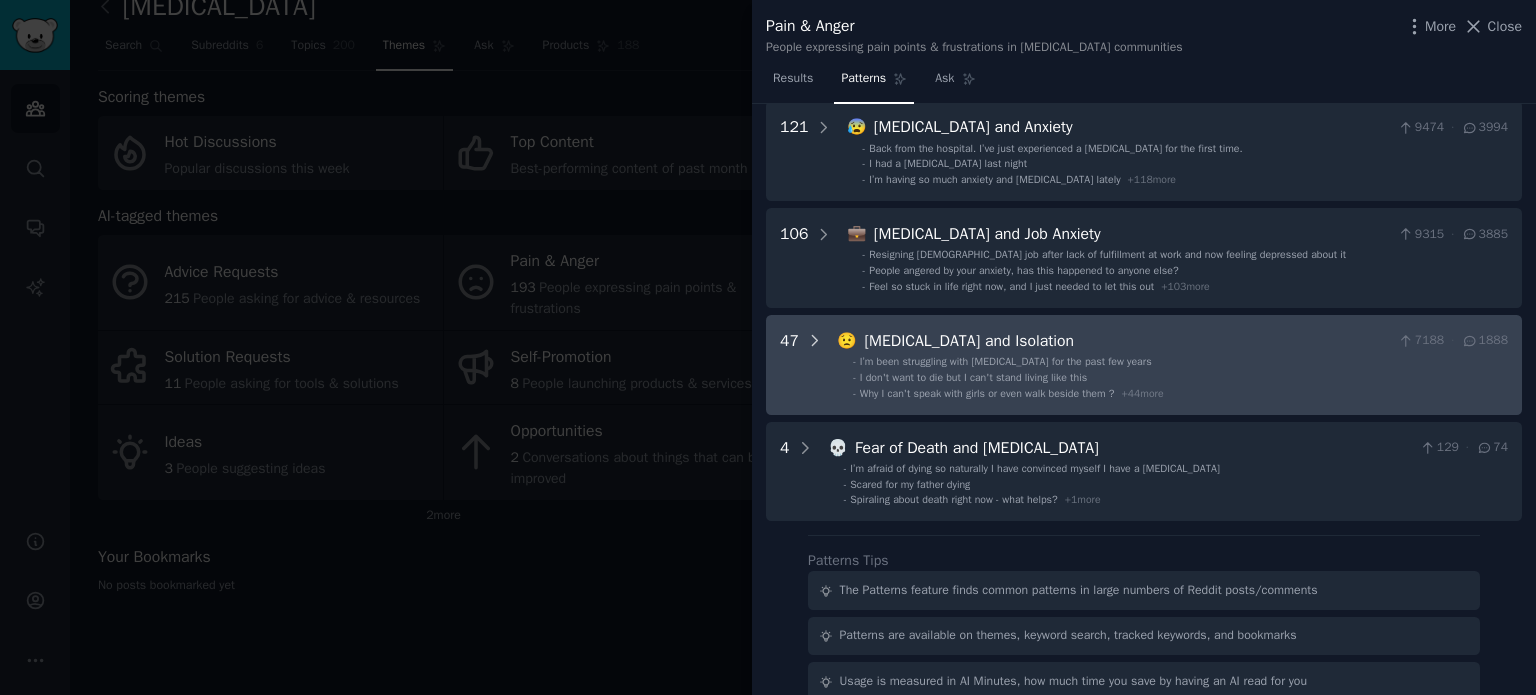click 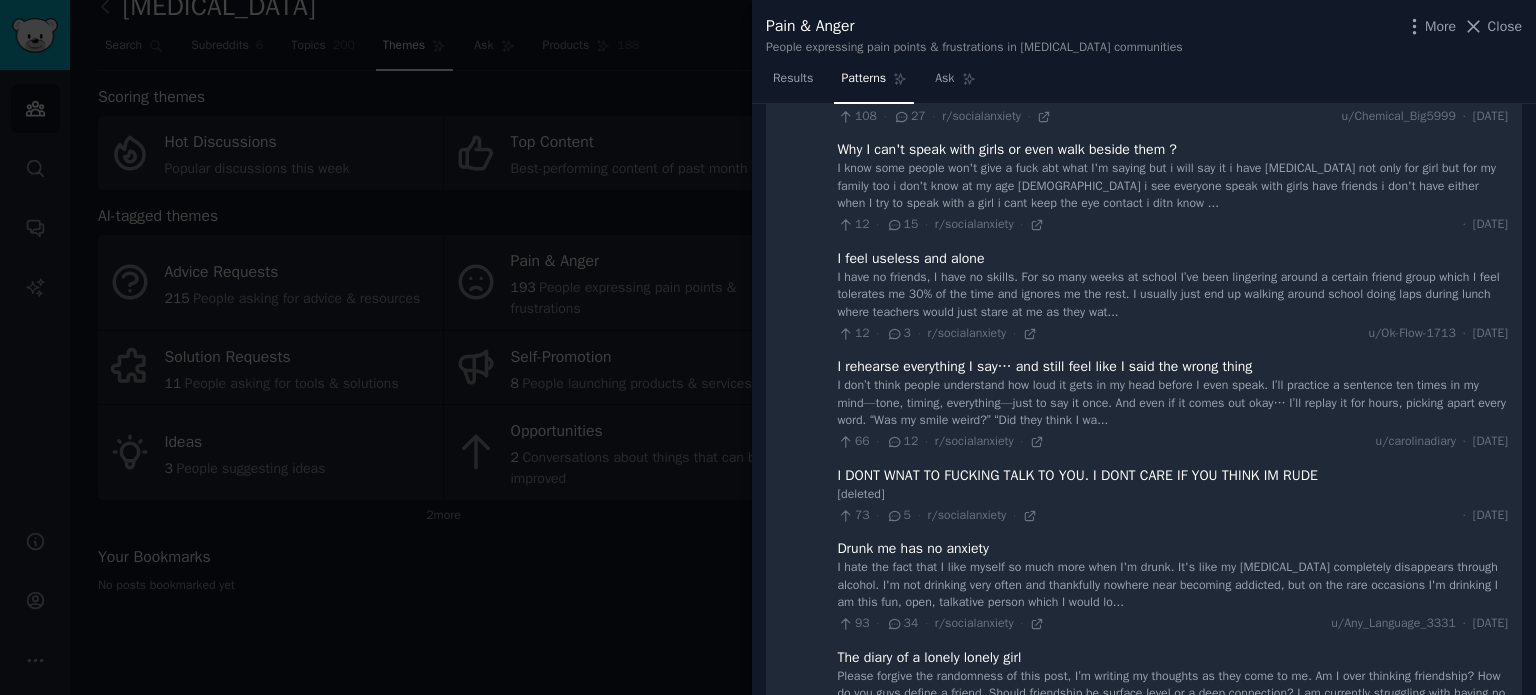 scroll, scrollTop: 111, scrollLeft: 0, axis: vertical 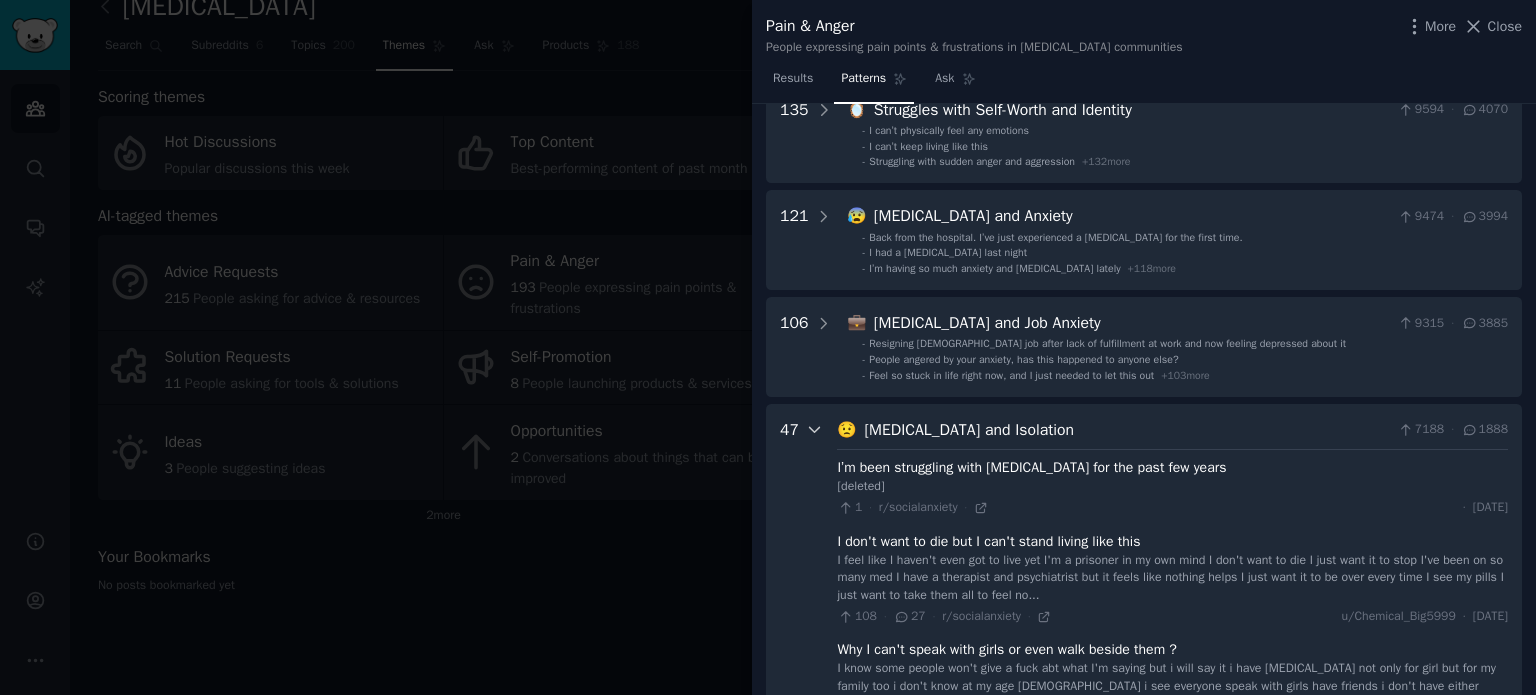 click at bounding box center [815, 2770] 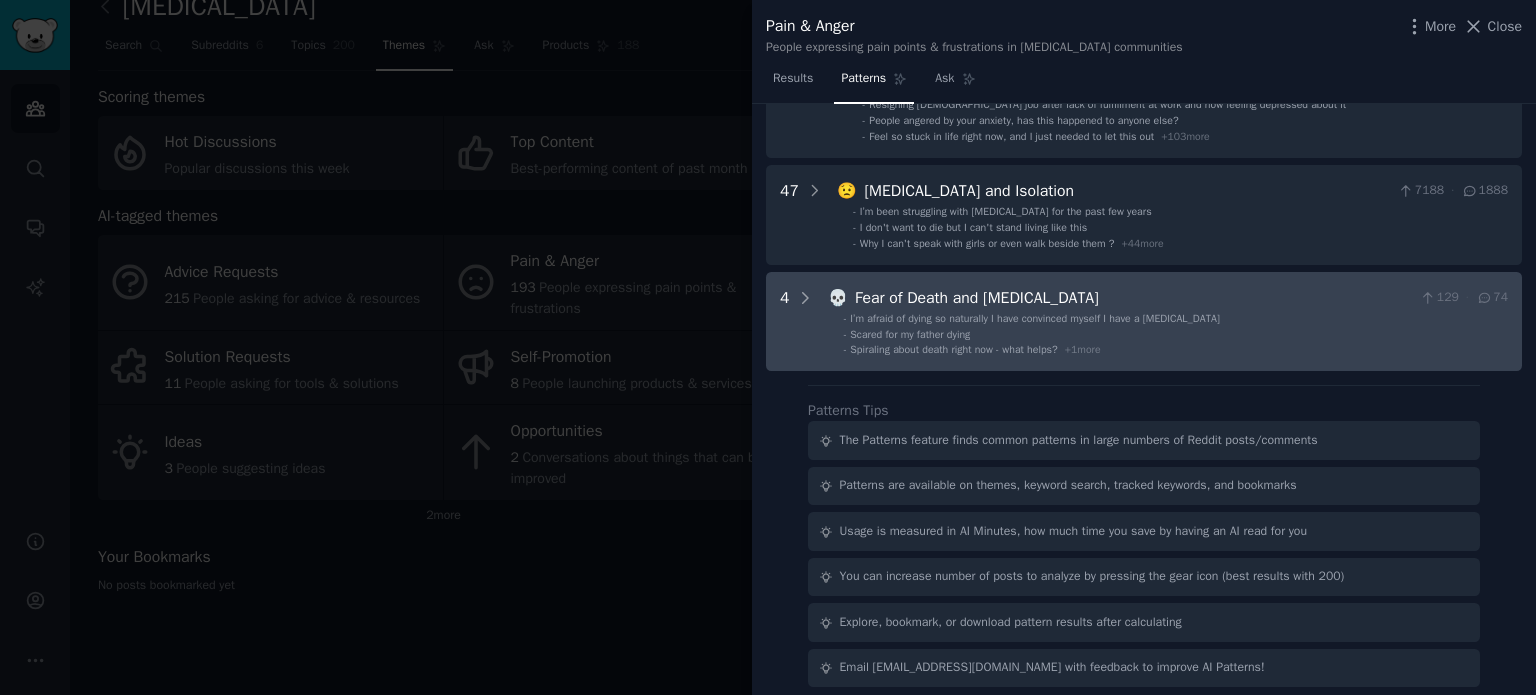 scroll, scrollTop: 362, scrollLeft: 0, axis: vertical 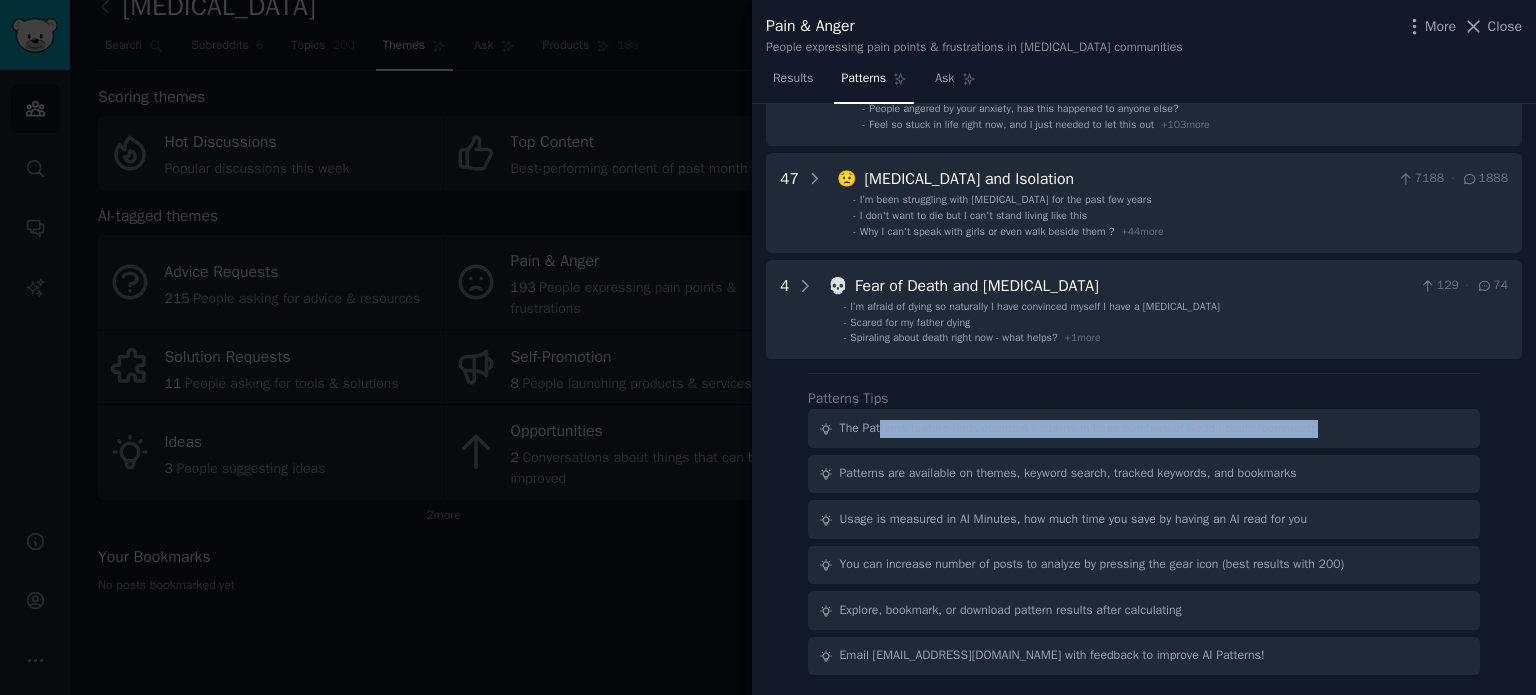 drag, startPoint x: 1165, startPoint y: 428, endPoint x: 876, endPoint y: 430, distance: 289.00693 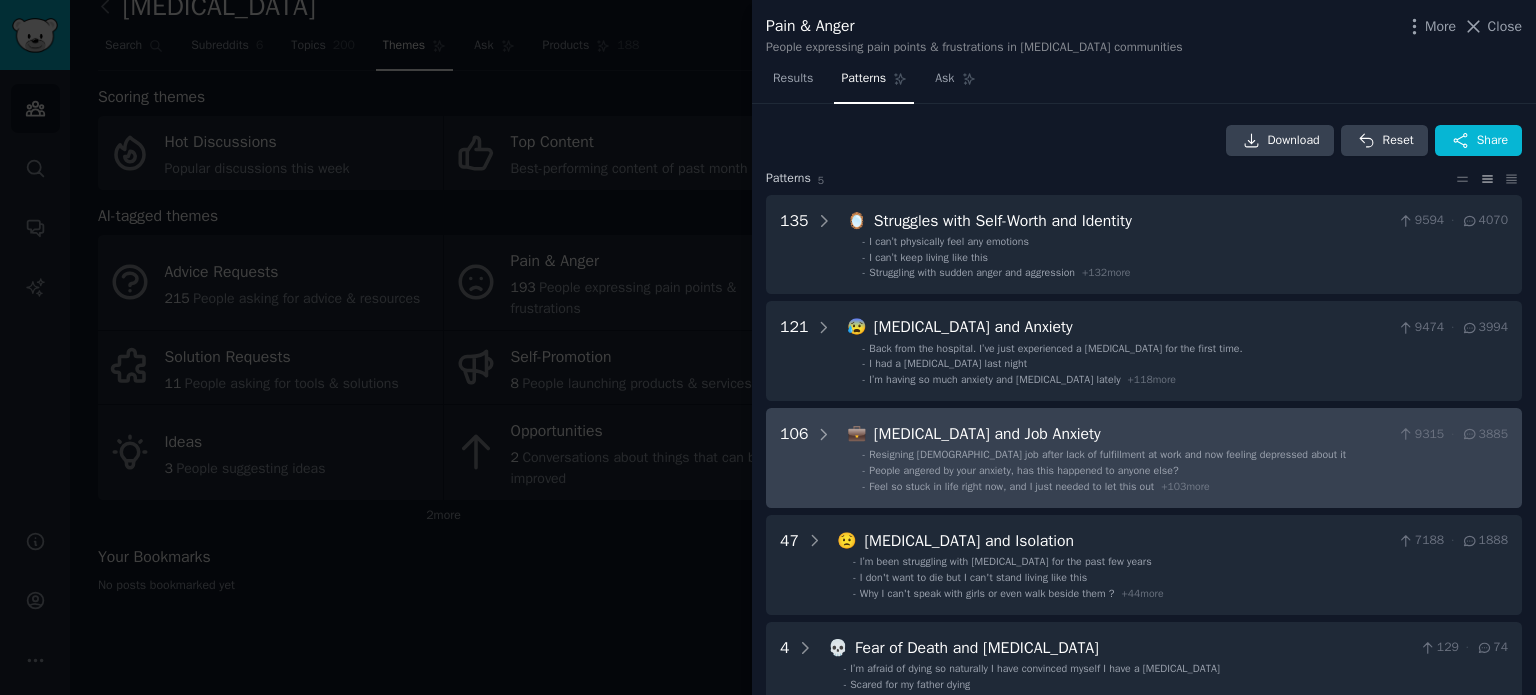 scroll, scrollTop: 200, scrollLeft: 0, axis: vertical 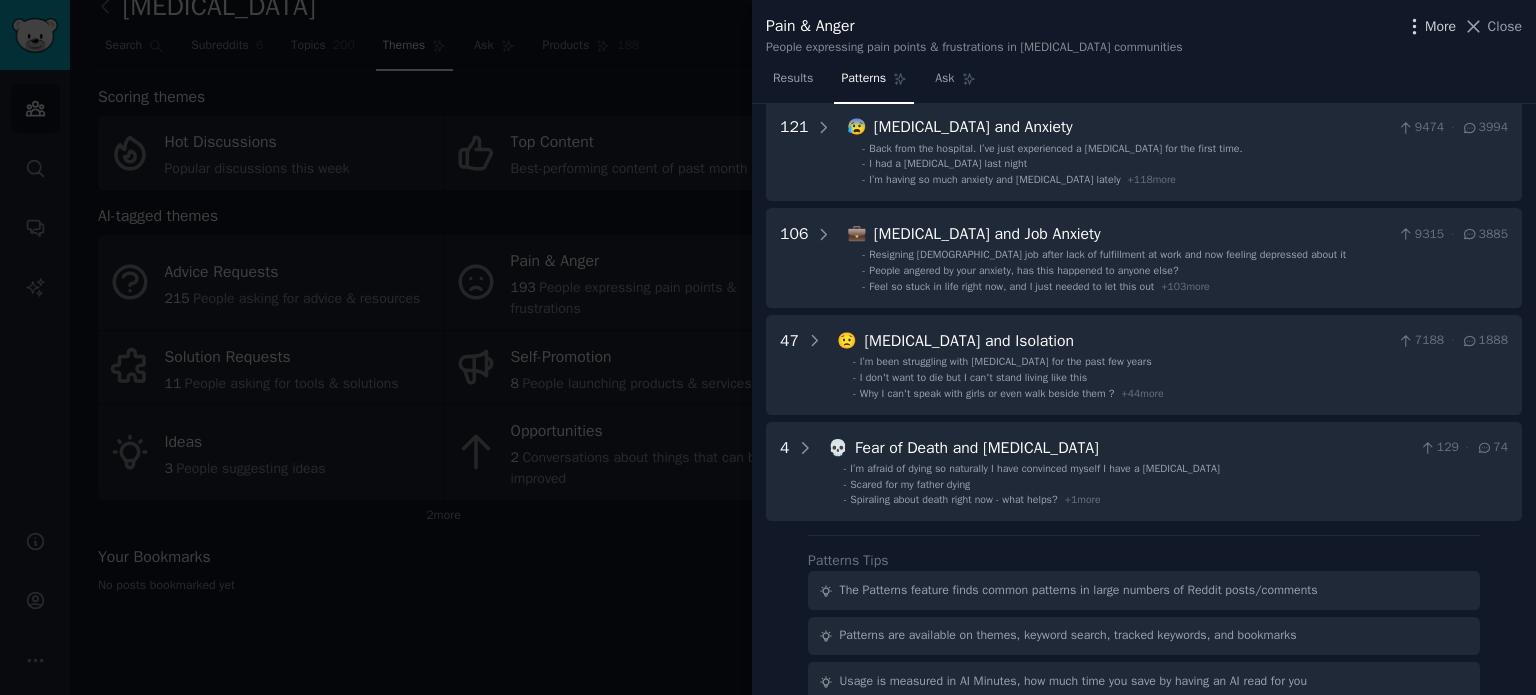 click on "More" at bounding box center [1440, 26] 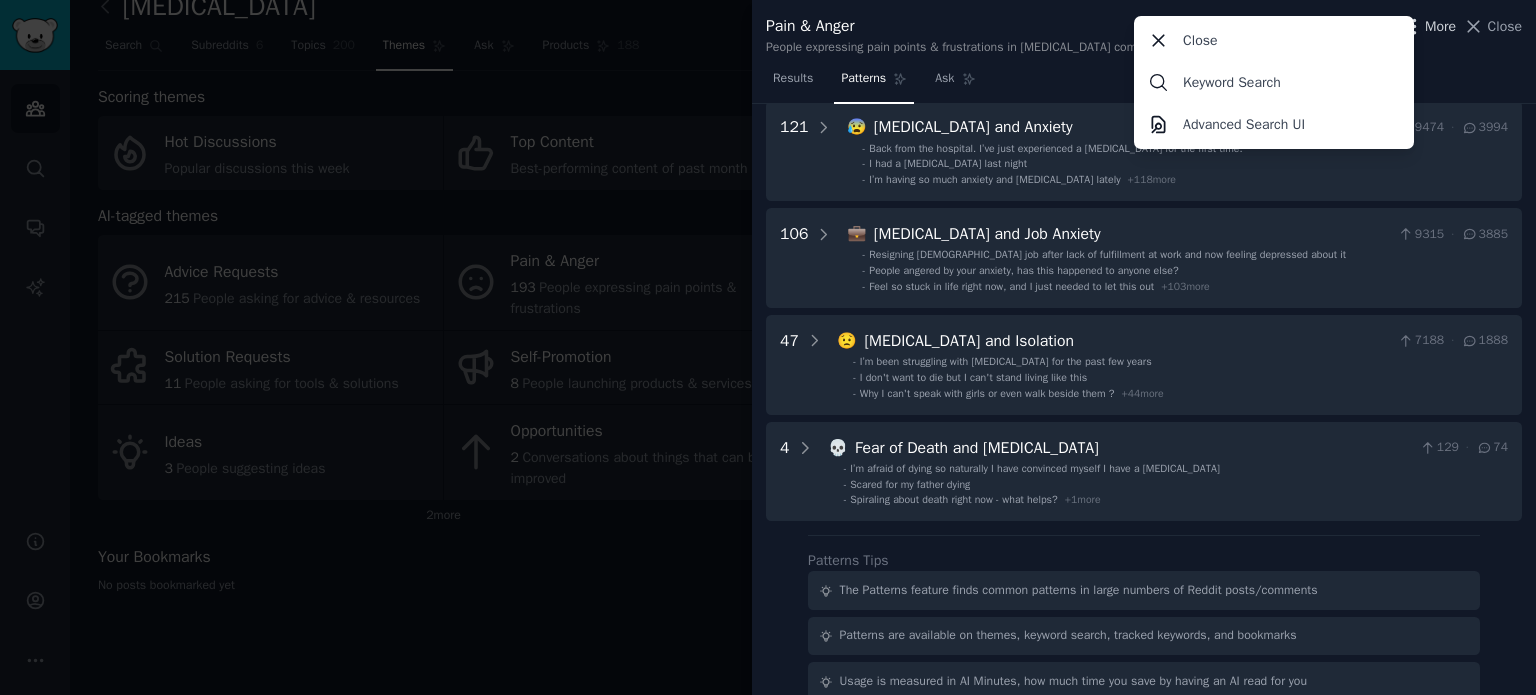 click on "More" at bounding box center [1440, 26] 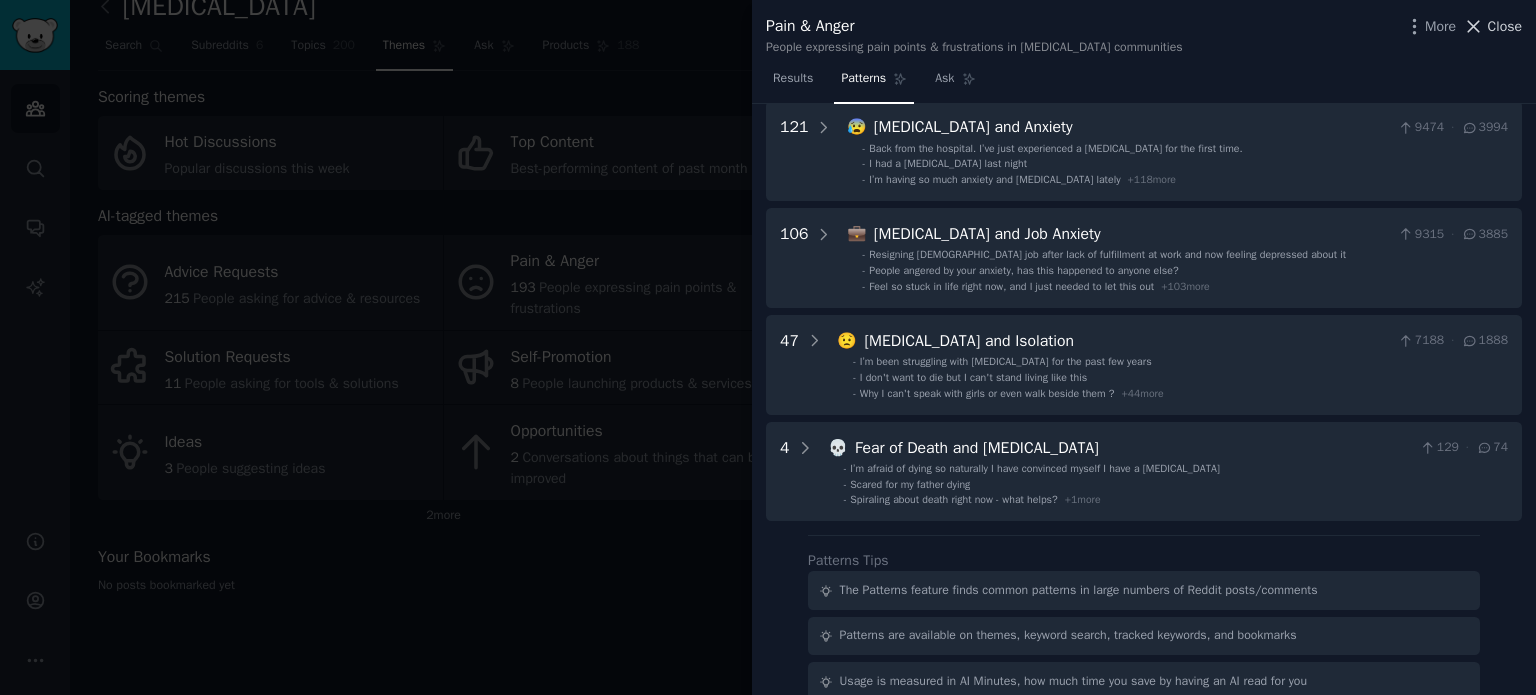 click 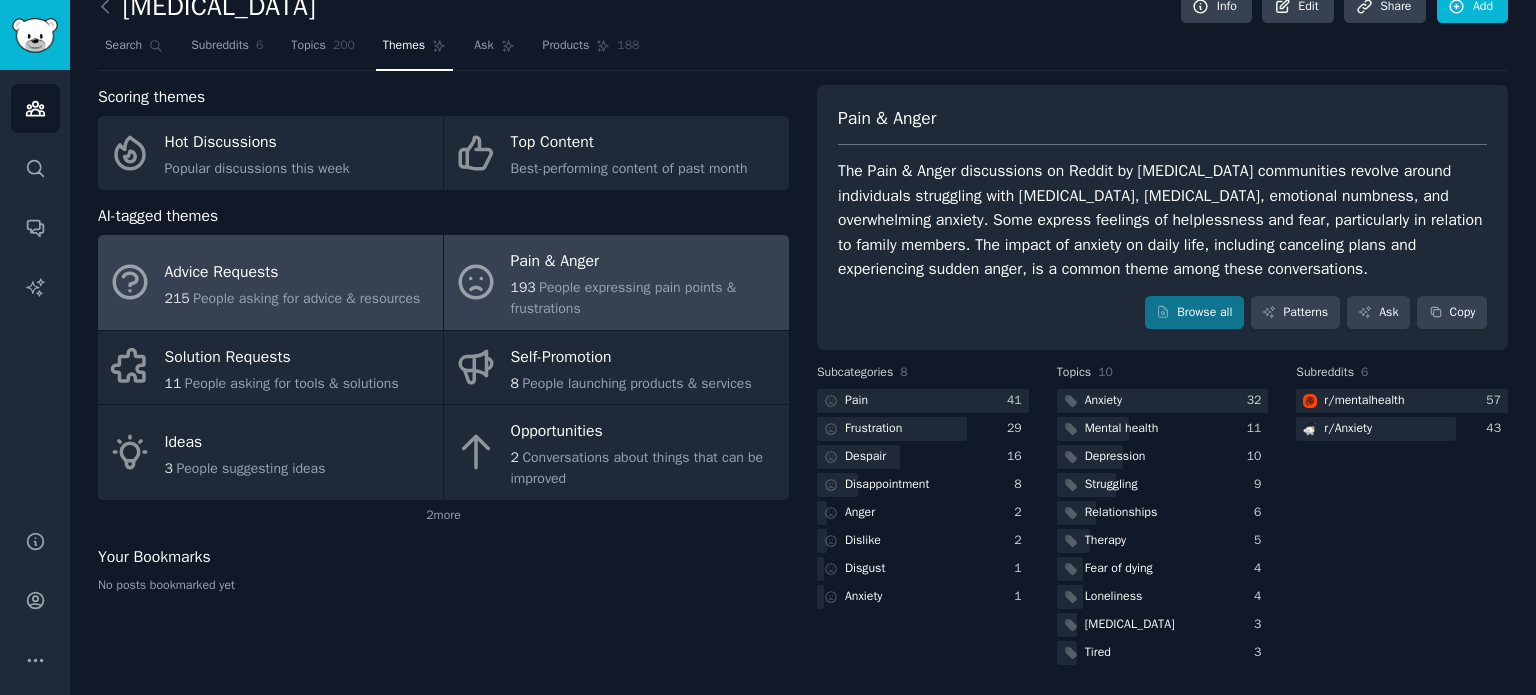 click on "Advice Requests" at bounding box center [293, 272] 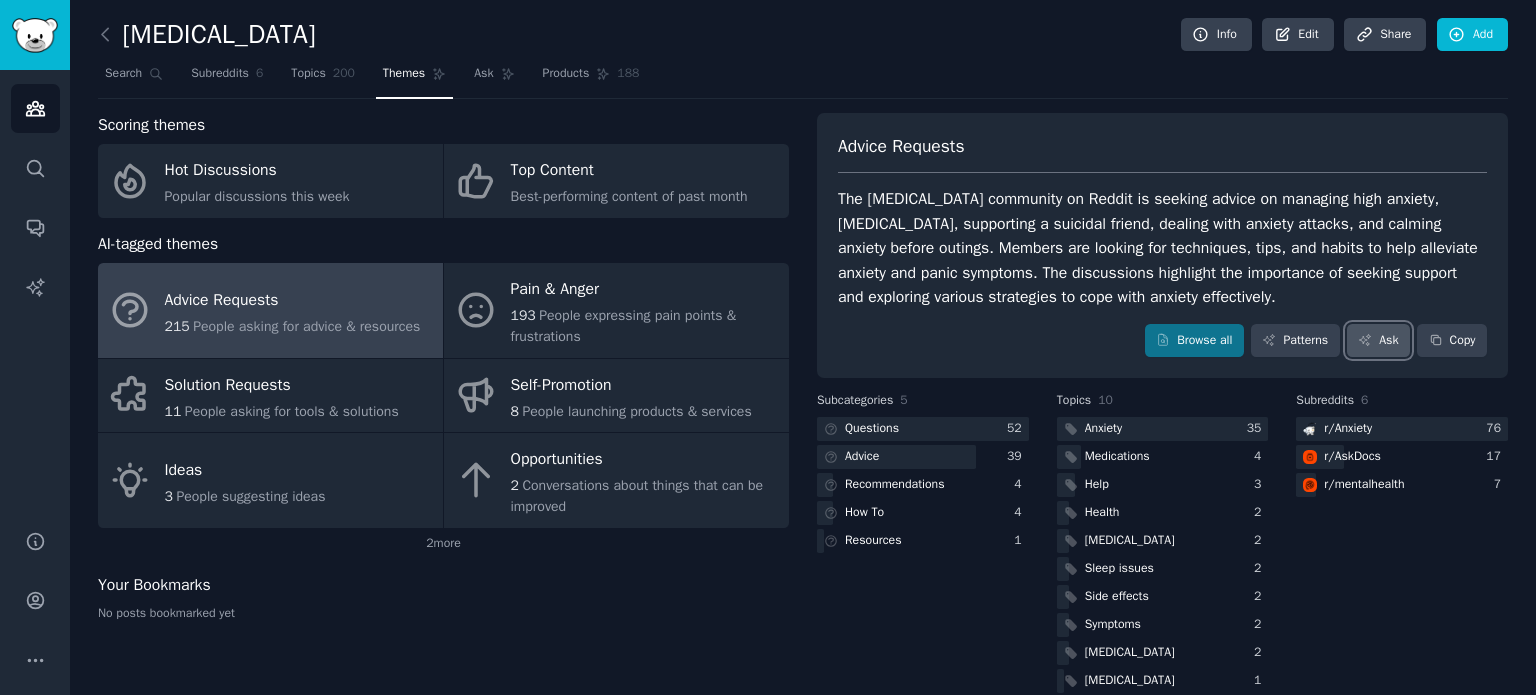 click on "Ask" at bounding box center [1378, 341] 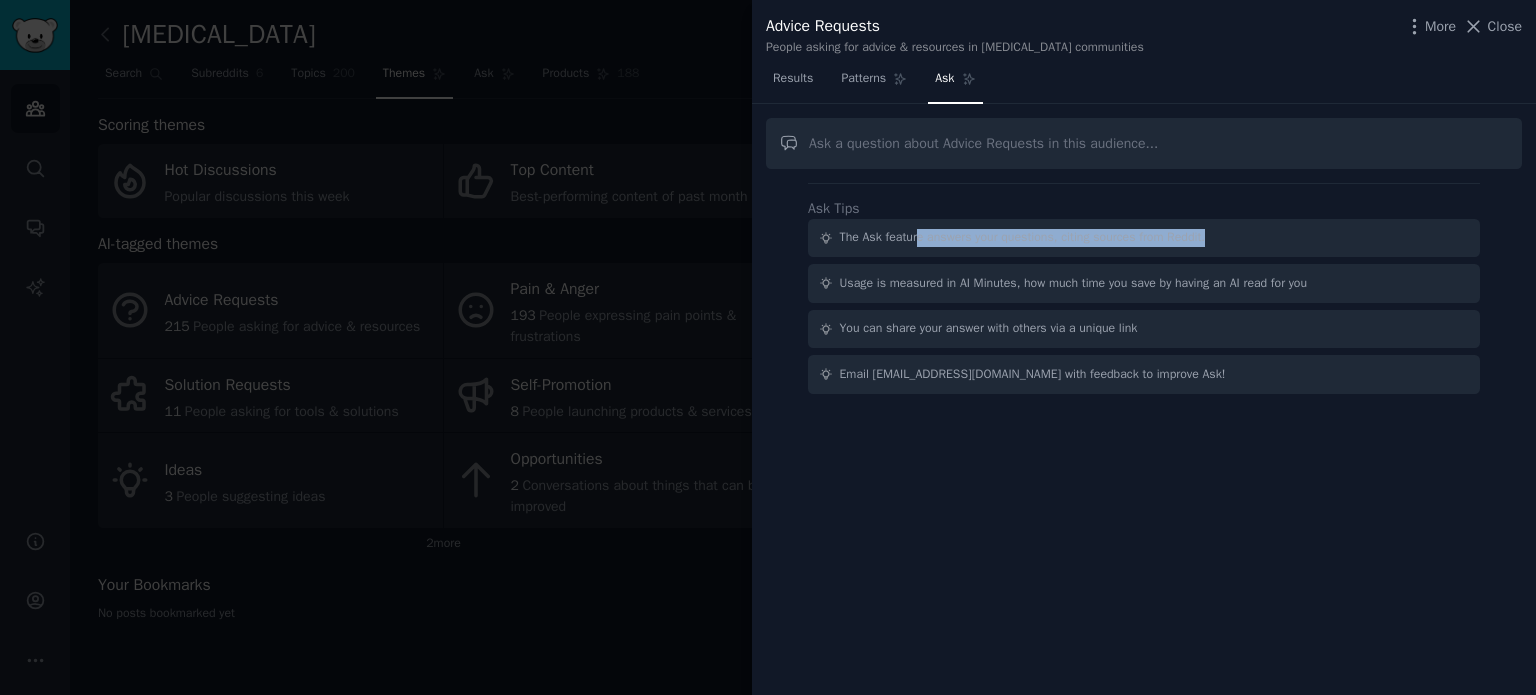 drag, startPoint x: 1204, startPoint y: 235, endPoint x: 912, endPoint y: 235, distance: 292 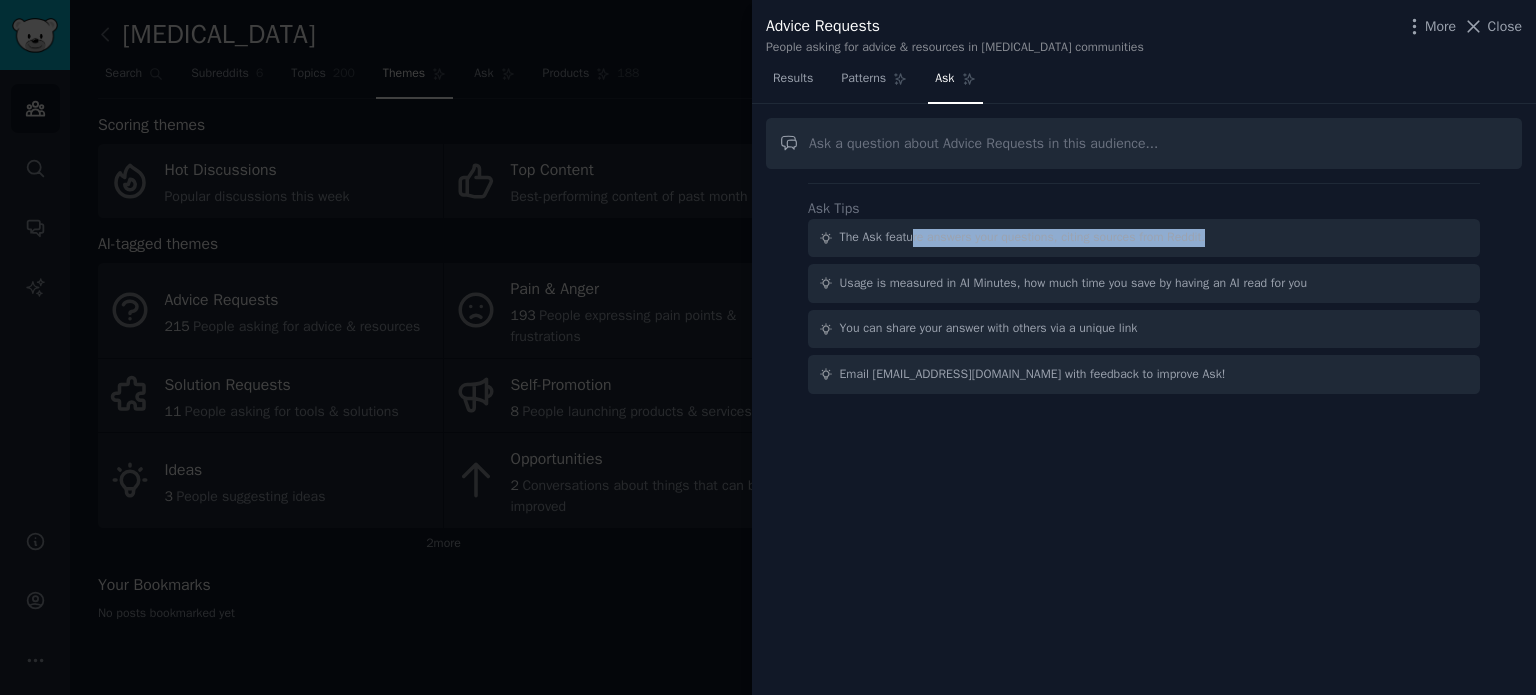 click on "The Ask feature answers your questions, citing sources from Reddit." at bounding box center [1023, 238] 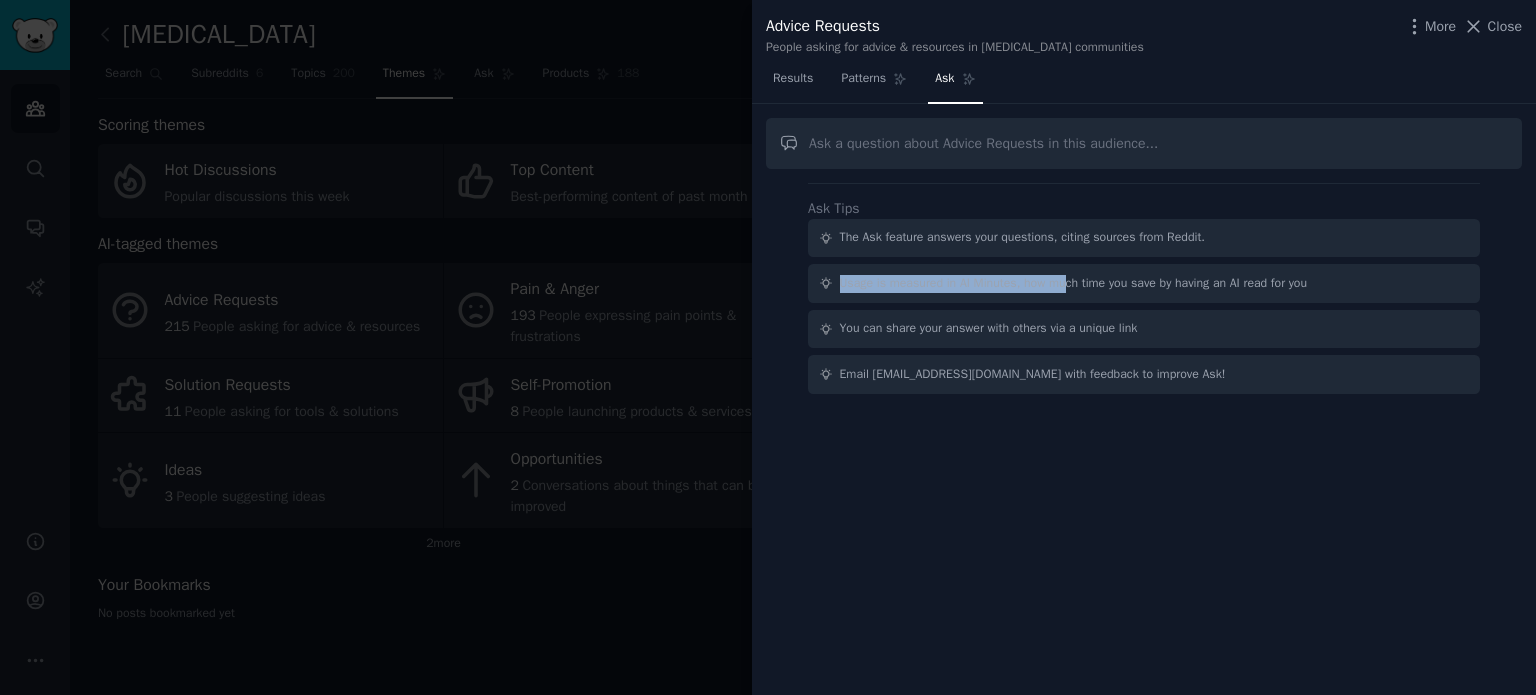drag, startPoint x: 829, startPoint y: 281, endPoint x: 1064, endPoint y: 280, distance: 235.00212 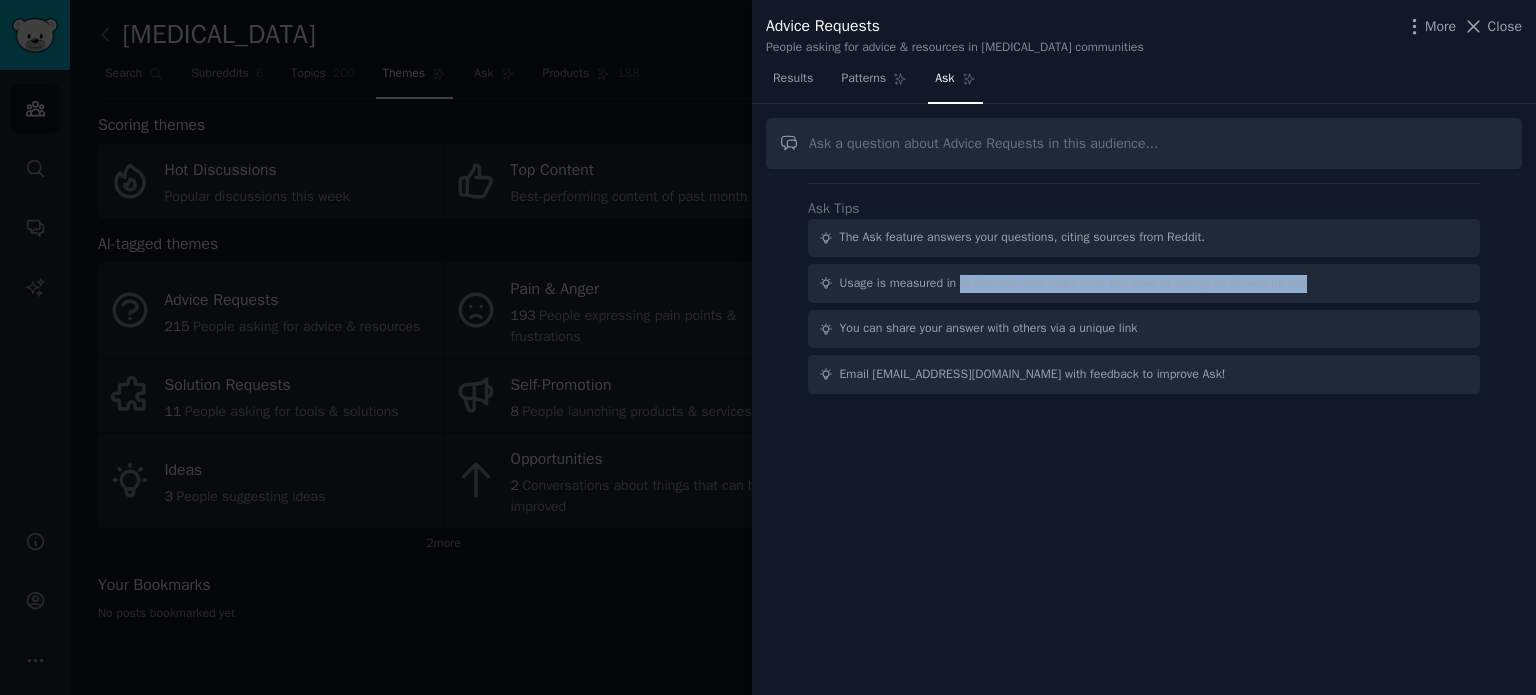 drag, startPoint x: 1164, startPoint y: 283, endPoint x: 958, endPoint y: 283, distance: 206 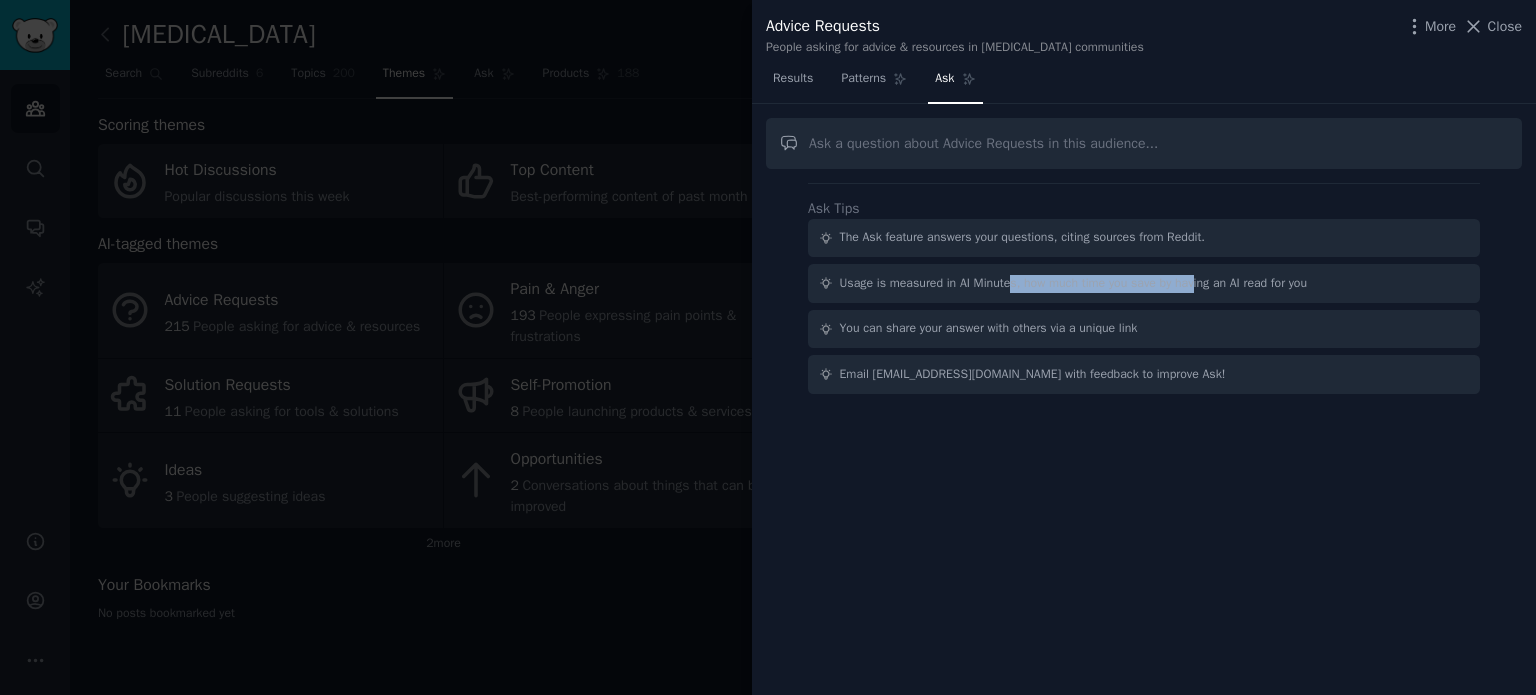 drag, startPoint x: 1016, startPoint y: 280, endPoint x: 1196, endPoint y: 280, distance: 180 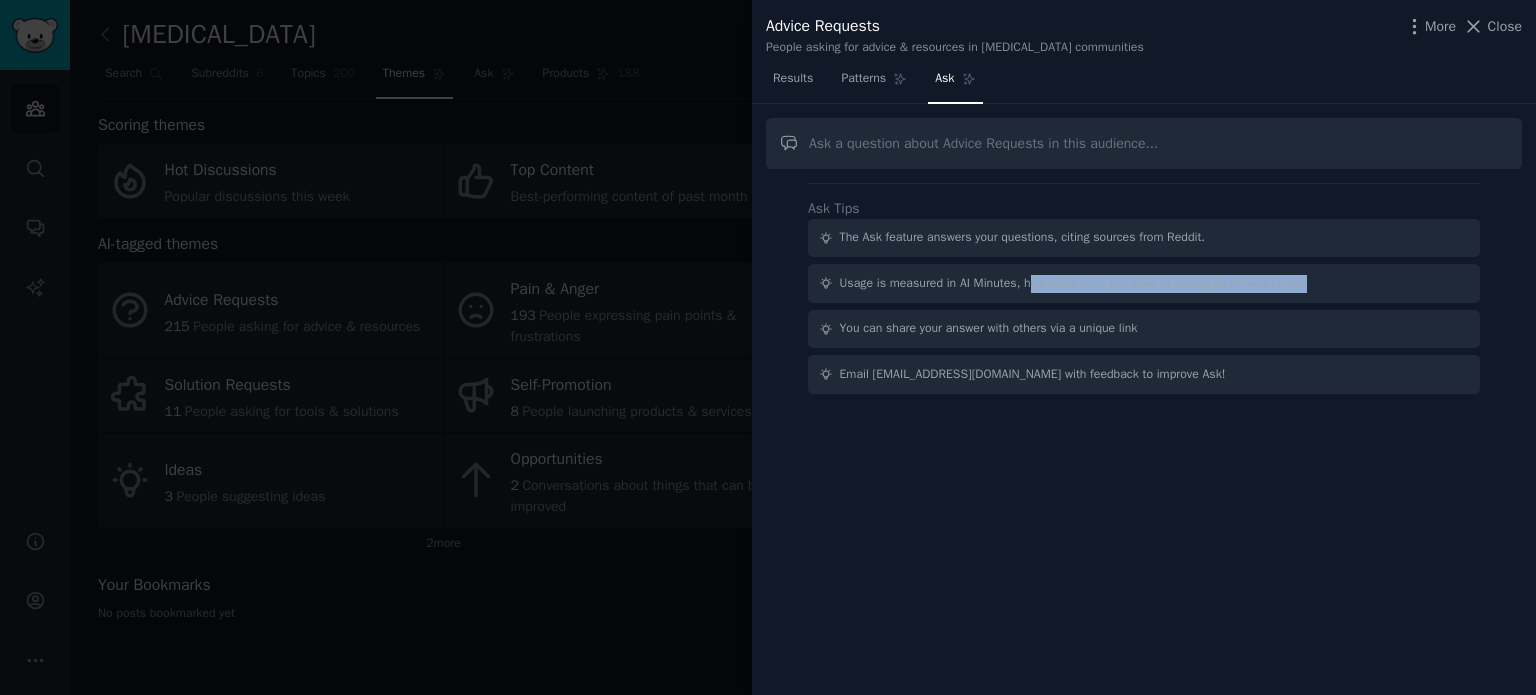 drag, startPoint x: 1304, startPoint y: 280, endPoint x: 1028, endPoint y: 279, distance: 276.0018 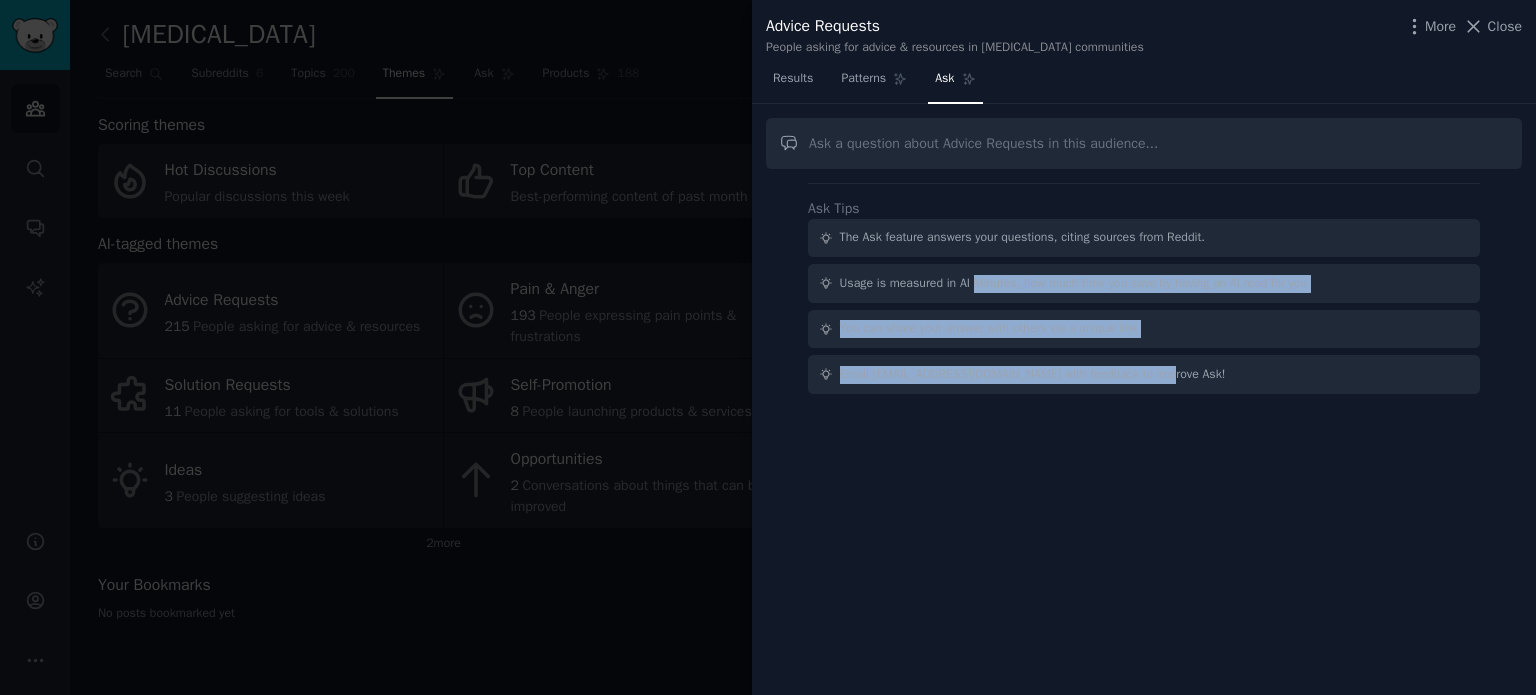 drag, startPoint x: 1160, startPoint y: 363, endPoint x: 974, endPoint y: 276, distance: 205.34119 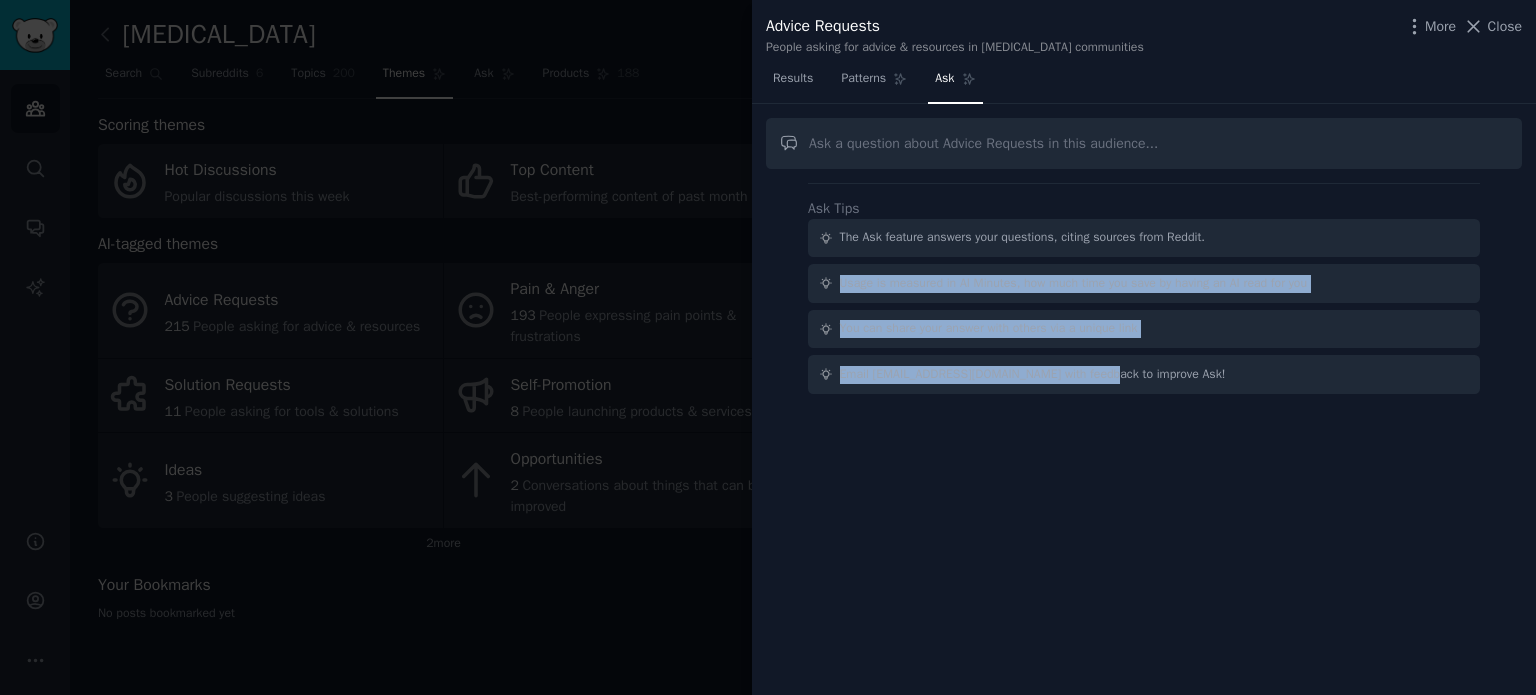 drag, startPoint x: 850, startPoint y: 291, endPoint x: 1112, endPoint y: 372, distance: 274.2353 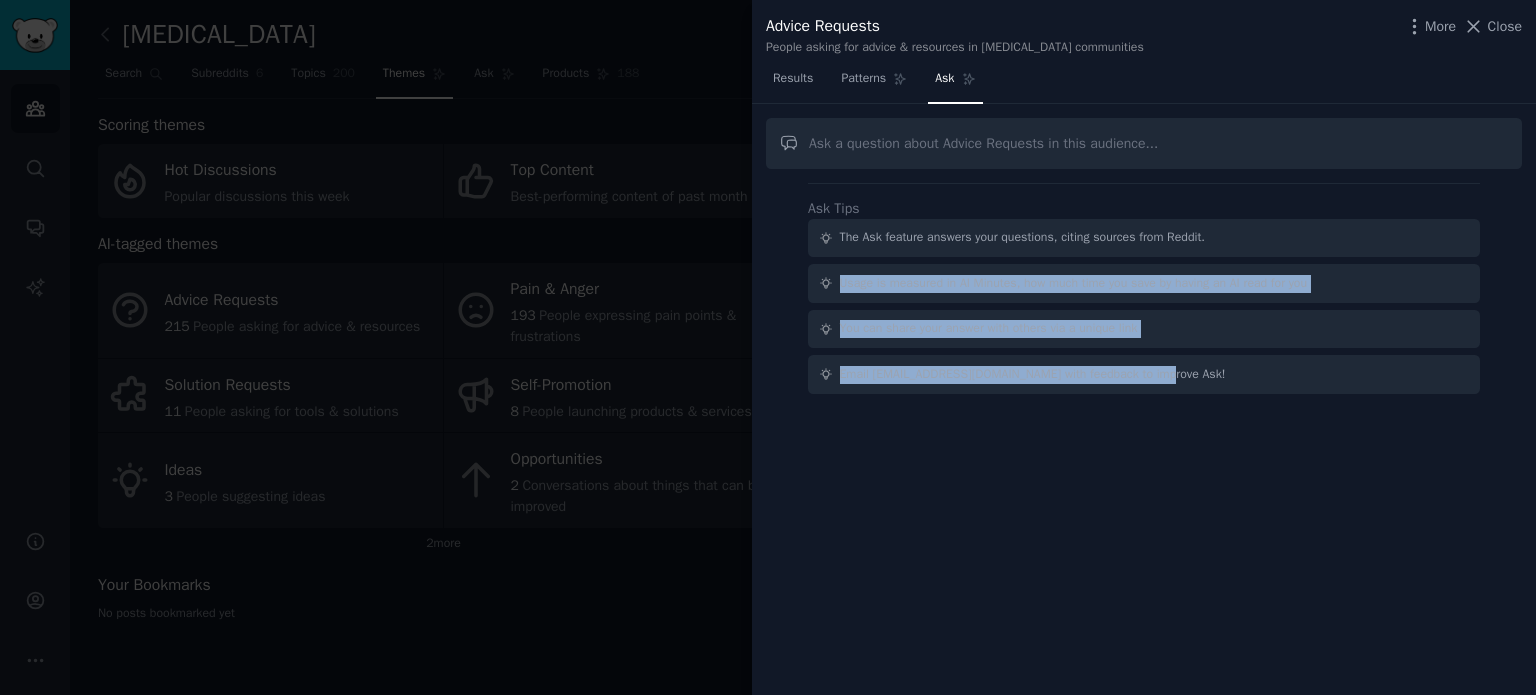 drag, startPoint x: 1164, startPoint y: 365, endPoint x: 833, endPoint y: 276, distance: 342.75647 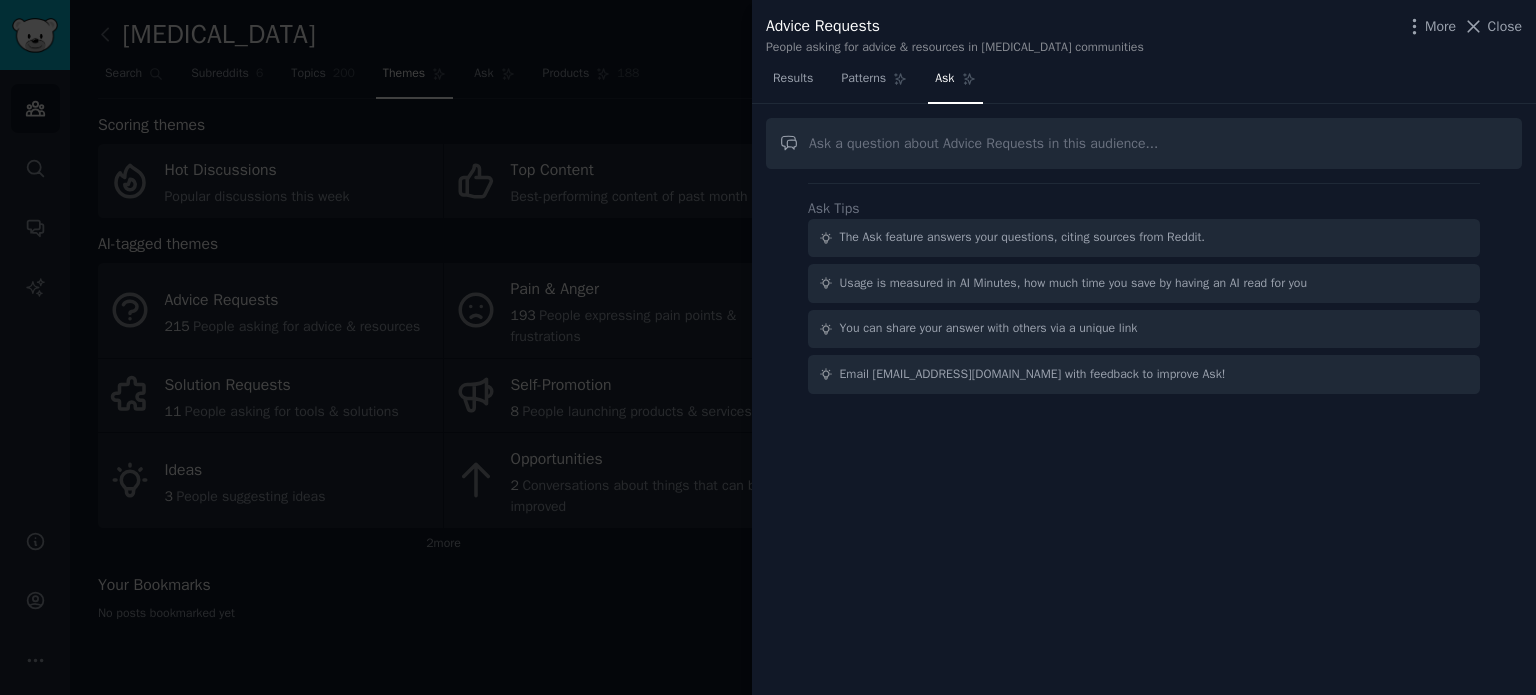 click on "Usage is measured in AI Minutes, how much time you save by having an AI read for you" at bounding box center (1144, 283) 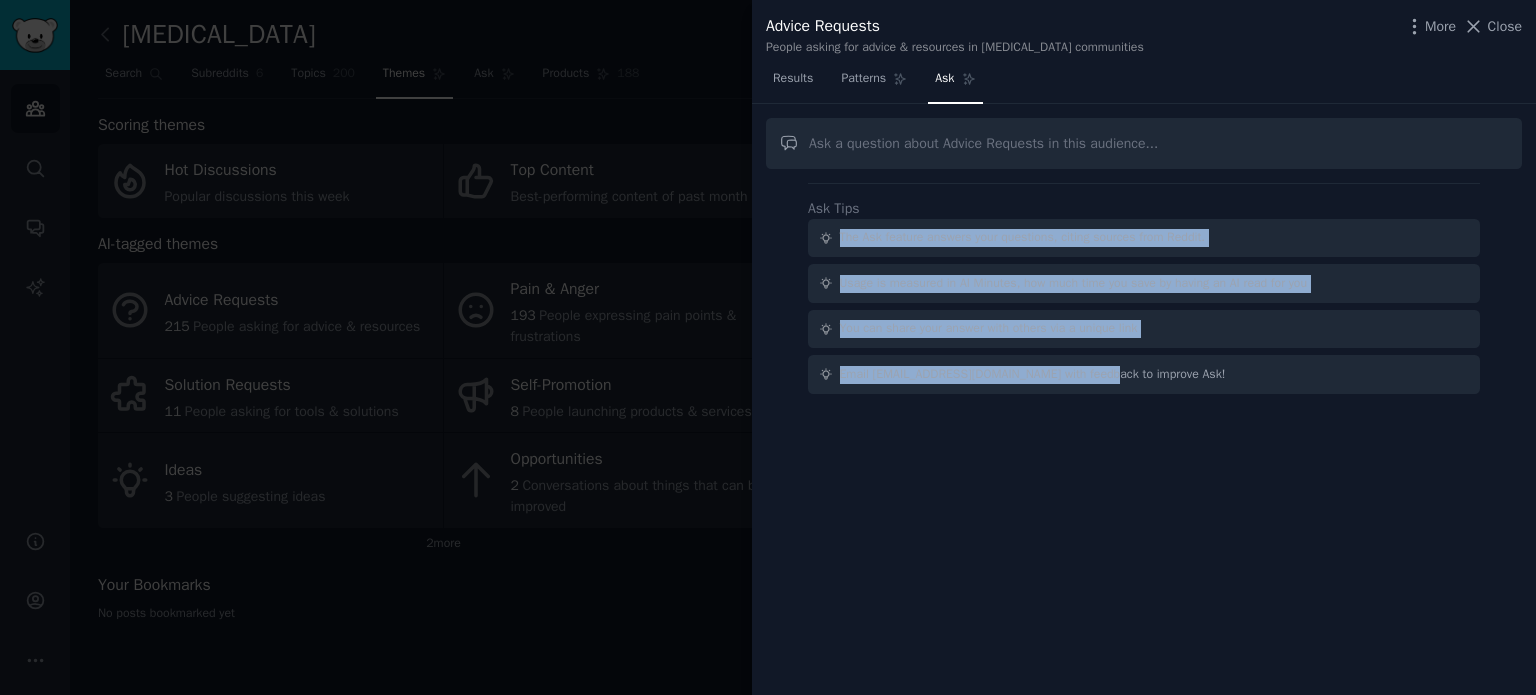 drag, startPoint x: 829, startPoint y: 231, endPoint x: 1116, endPoint y: 363, distance: 315.9003 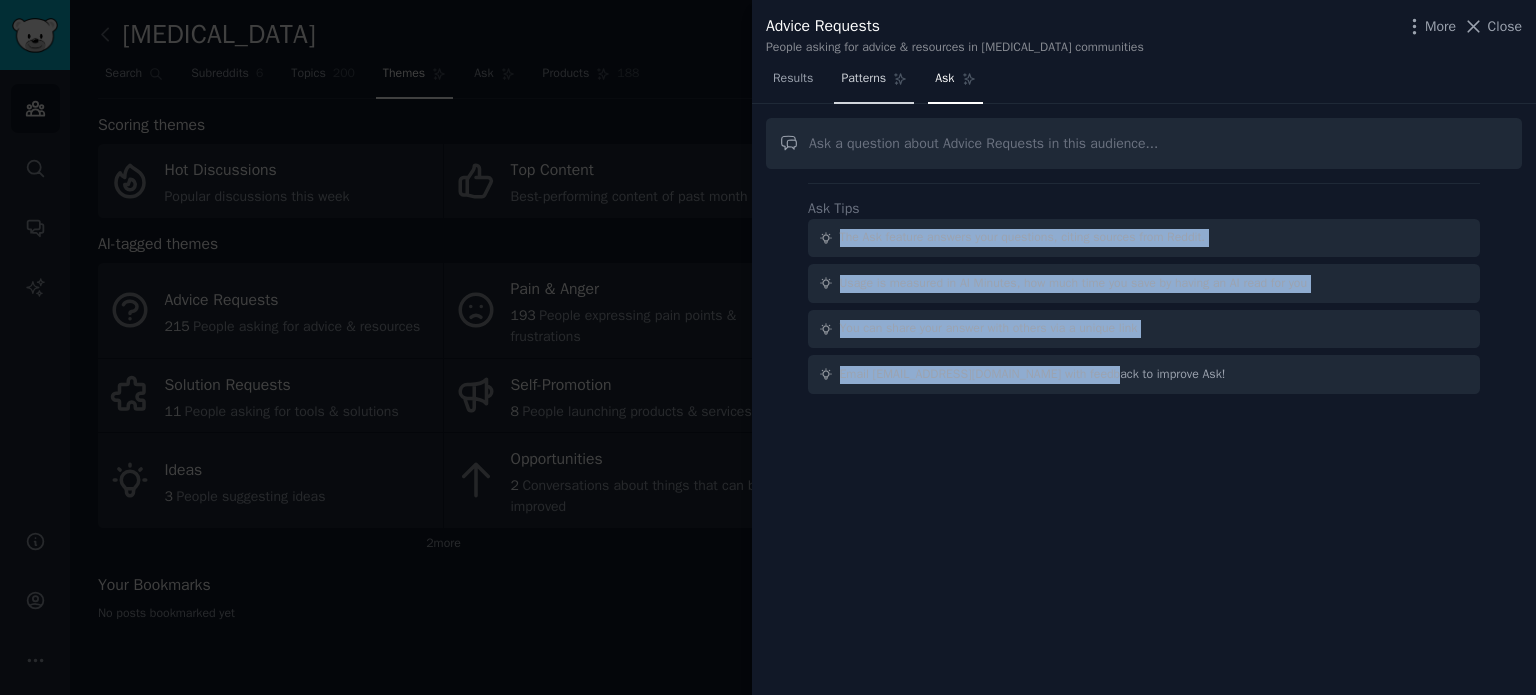 click on "Patterns" at bounding box center [863, 79] 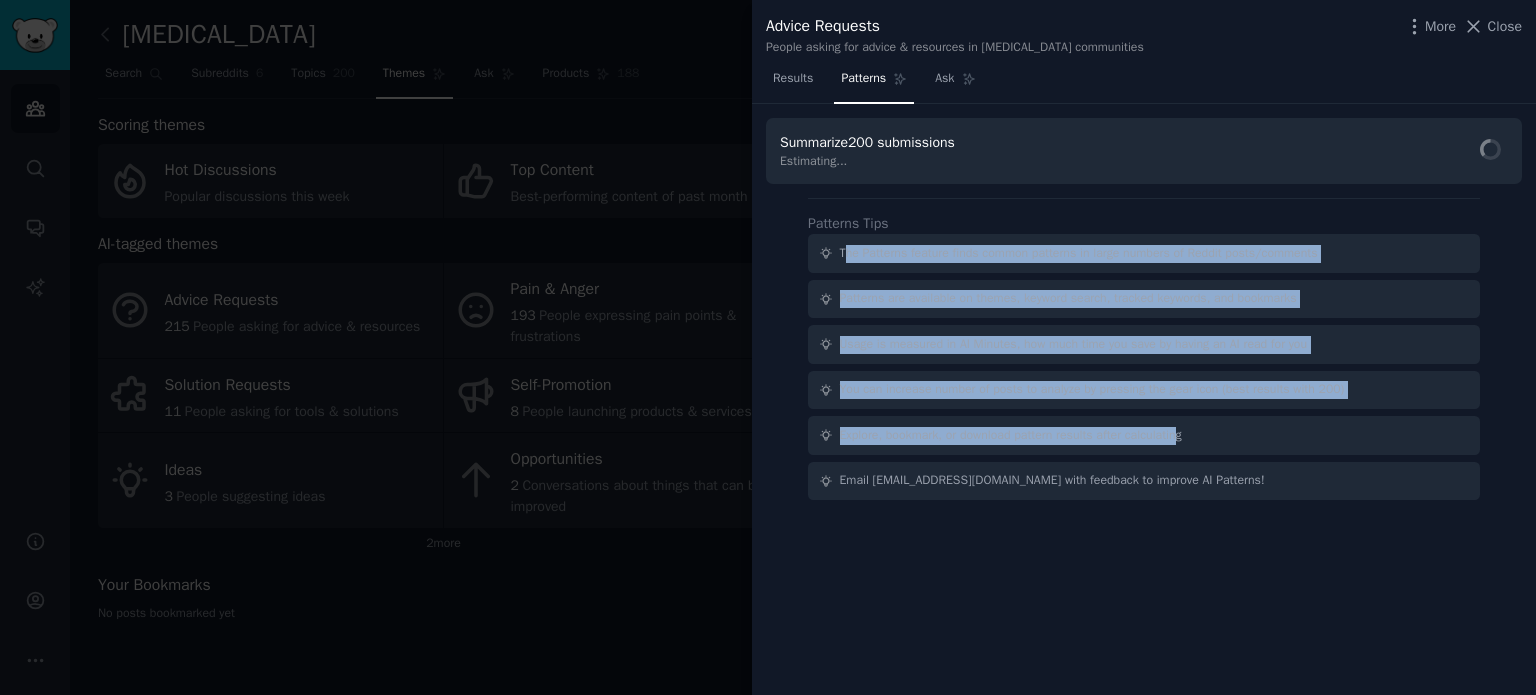 drag, startPoint x: 977, startPoint y: 271, endPoint x: 1203, endPoint y: 428, distance: 275.18176 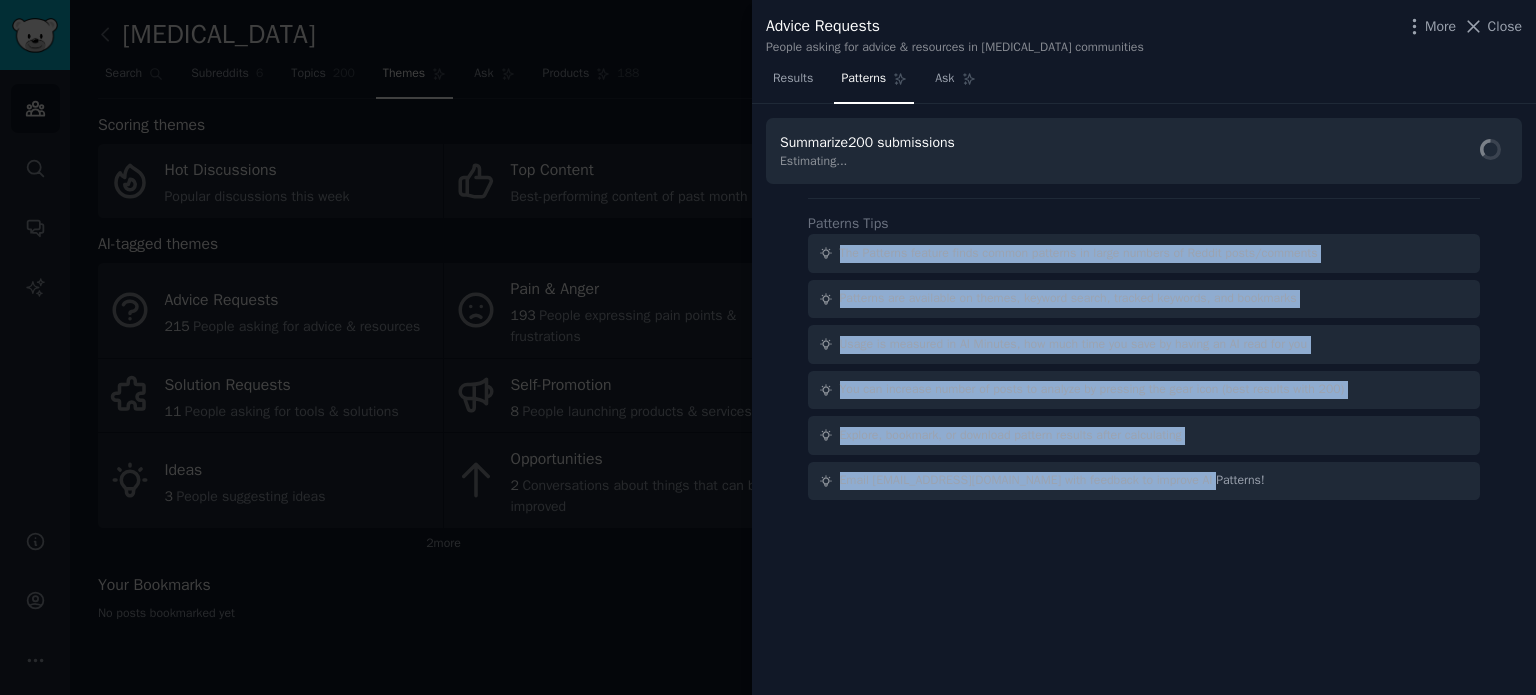 drag, startPoint x: 1208, startPoint y: 483, endPoint x: 828, endPoint y: 258, distance: 441.61636 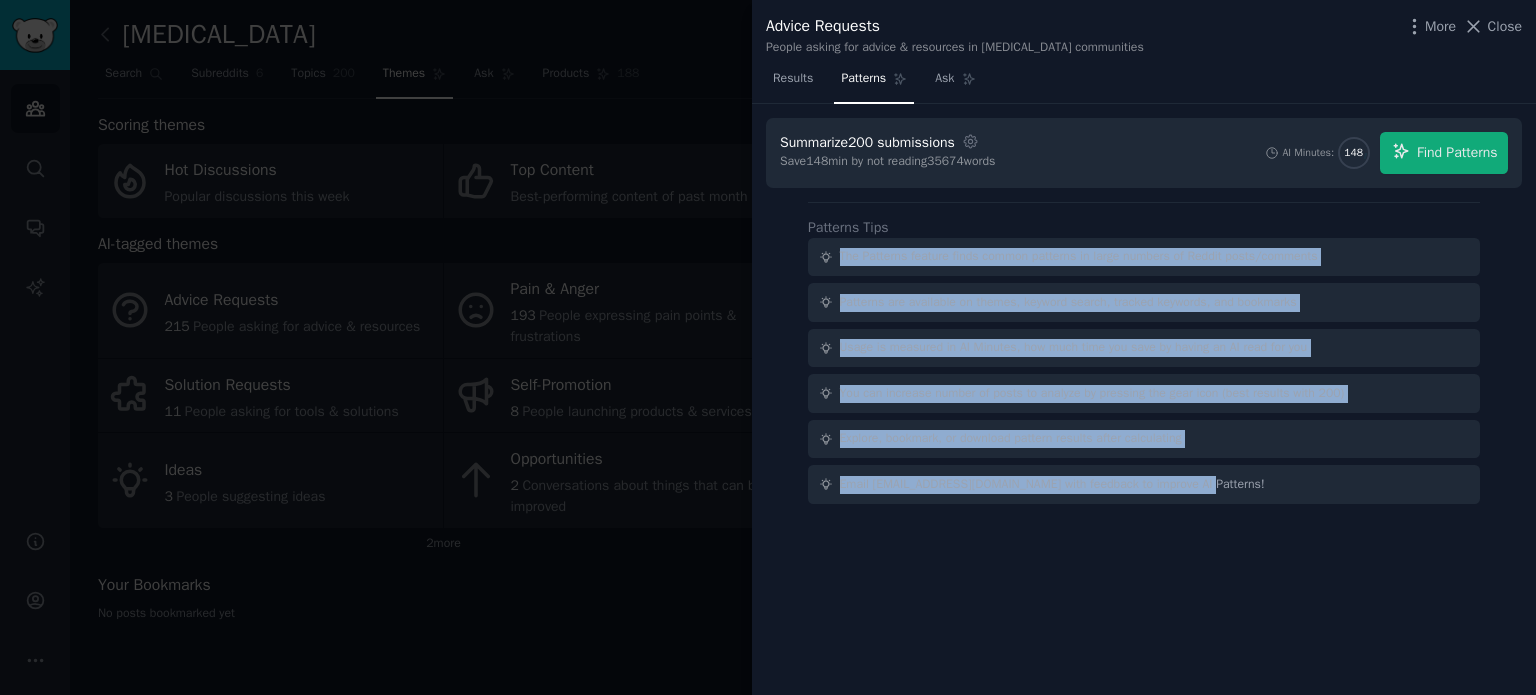 click on "The Patterns feature finds common patterns in large numbers of Reddit posts/comments" at bounding box center (1079, 257) 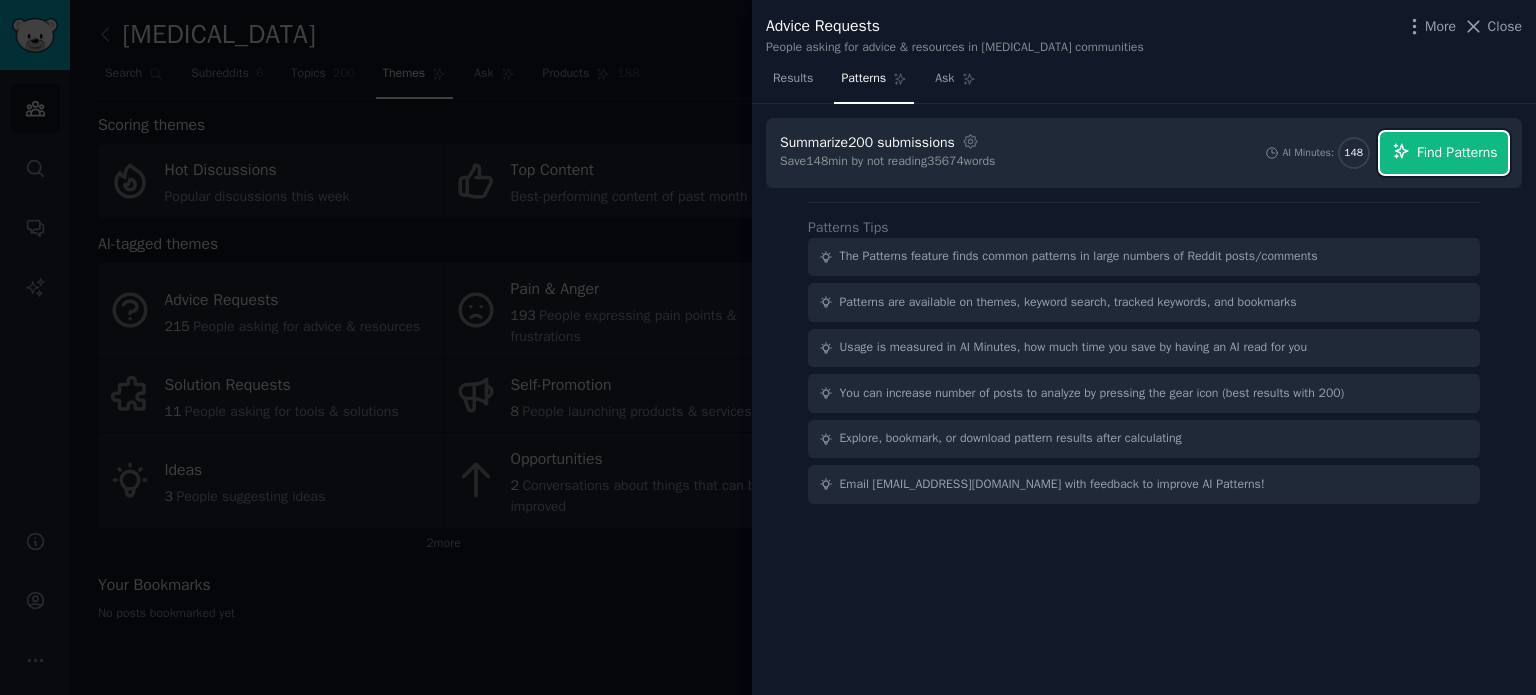 click on "Find Patterns" at bounding box center [1457, 152] 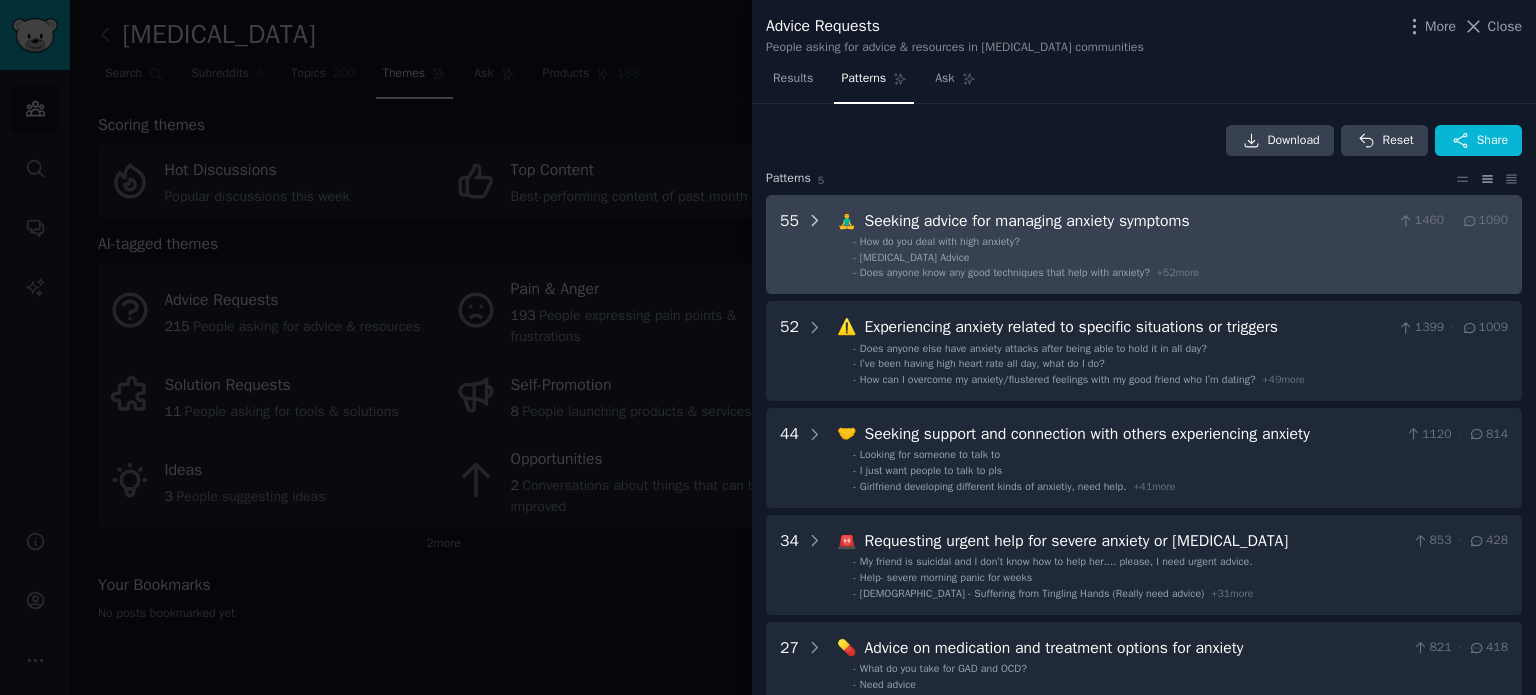 click 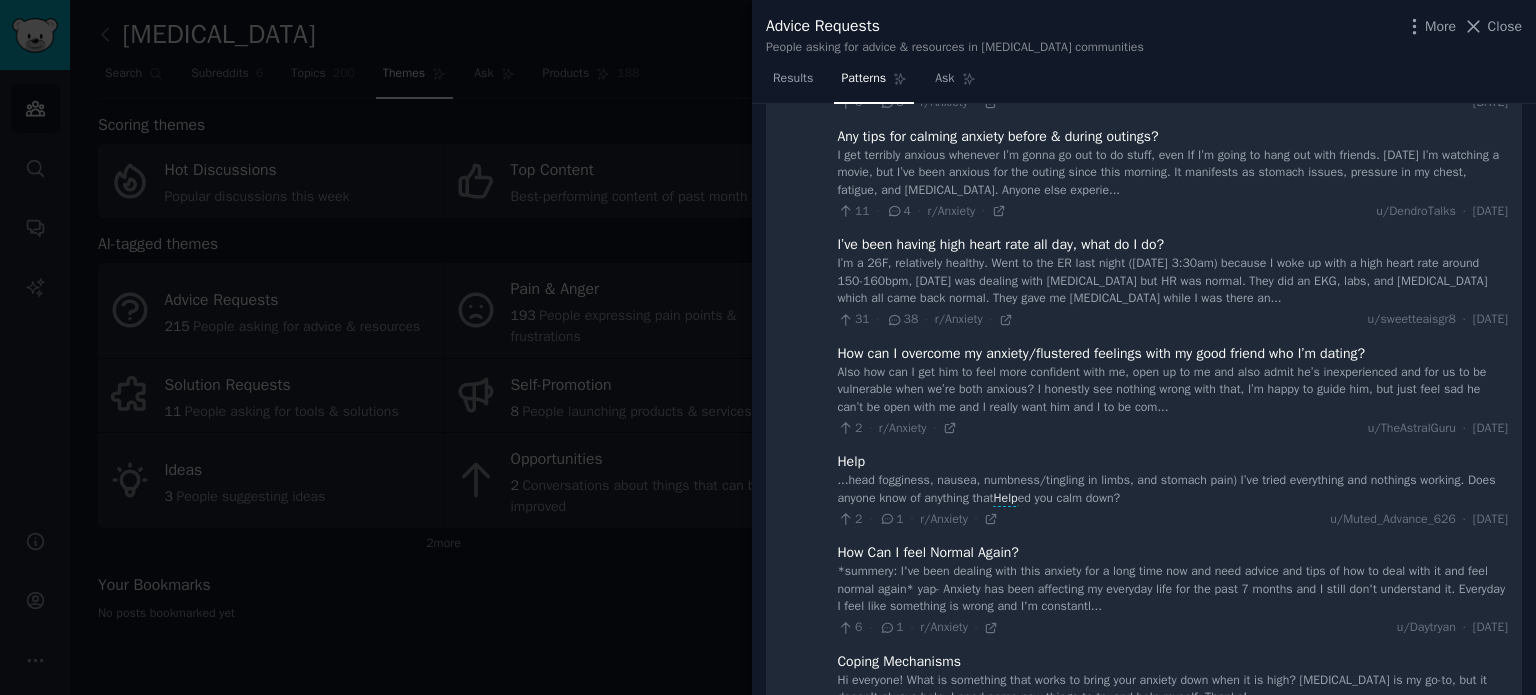 scroll, scrollTop: 491, scrollLeft: 0, axis: vertical 